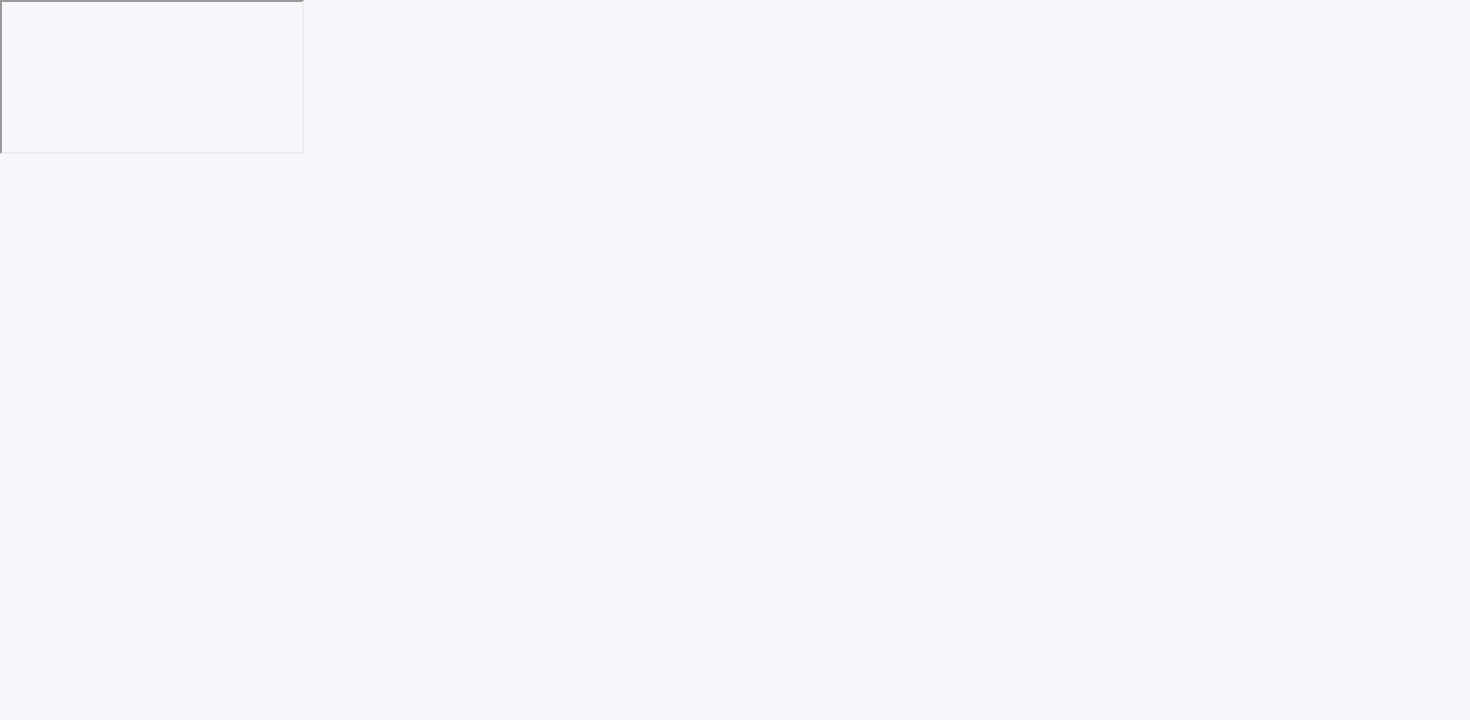 scroll, scrollTop: 0, scrollLeft: 0, axis: both 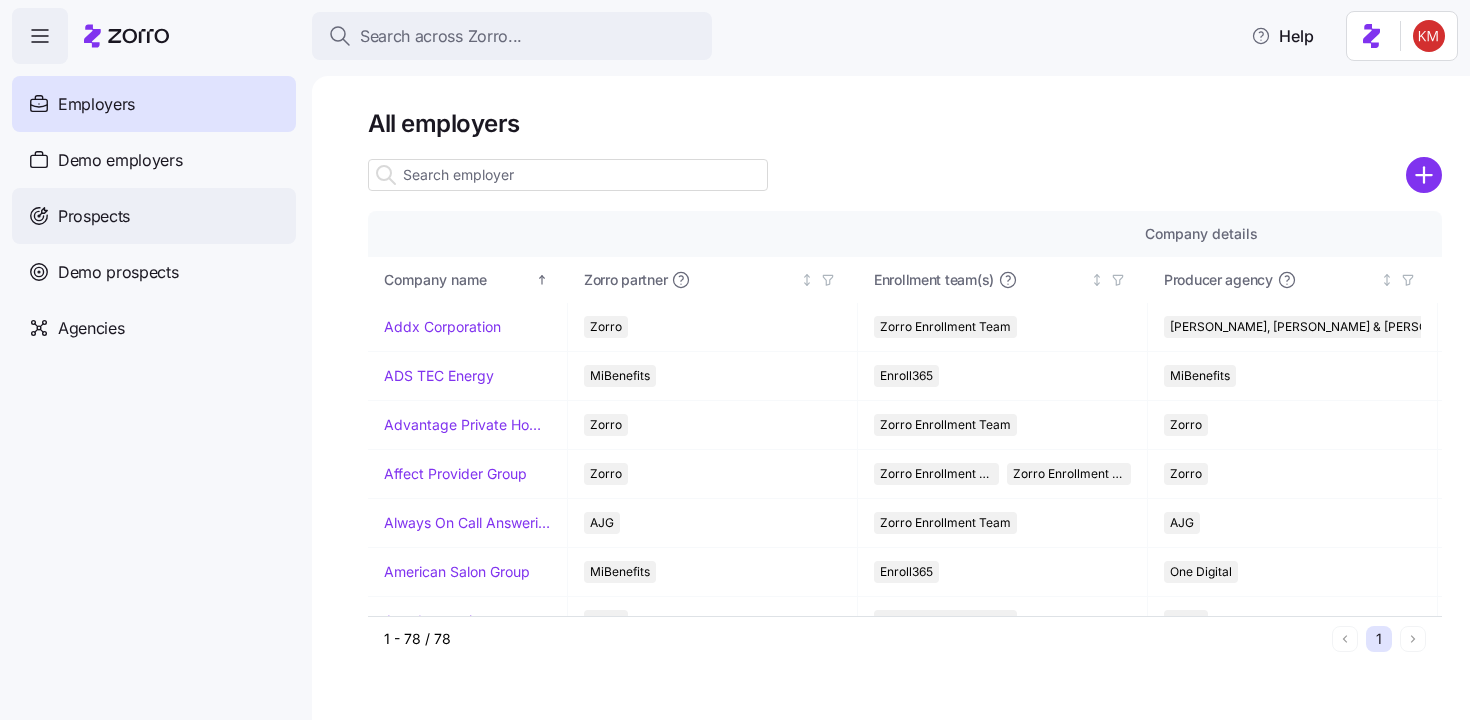 click on "Prospects" at bounding box center (154, 216) 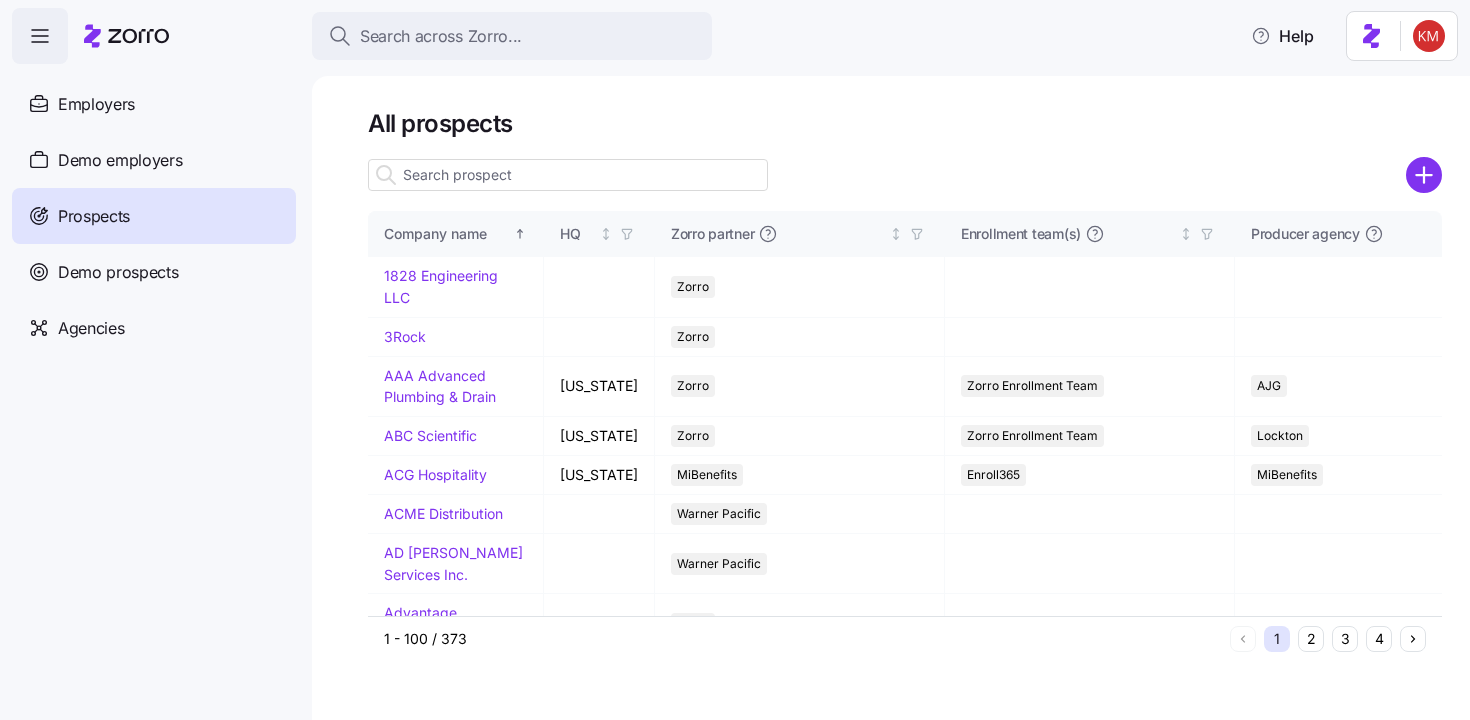 click 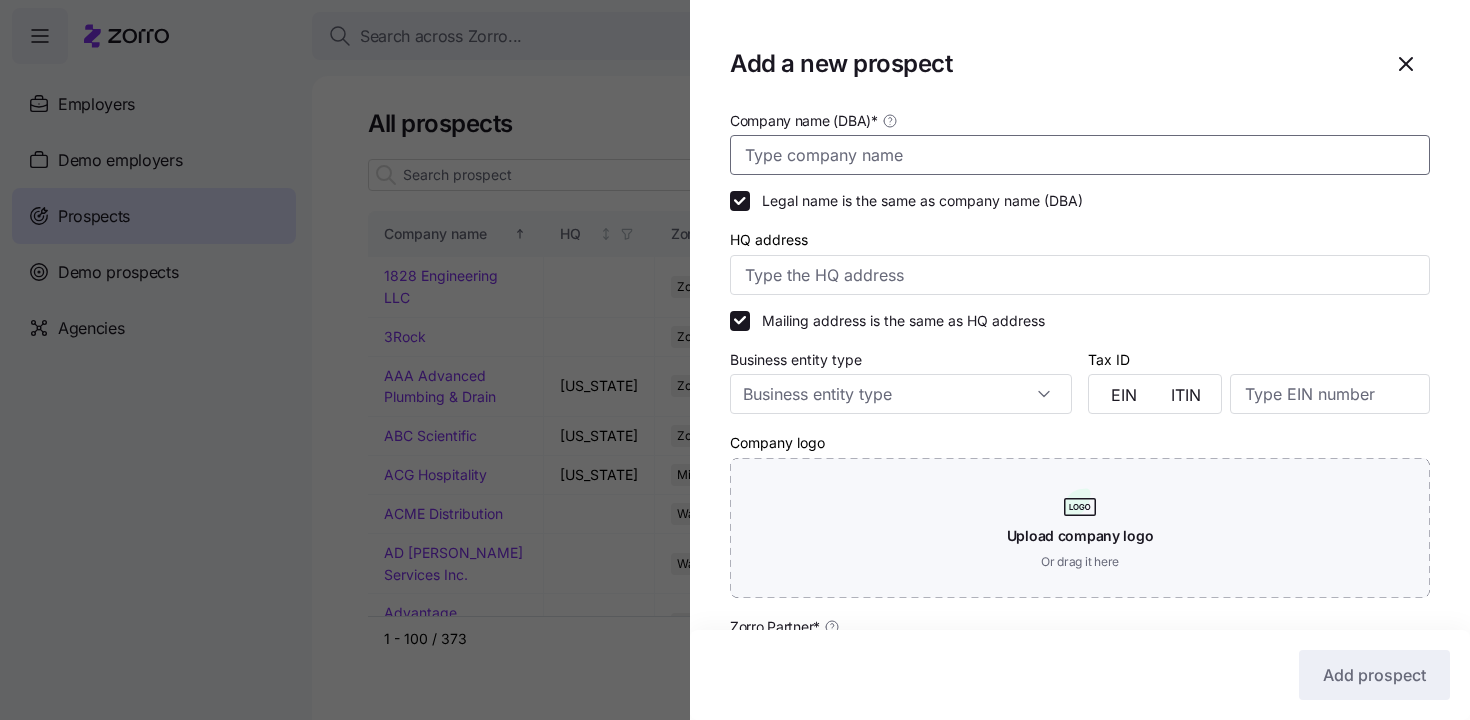 click on "Company name (DBA)  * Legal name is the same as company name (DBA) HQ address Mailing address is the same as HQ address Business entity type Tax ID EIN ITIN   Company logo Upload company logo Or drag it here Zorro Partner  * Enrollment team(s)   Producer agency Producer agent CC email list CRM record ID Consultation link Monthly SEP deadline  * Last day of the month Coverage start date  * Coverage start date" at bounding box center [1080, 622] 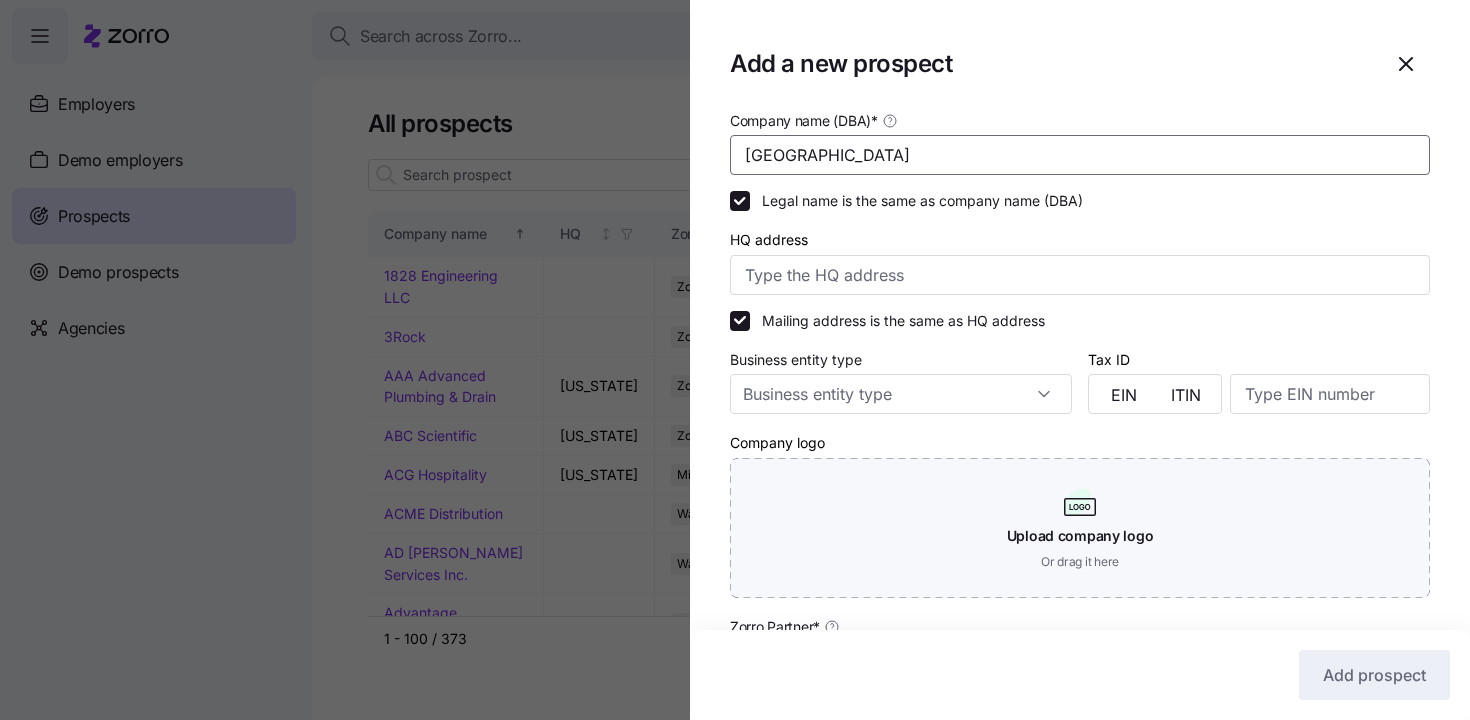 type on "[GEOGRAPHIC_DATA]" 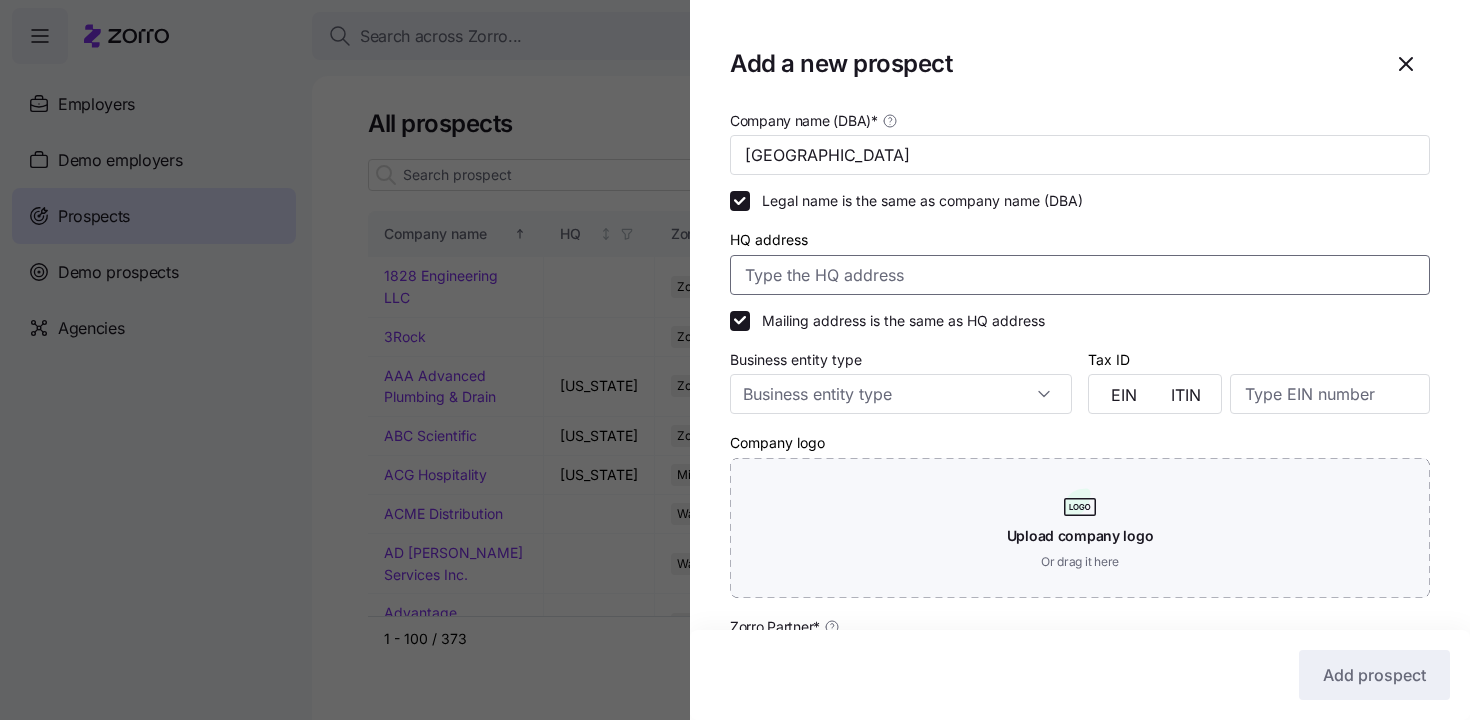 click on "HQ address" at bounding box center [1080, 275] 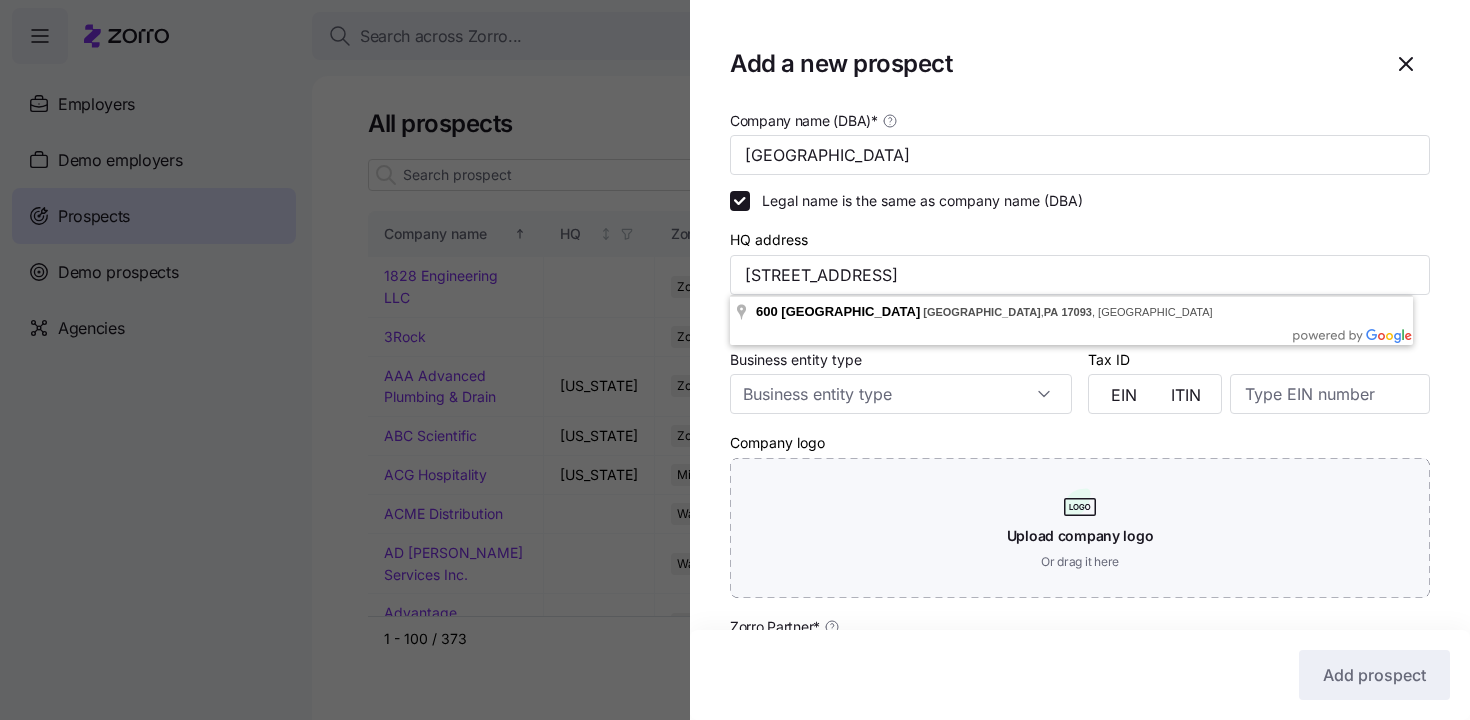type on "600 Valley Rd, Summerdale, PA 17093, USA" 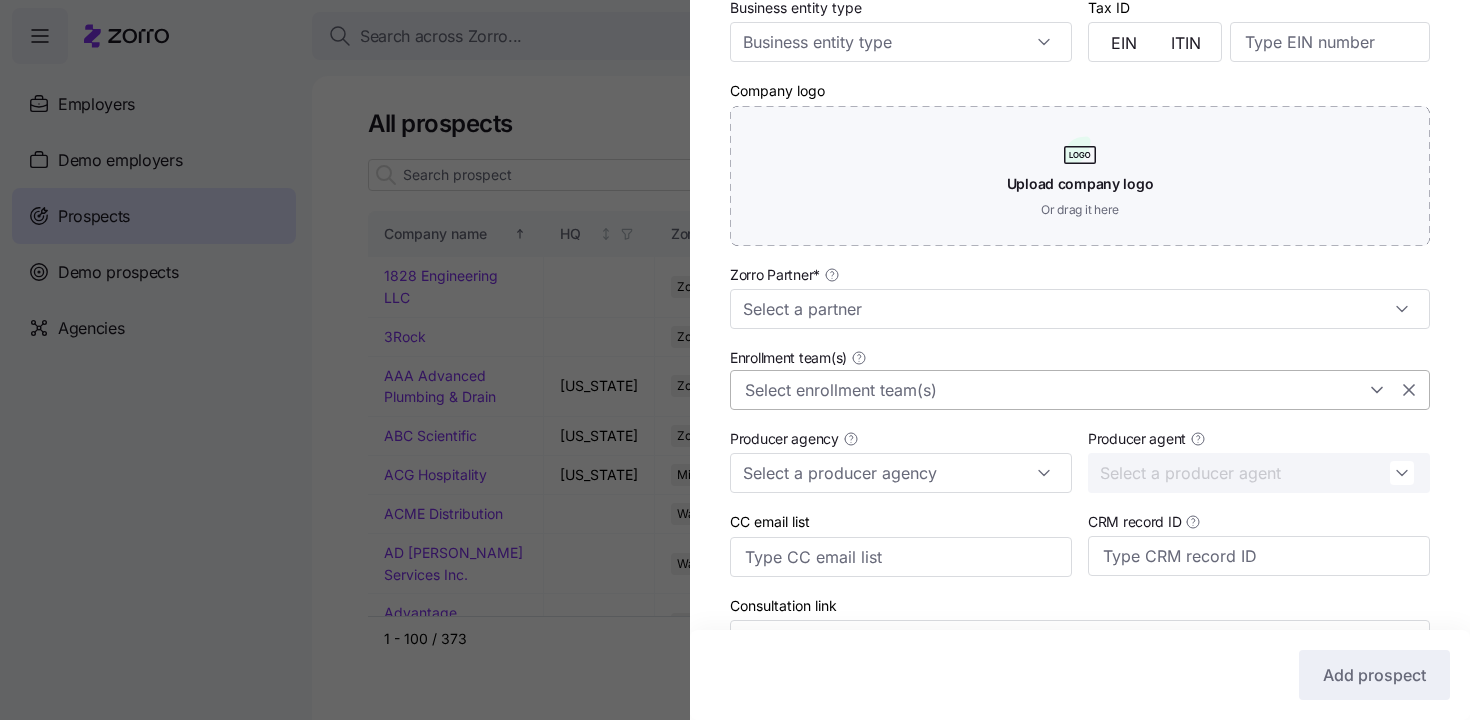 scroll, scrollTop: 463, scrollLeft: 0, axis: vertical 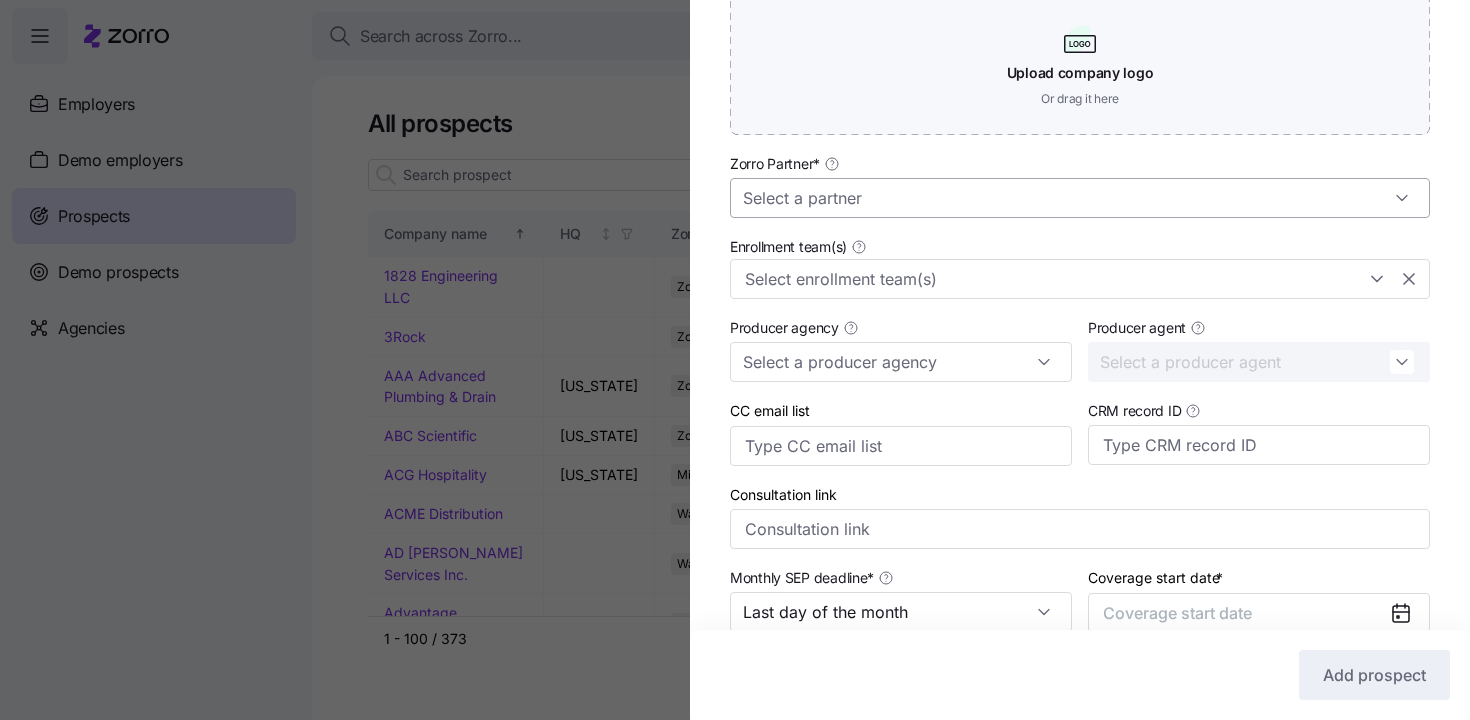 click on "Zorro Partner  *" at bounding box center [1080, 198] 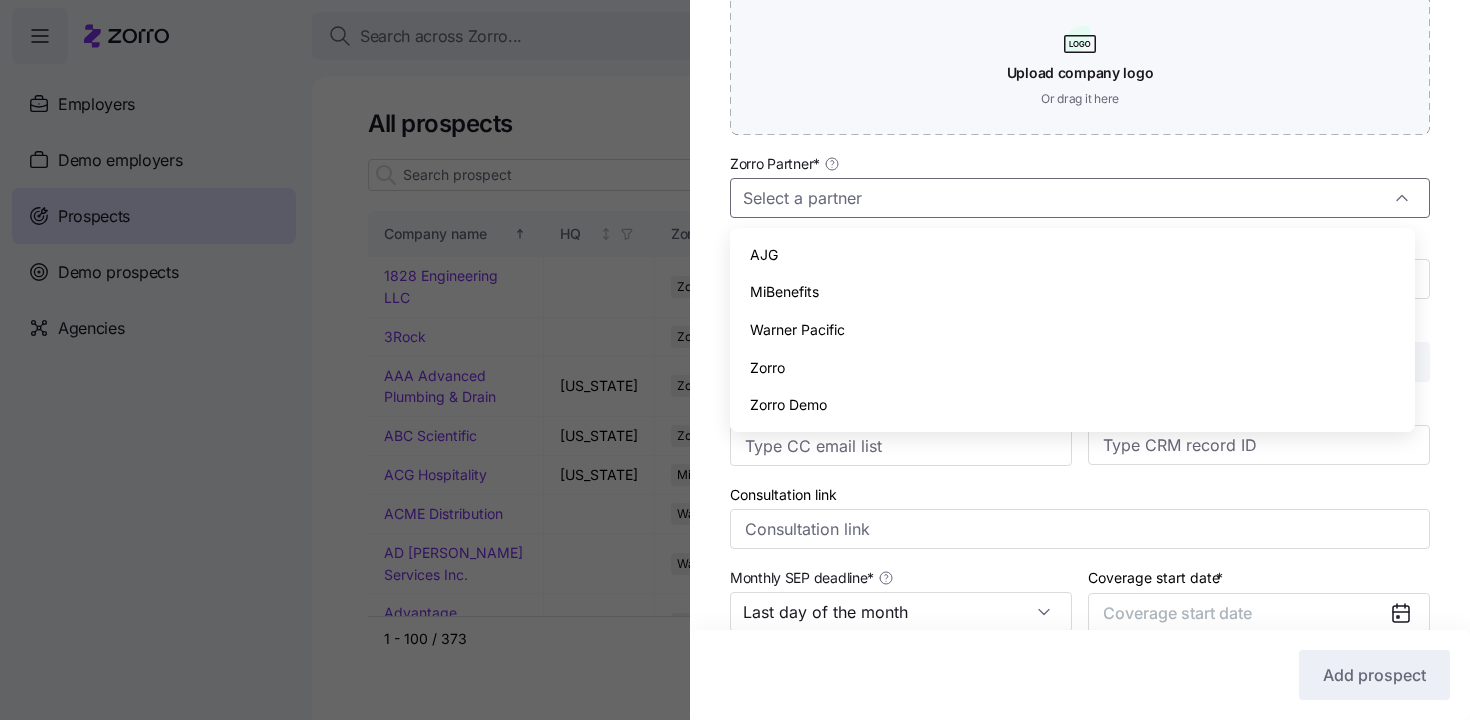 click on "Zorro" at bounding box center [1072, 368] 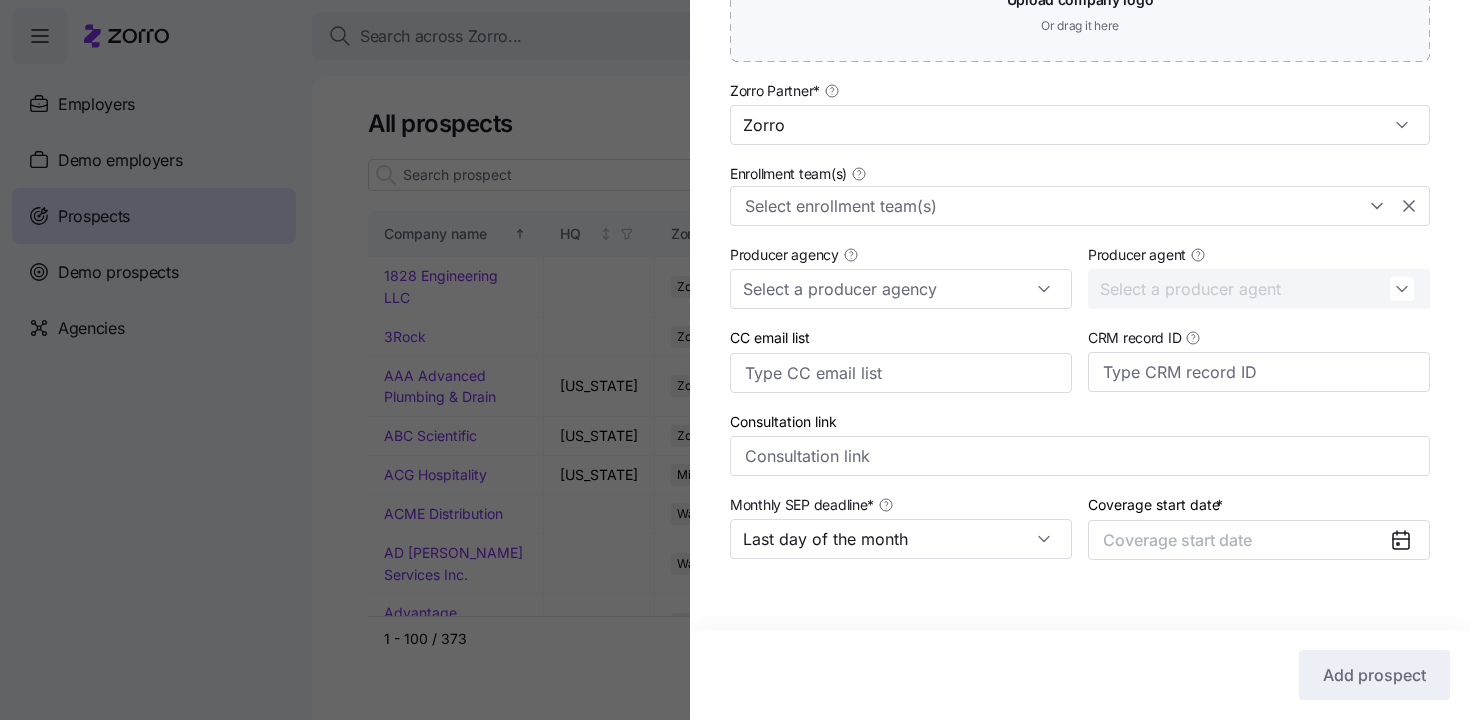 scroll, scrollTop: 557, scrollLeft: 0, axis: vertical 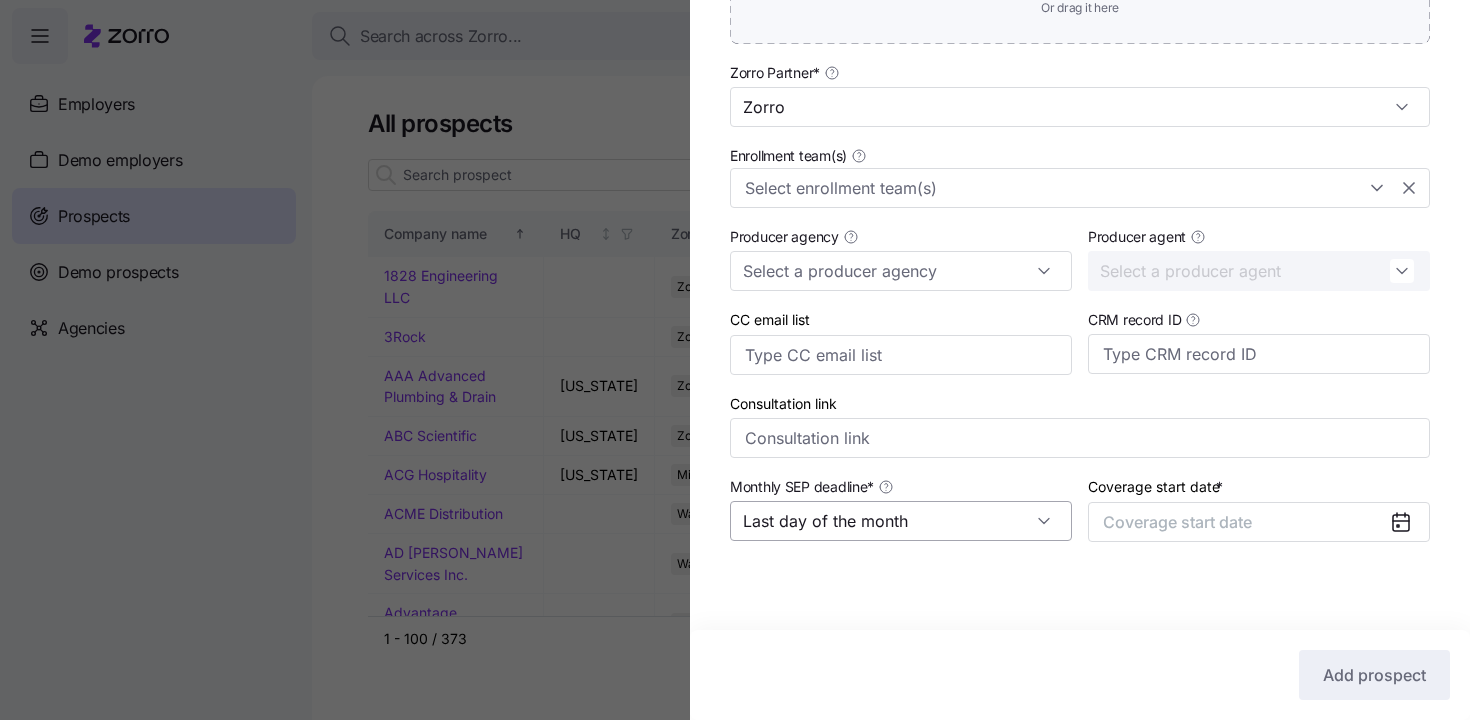 click on "Last day of the month" at bounding box center [901, 521] 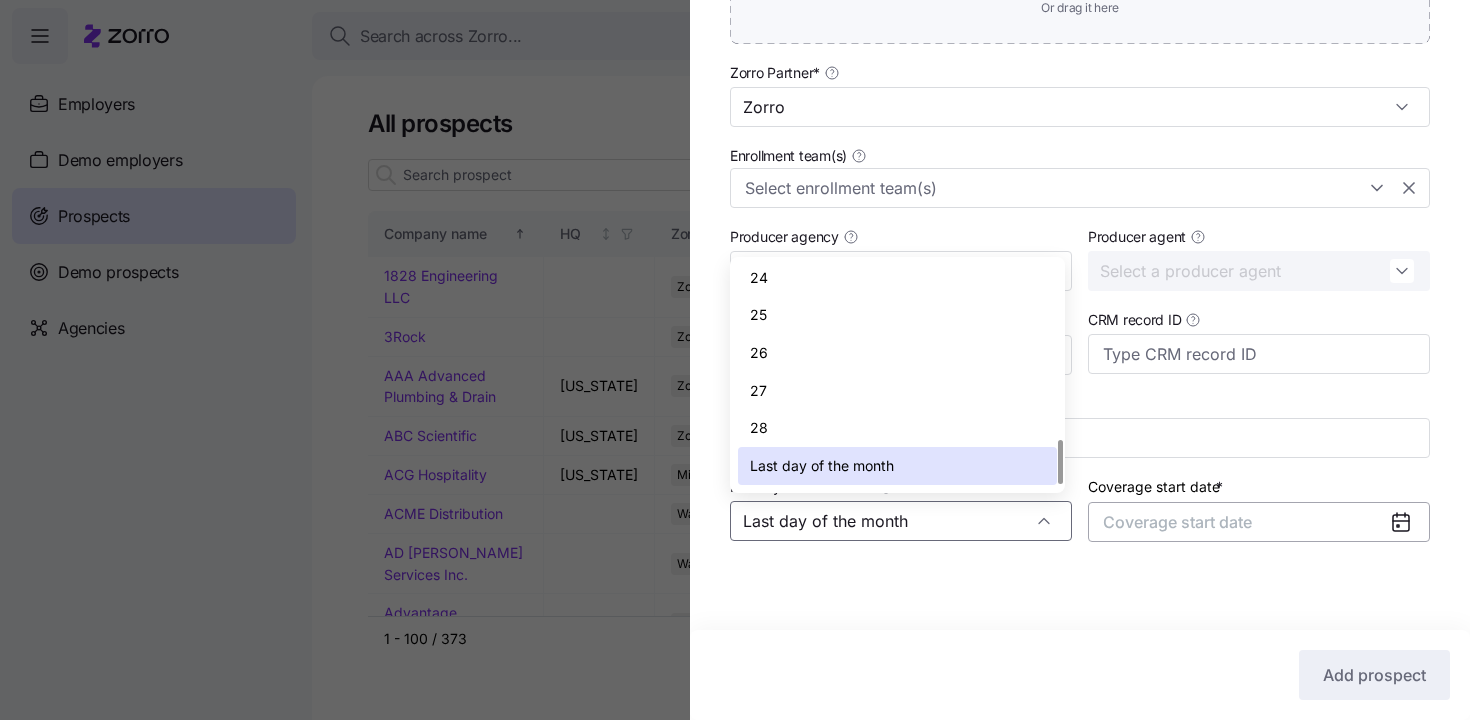 click on "Coverage start date" at bounding box center (1177, 522) 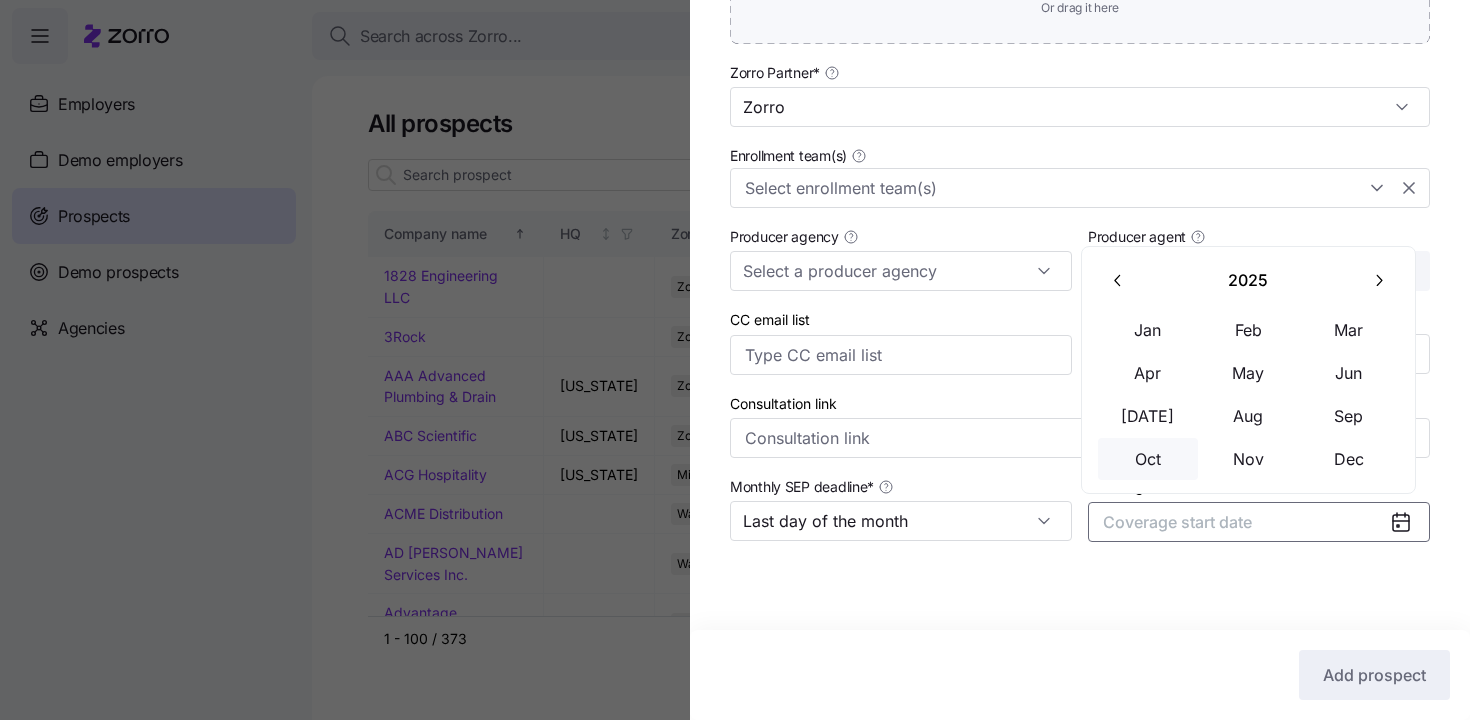 click on "Oct" at bounding box center (1148, 459) 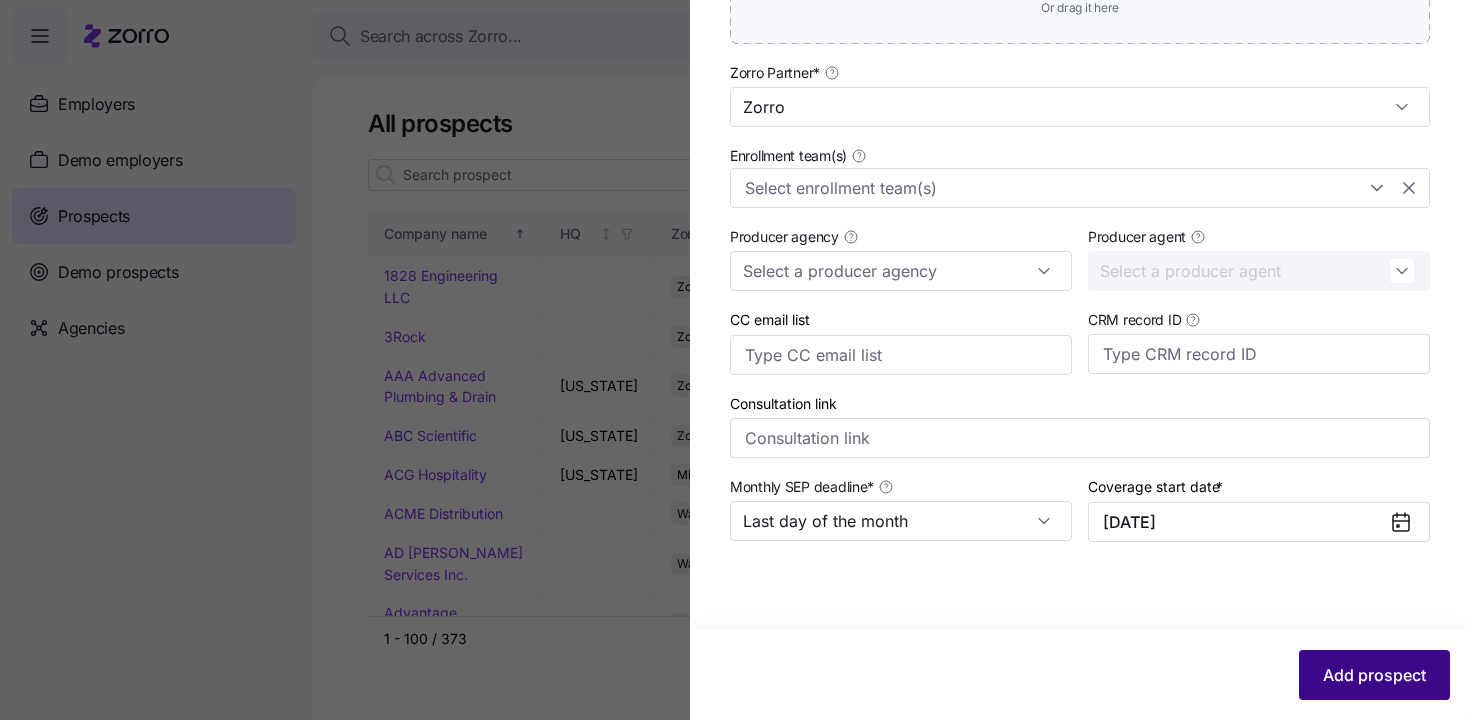 click on "Add prospect" at bounding box center [1374, 675] 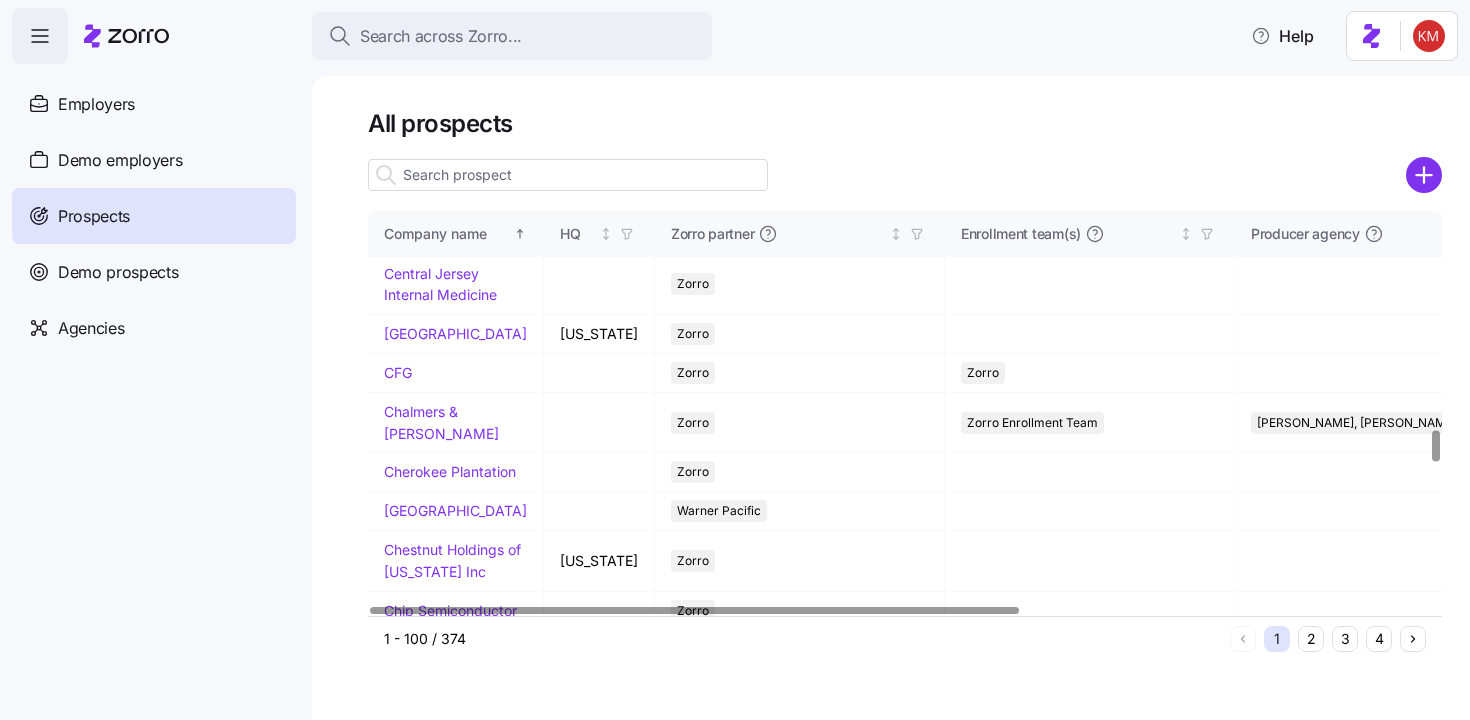 scroll, scrollTop: 3029, scrollLeft: 0, axis: vertical 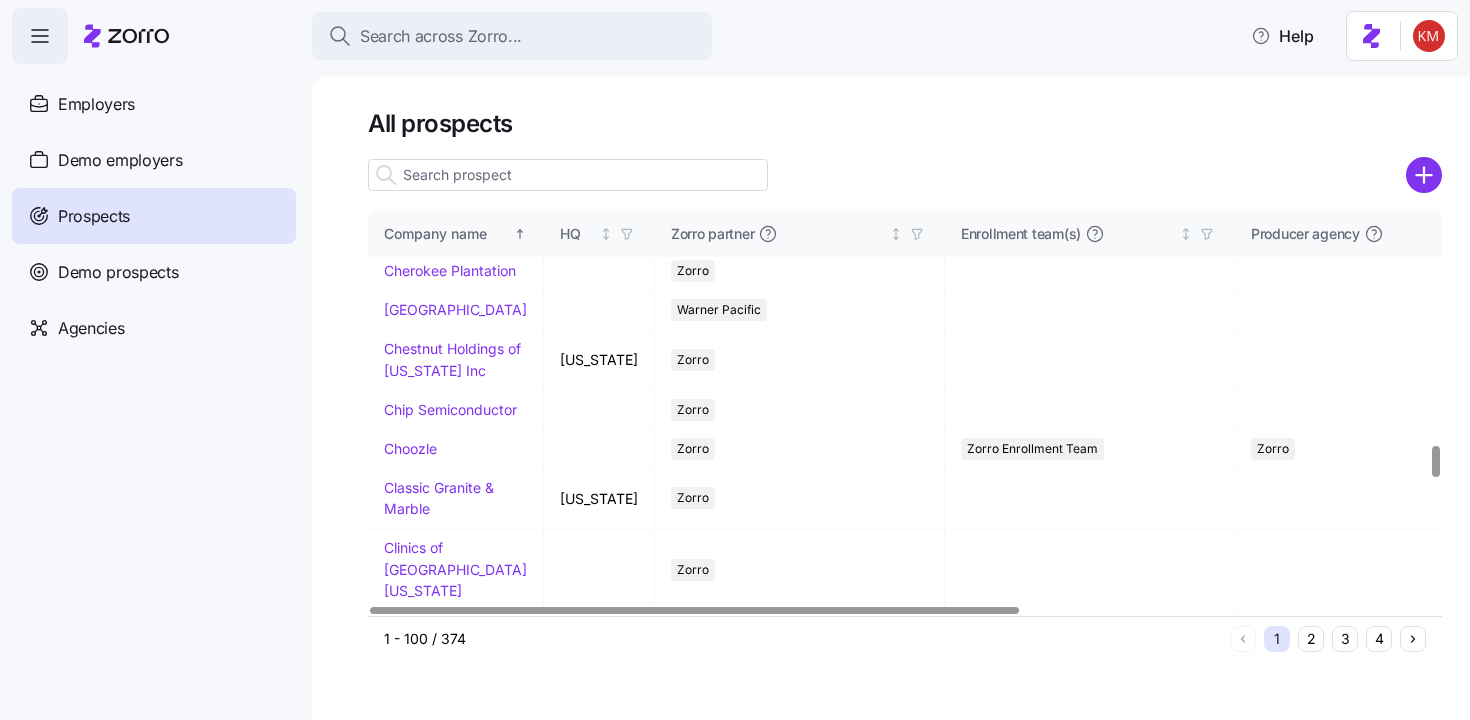 click on "[GEOGRAPHIC_DATA]" at bounding box center [455, 132] 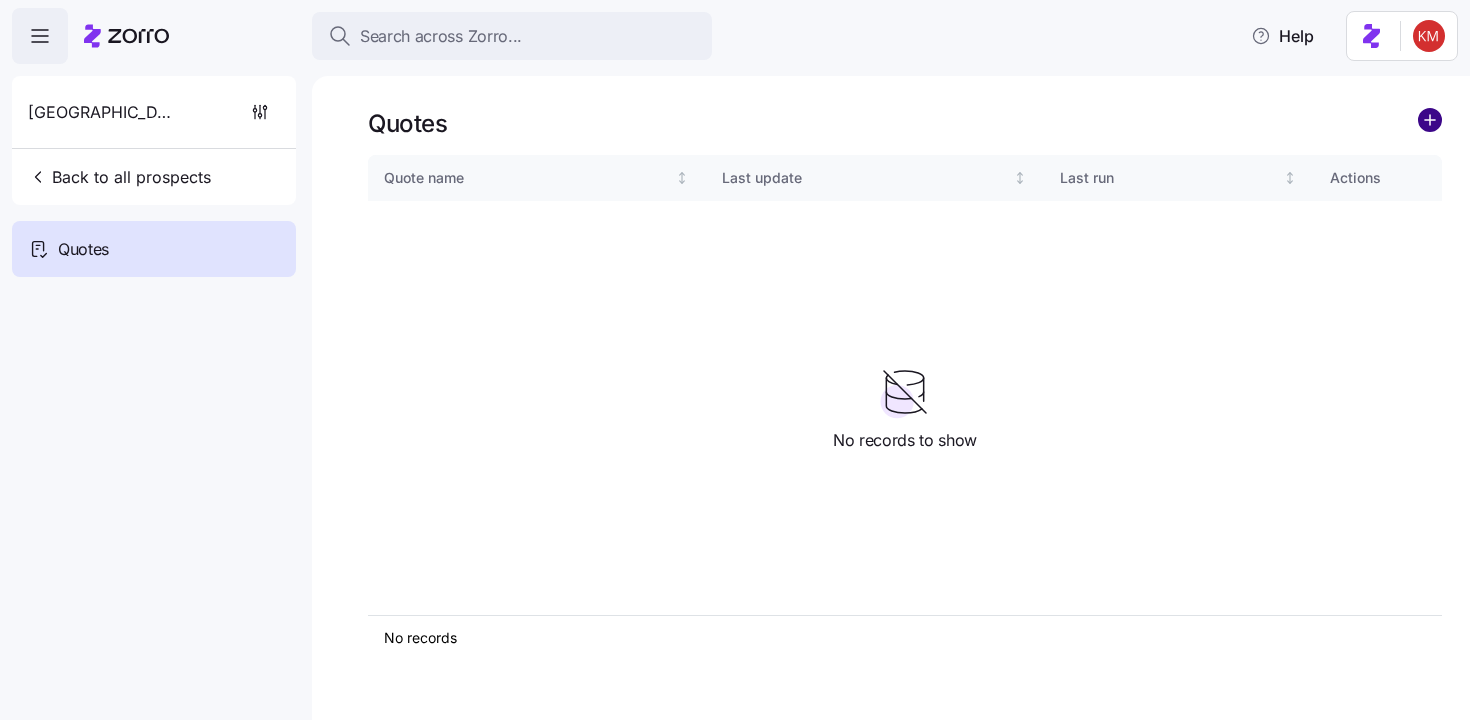 click 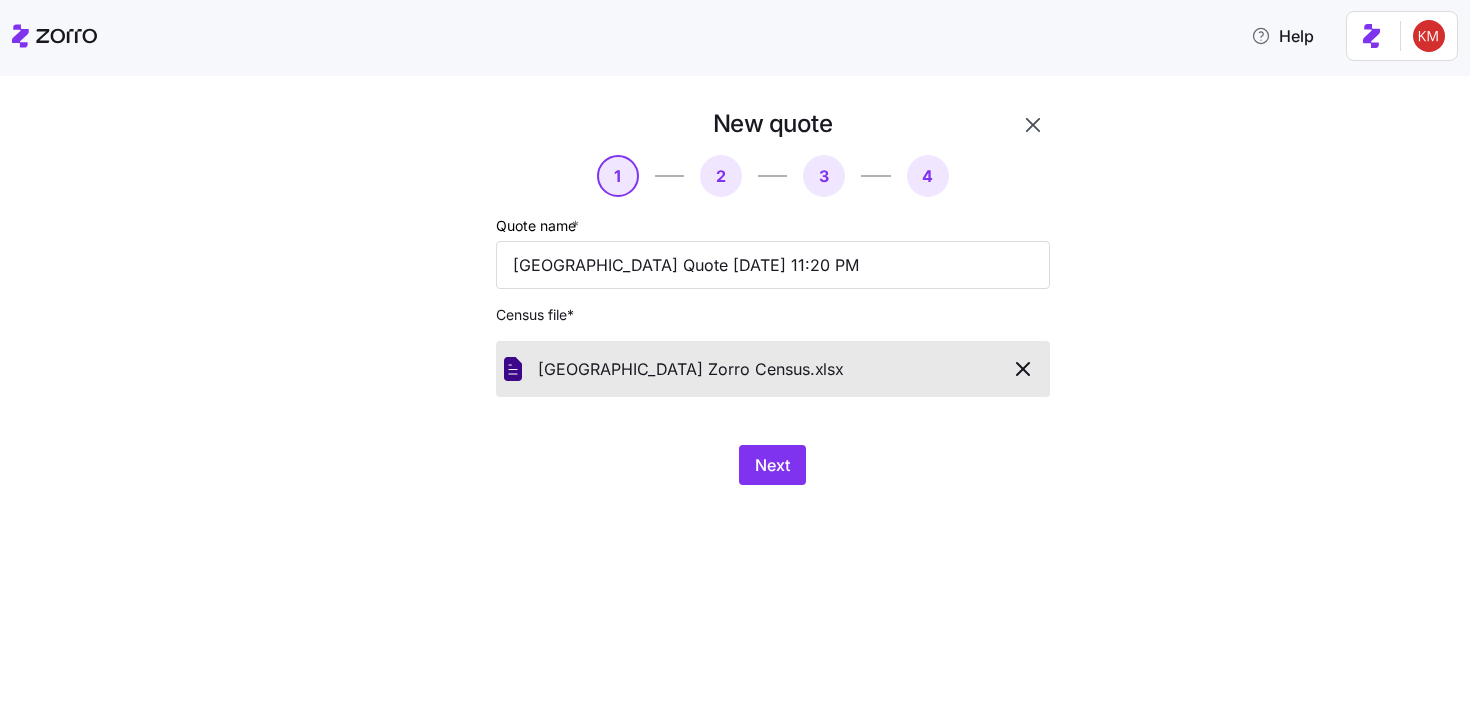 click on "New quote 1 2 3 4 Quote name  * Central Penn College Quote 07/06/2025 11:20 PM Census file * Central Penn College Zorro Census. xlsx Next" at bounding box center (749, 308) 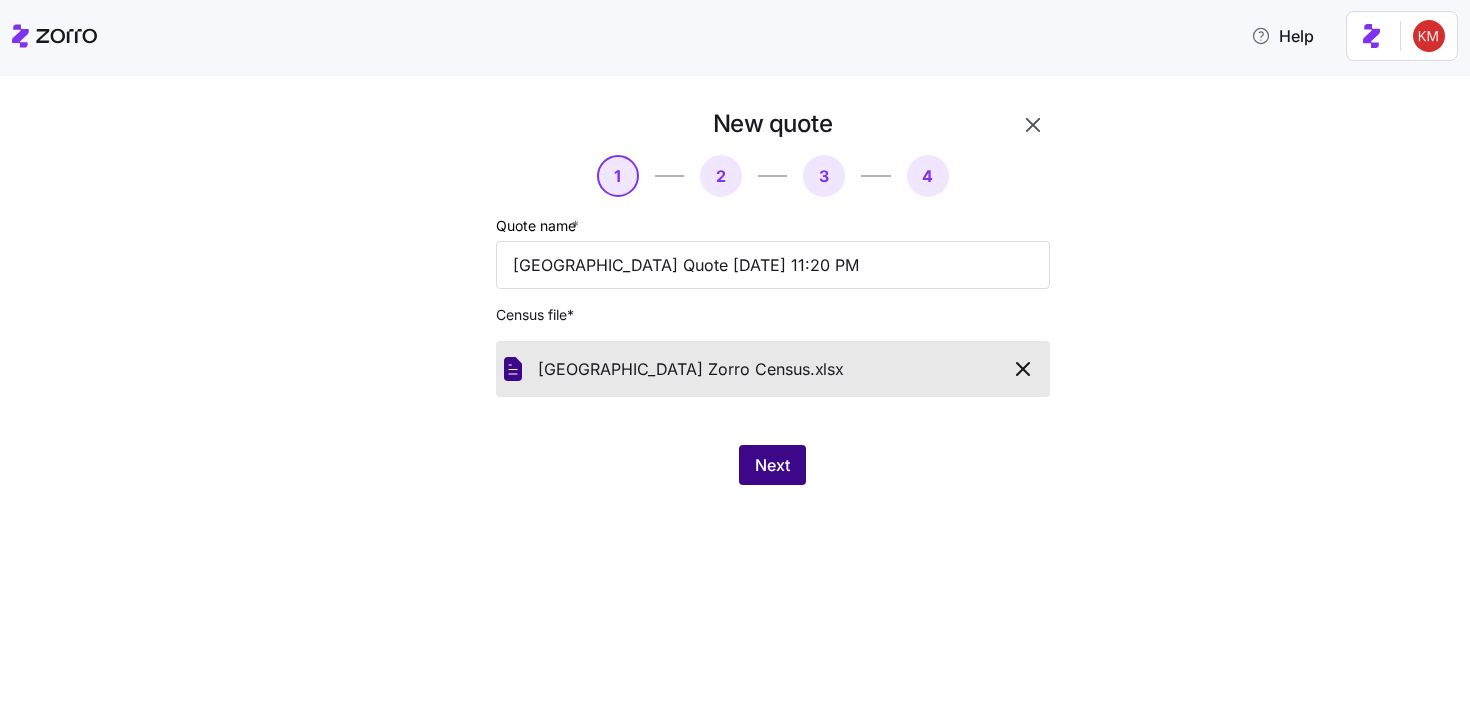 click on "Next" at bounding box center (772, 465) 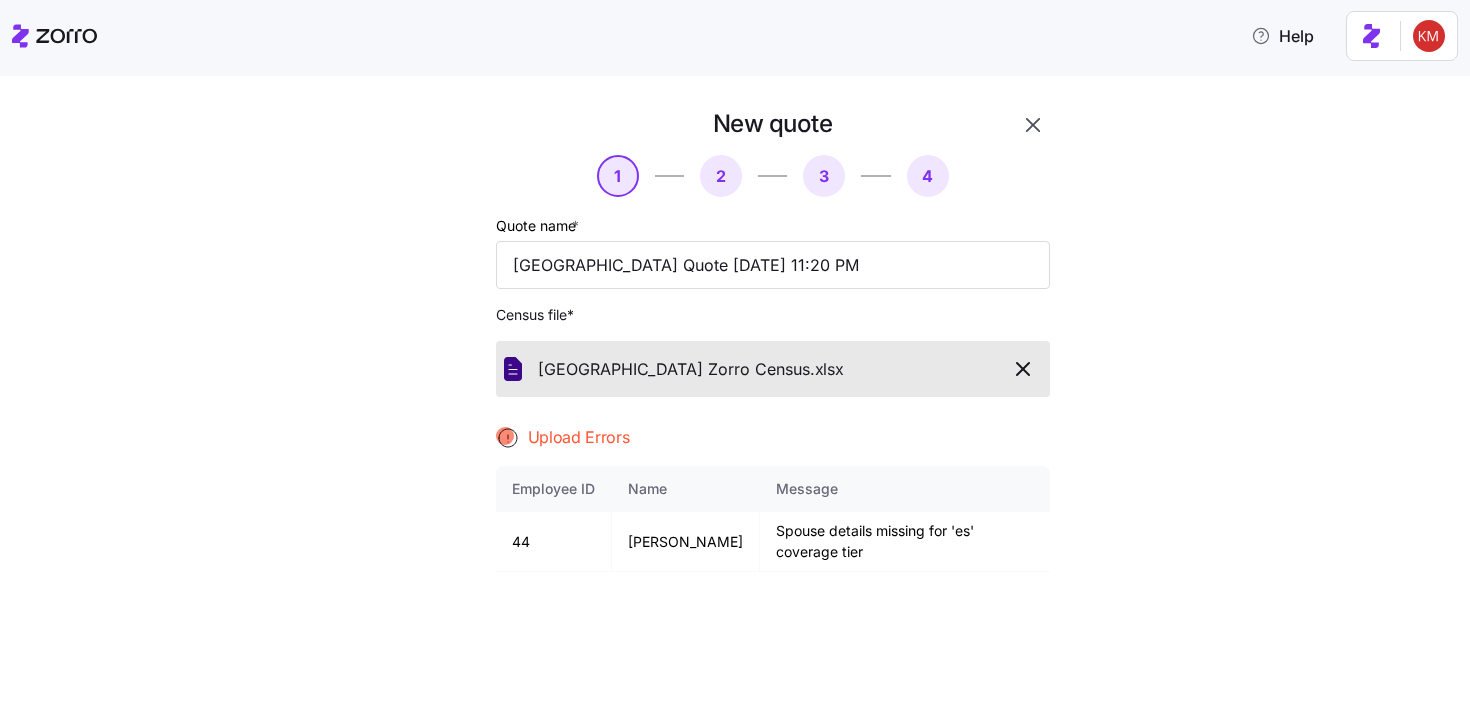 click on "New quote 1 2 3 4 Quote name  * Central Penn College Quote 07/06/2025 11:20 PM Census file * Central Penn College Zorro Census. xlsx Upload Errors Employee ID Name Message 44 Lynne Seachrist Spouse details missing for 'es' coverage tier Next" at bounding box center (749, 493) 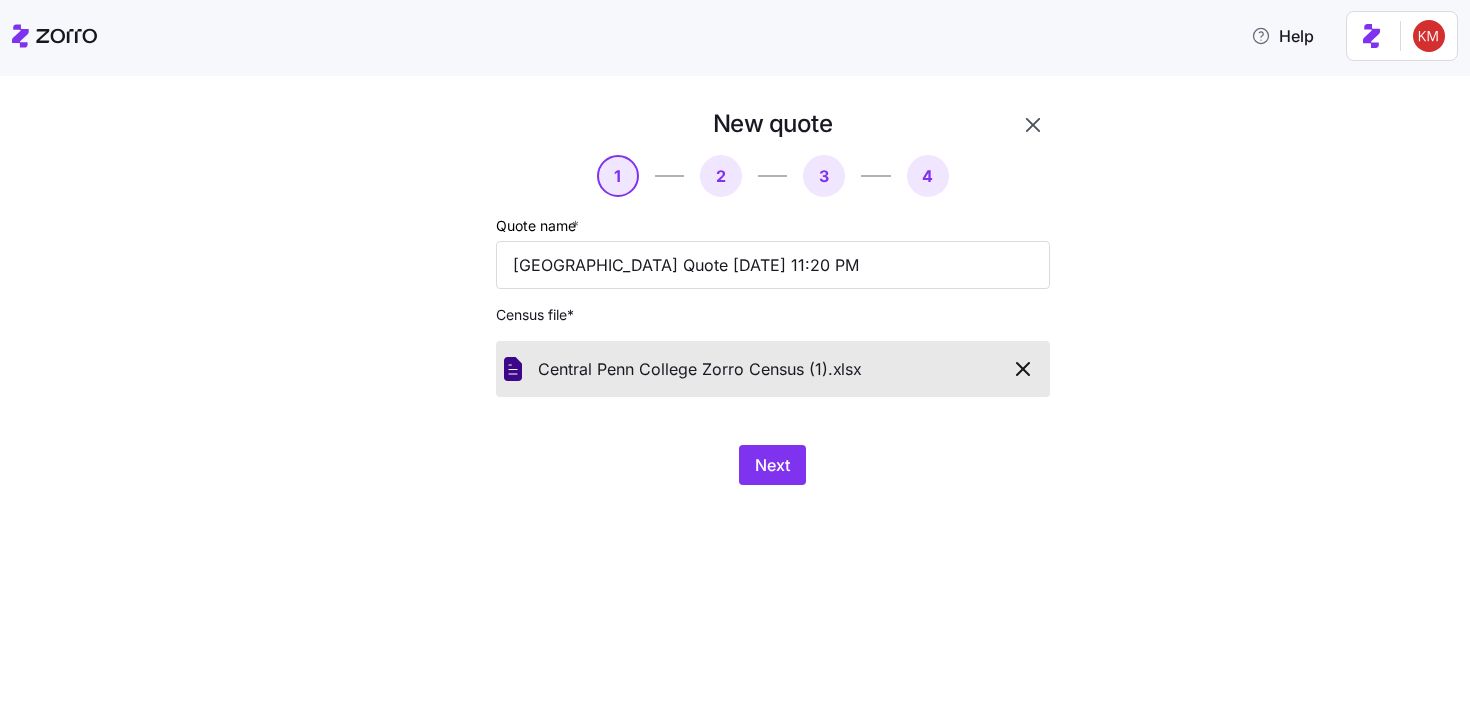 click on "New quote 1 2 3 4 Quote name  * Central Penn College Quote 07/06/2025 11:20 PM Census file * Central Penn College Zorro Census (1). xlsx Next" at bounding box center [735, 398] 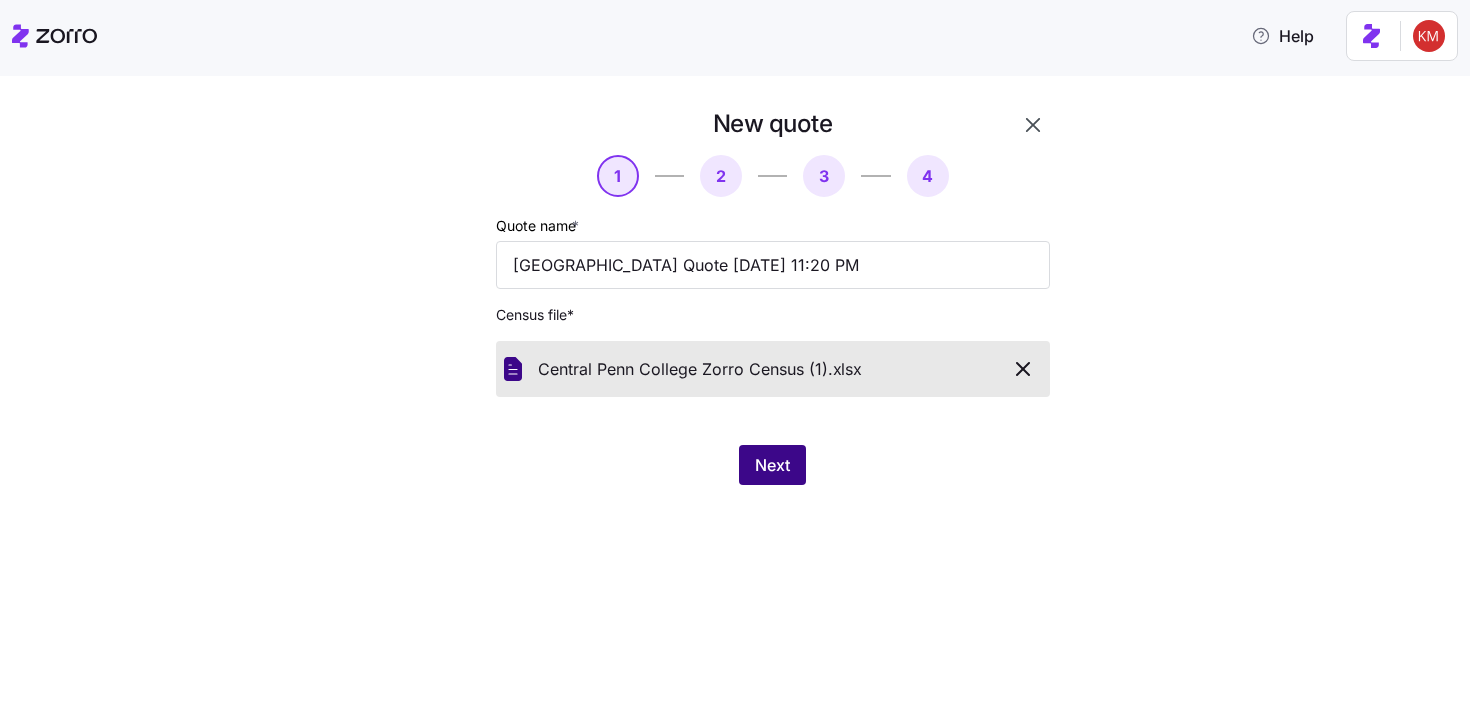 click on "Next" at bounding box center [772, 465] 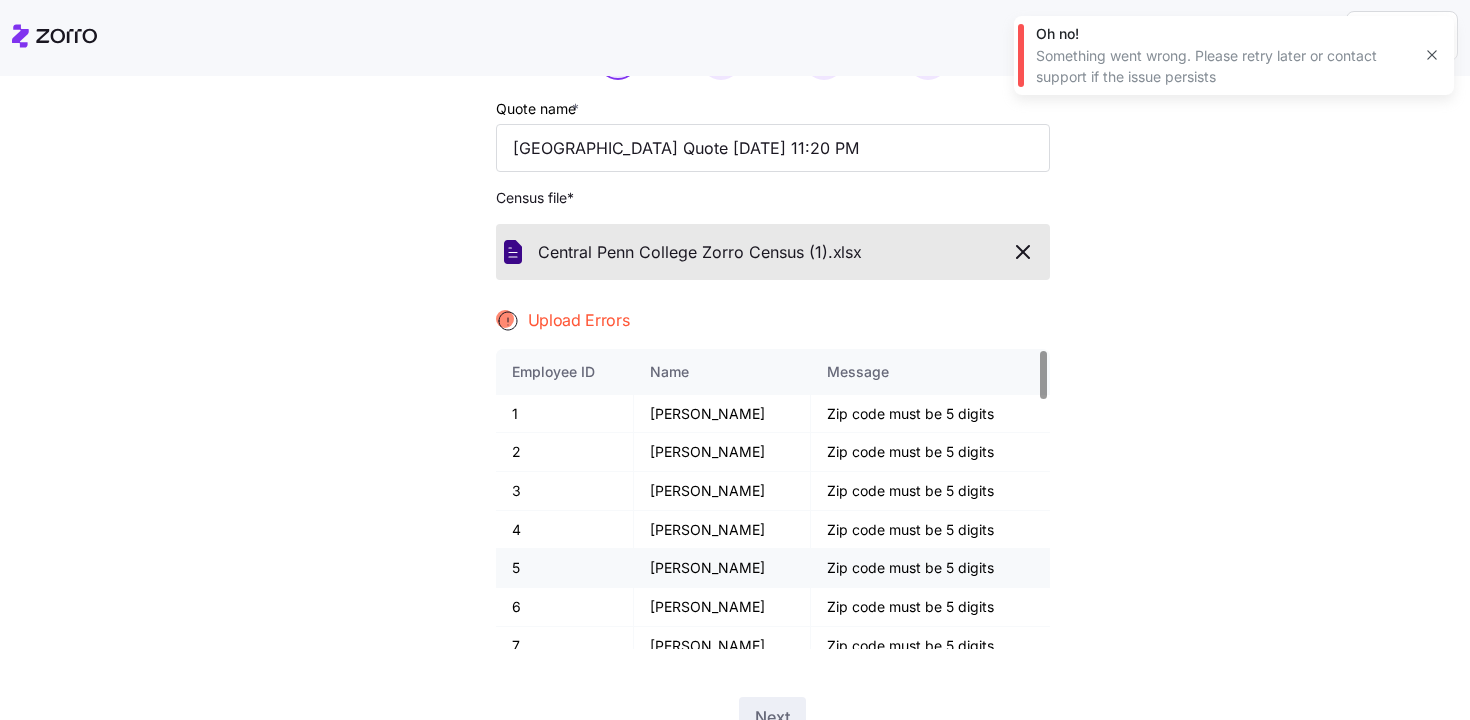 scroll, scrollTop: 119, scrollLeft: 0, axis: vertical 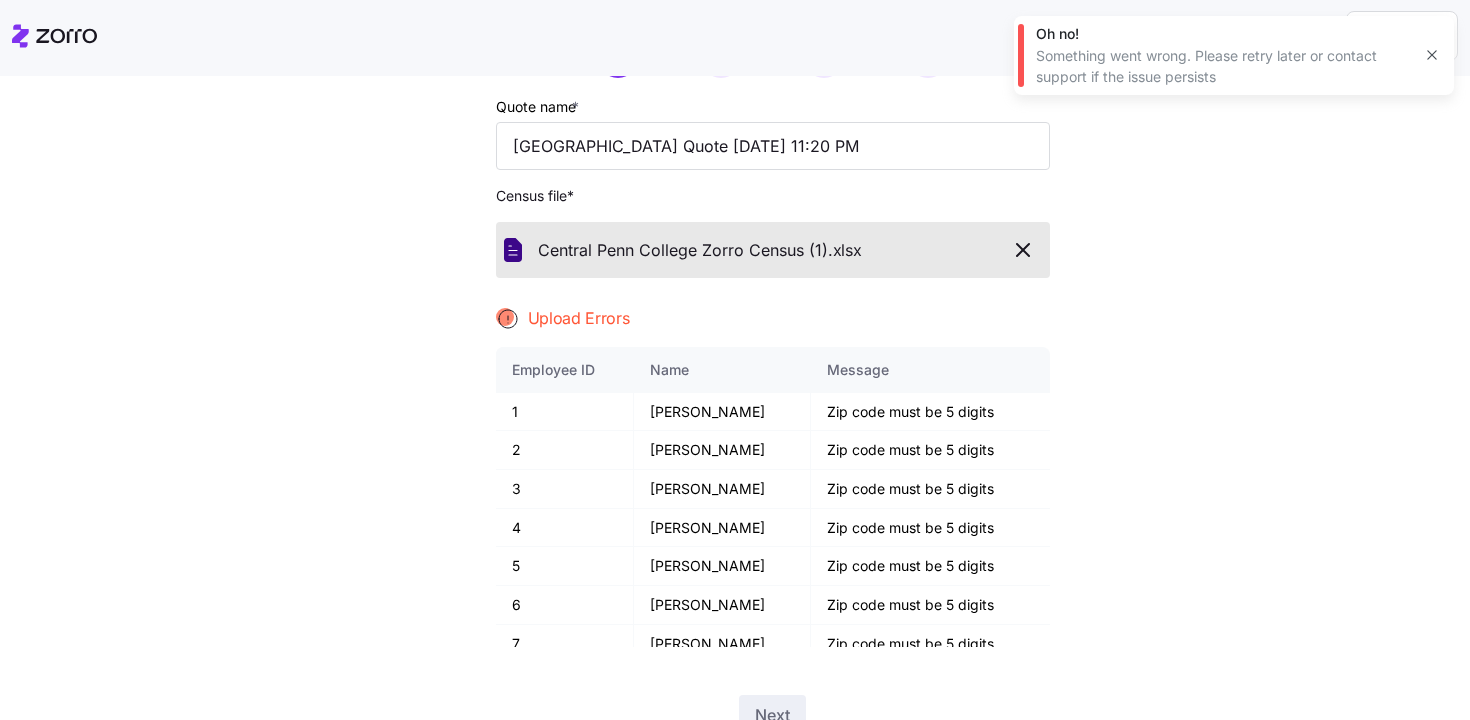 click at bounding box center (1023, 250) 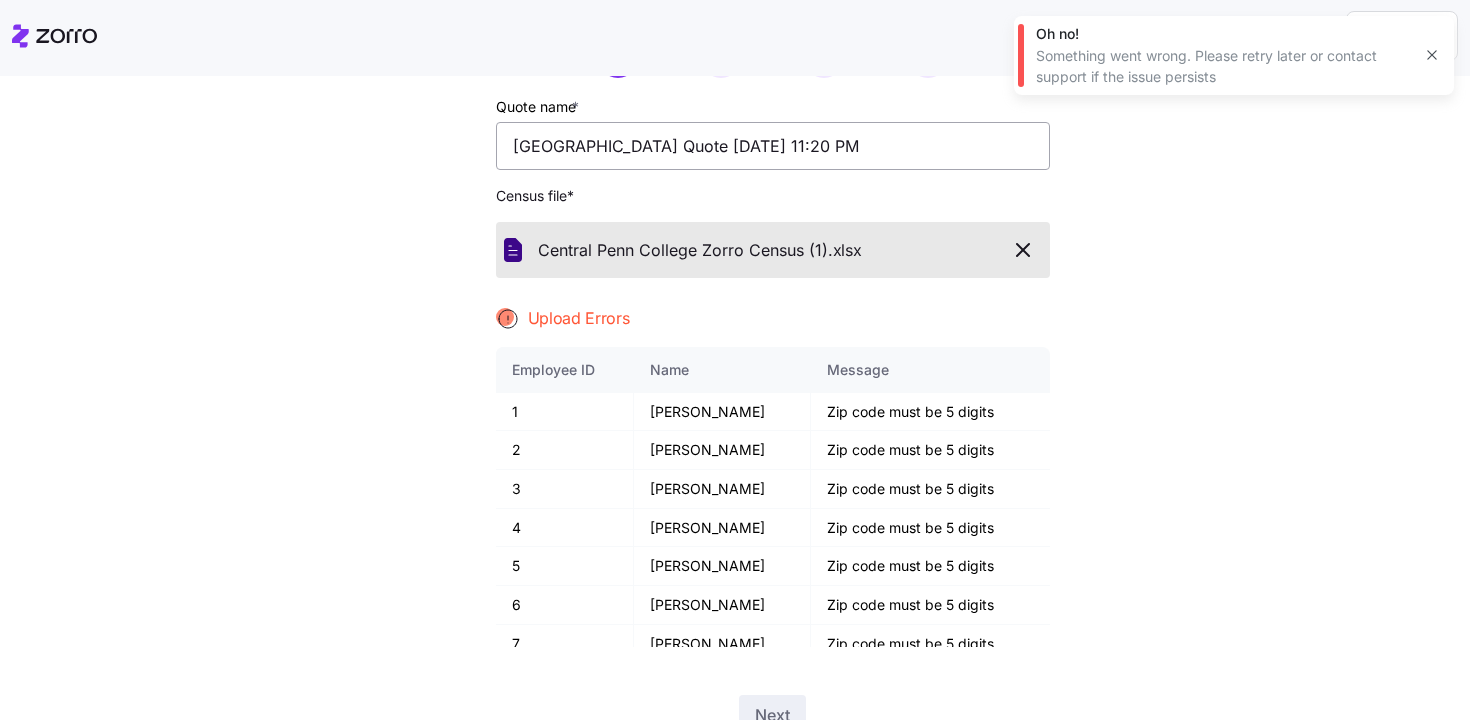 scroll, scrollTop: 0, scrollLeft: 0, axis: both 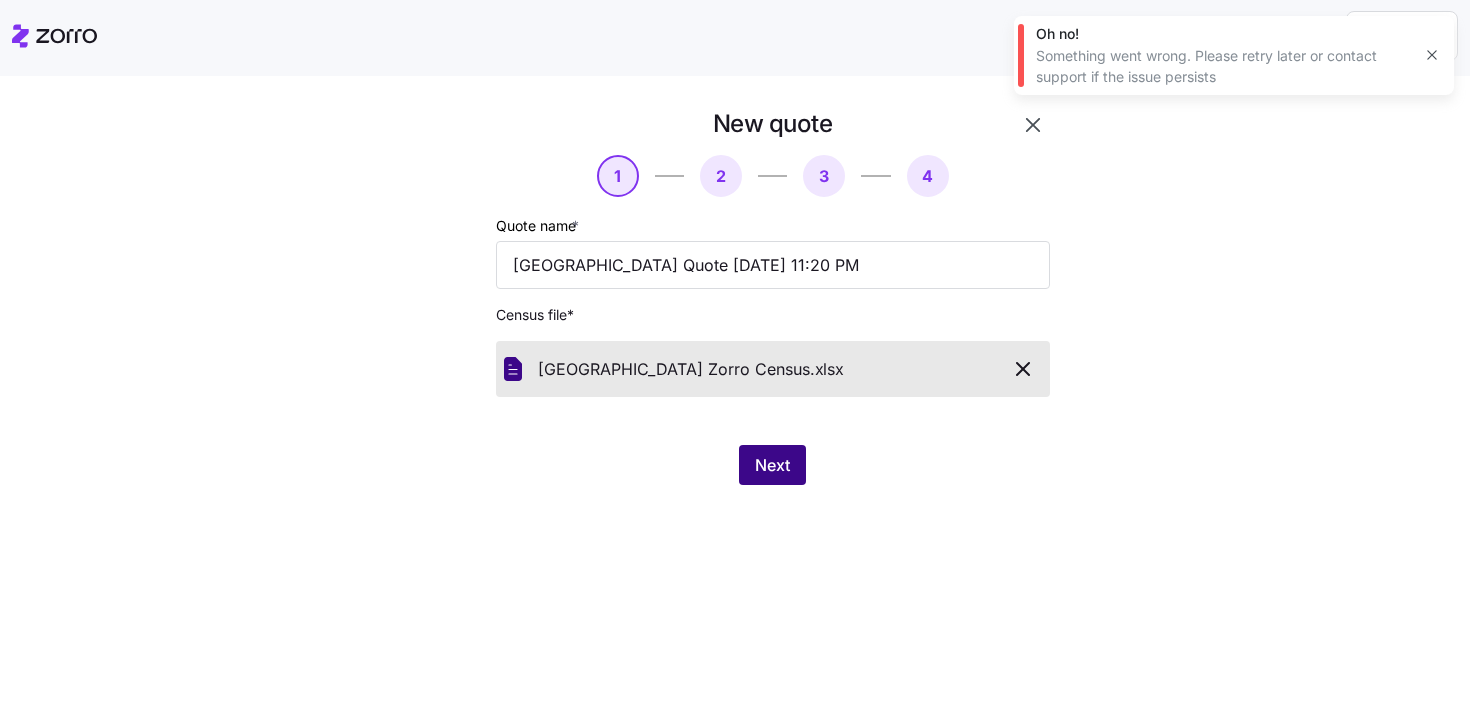 click on "Next" at bounding box center (772, 465) 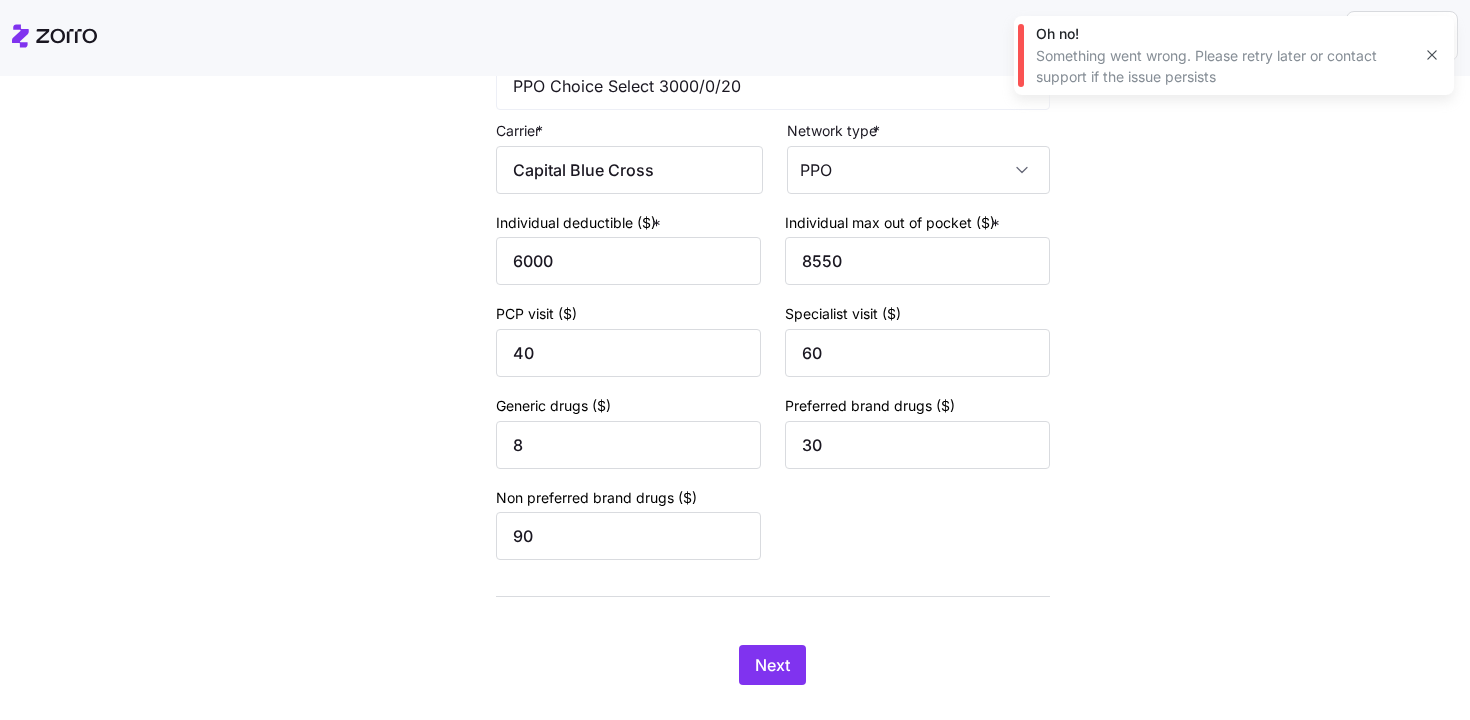 scroll, scrollTop: 1424, scrollLeft: 0, axis: vertical 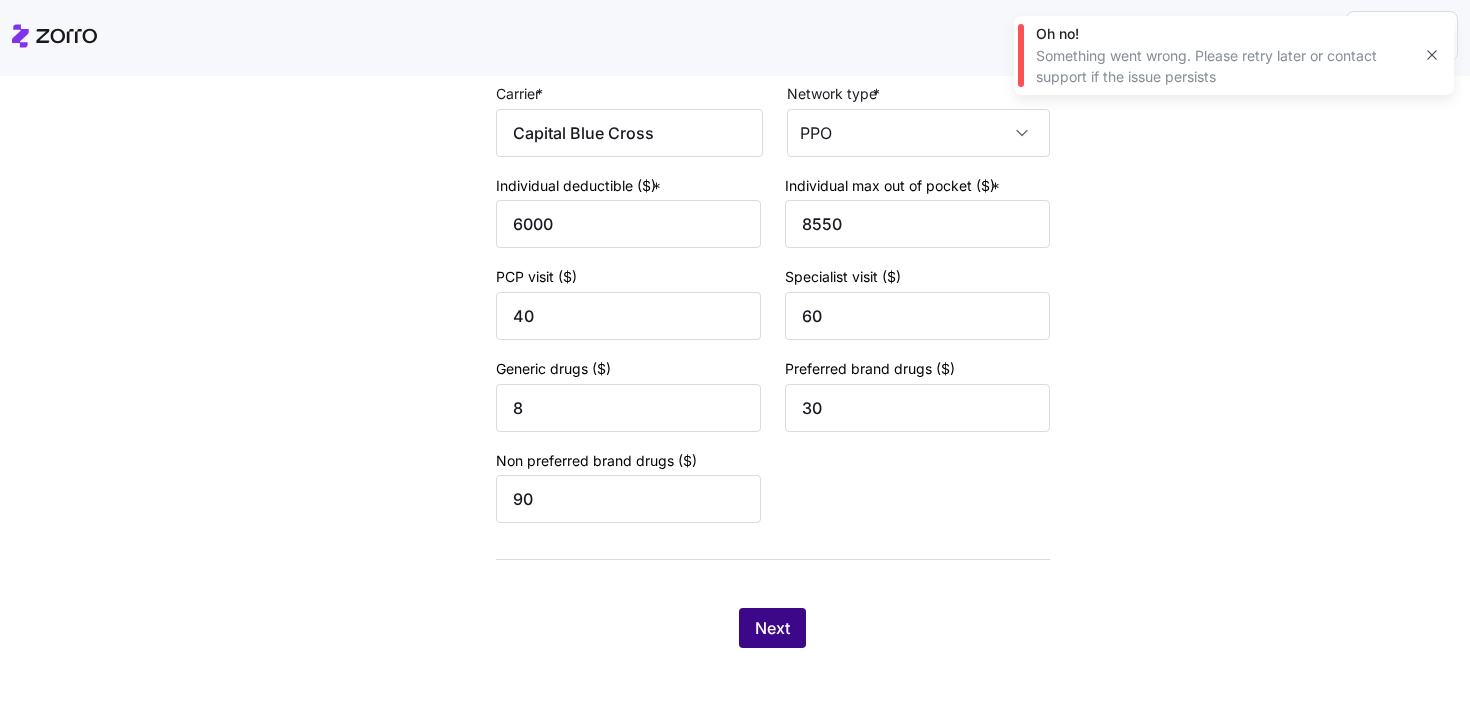 click on "Next" at bounding box center [772, 628] 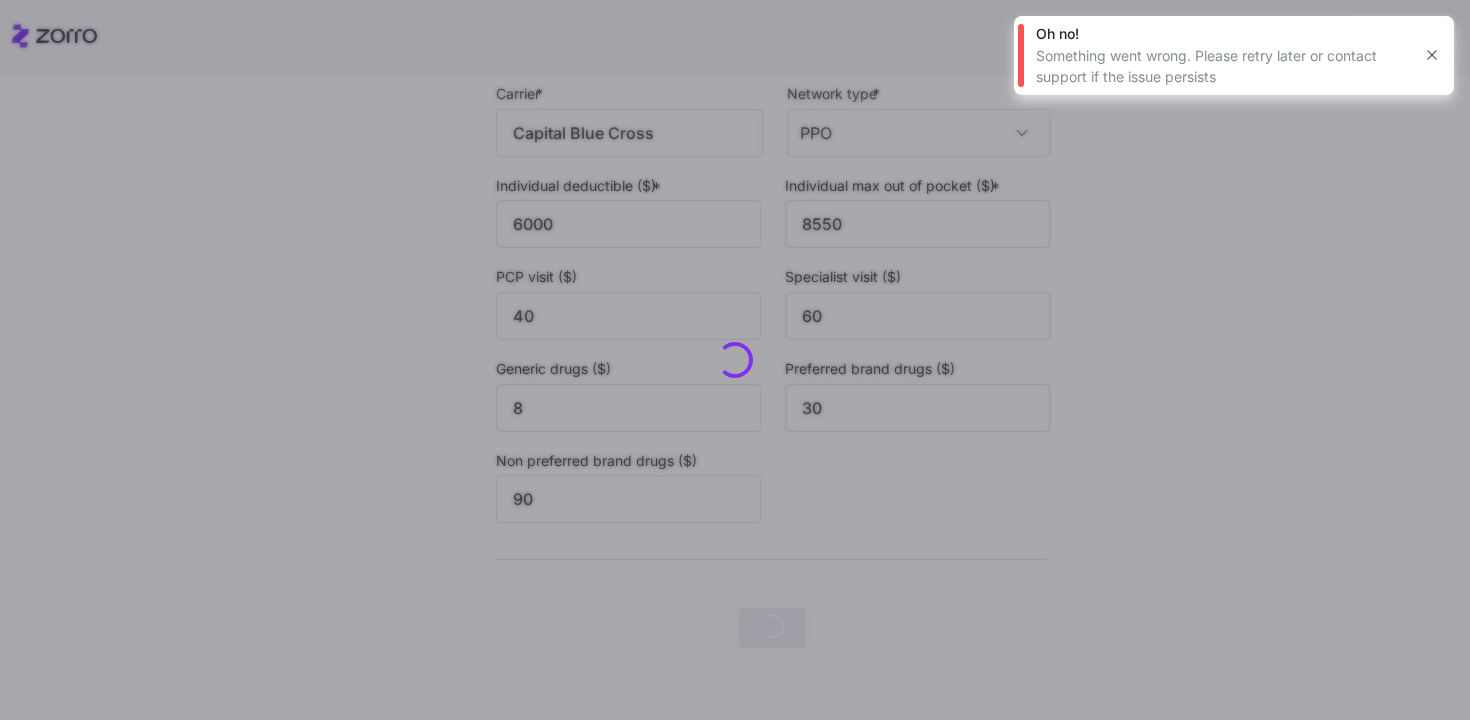 scroll, scrollTop: 0, scrollLeft: 0, axis: both 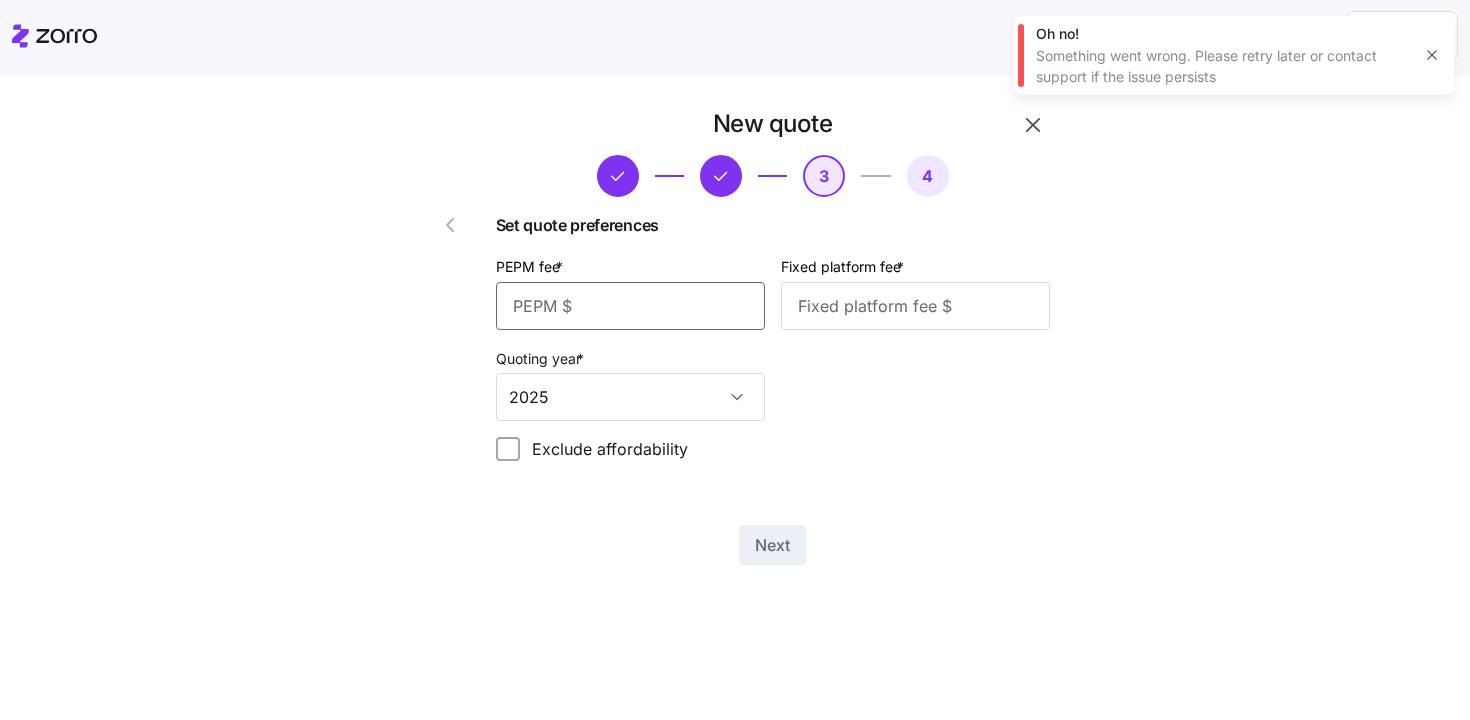 click on "PEPM fee  *" at bounding box center [630, 306] 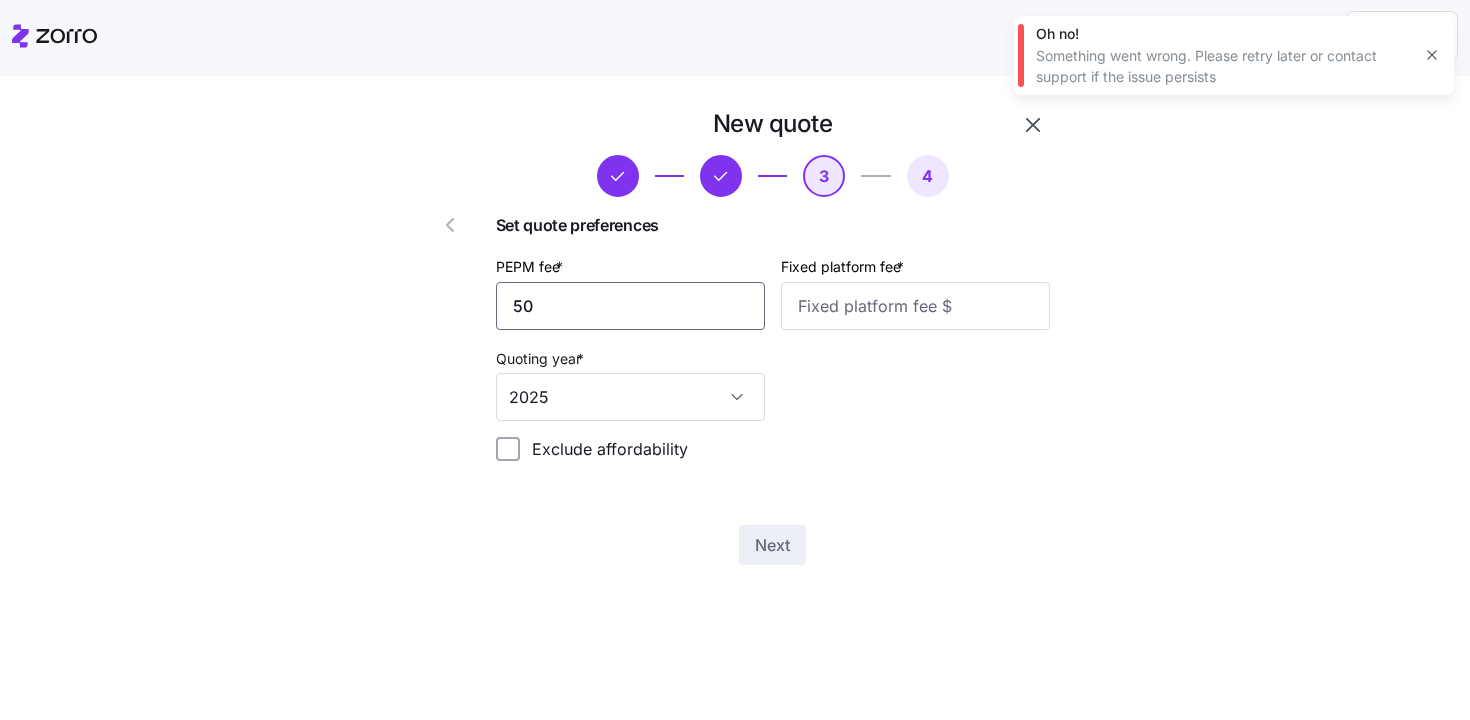 type on "50" 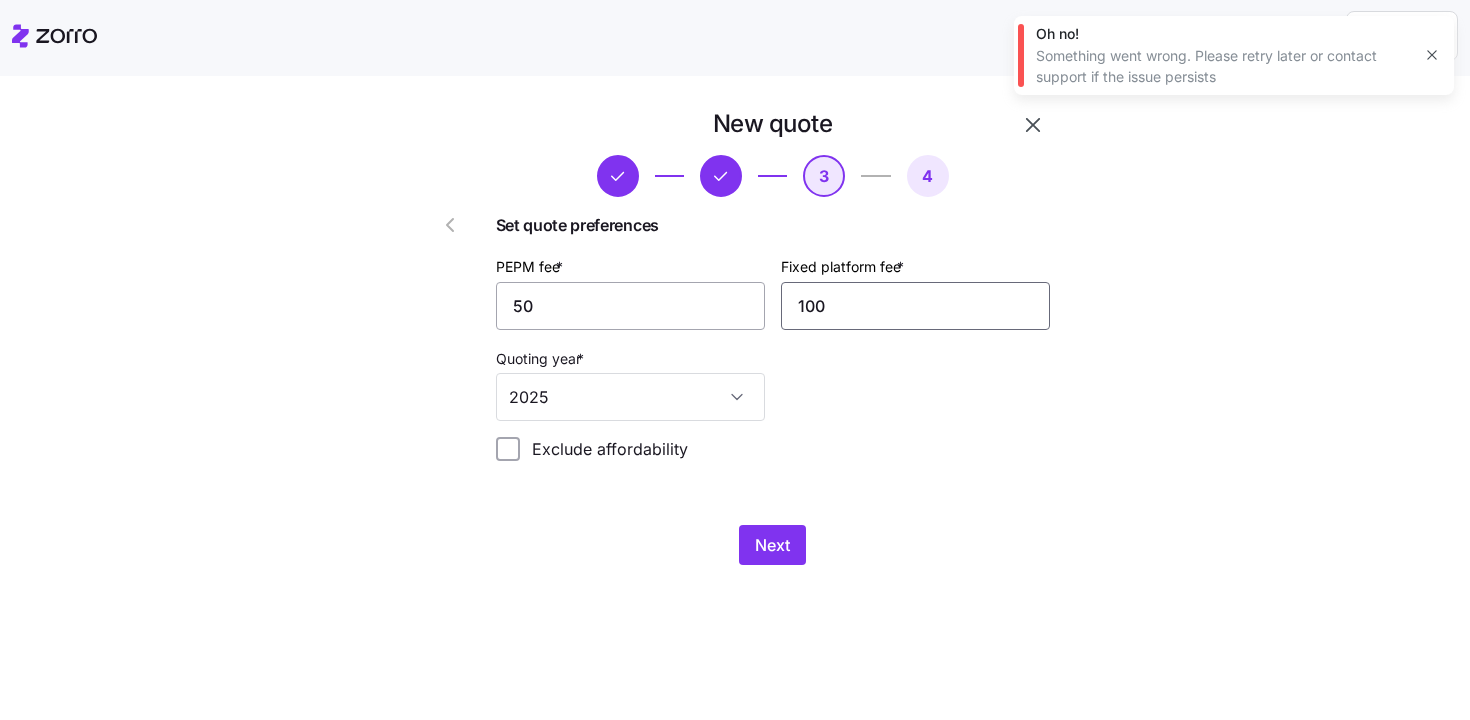 type on "100" 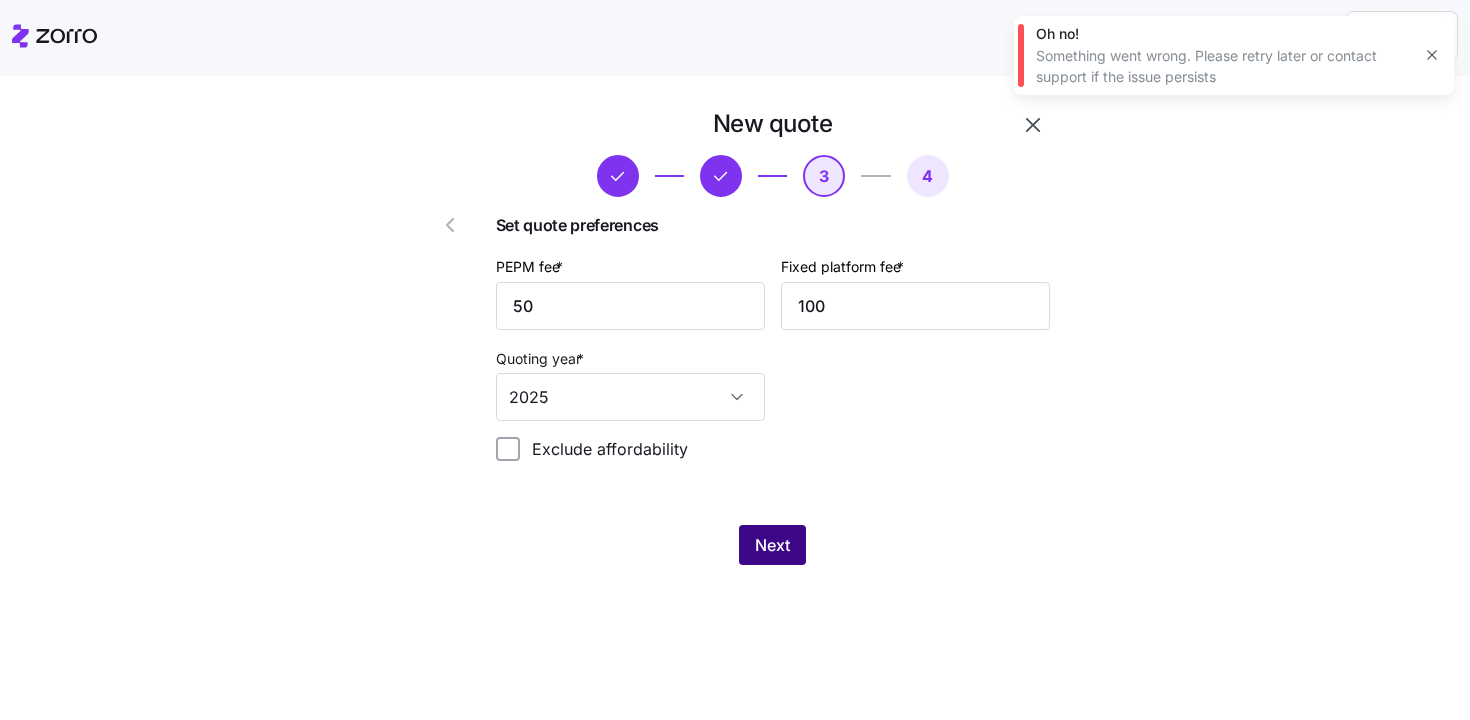 click on "Next" at bounding box center [772, 545] 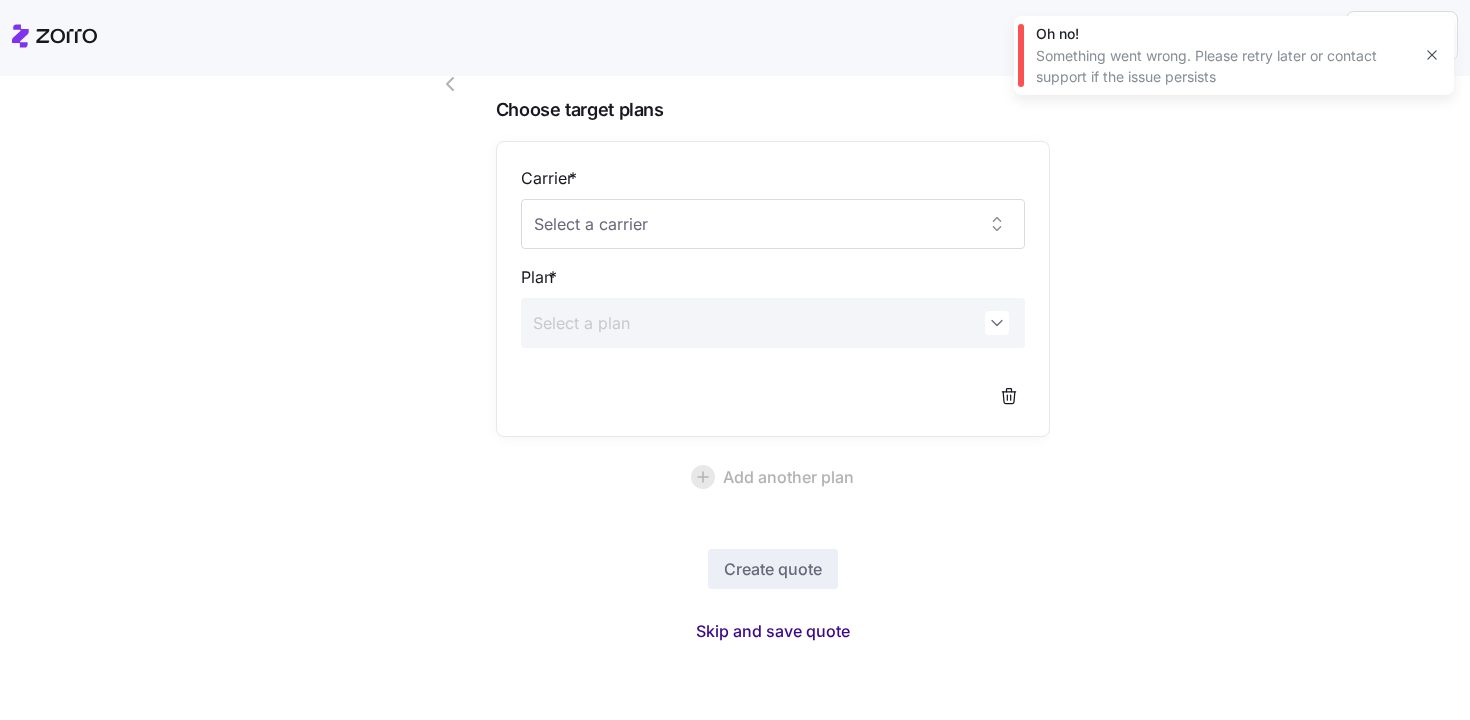 click on "Skip and save quote" at bounding box center (773, 631) 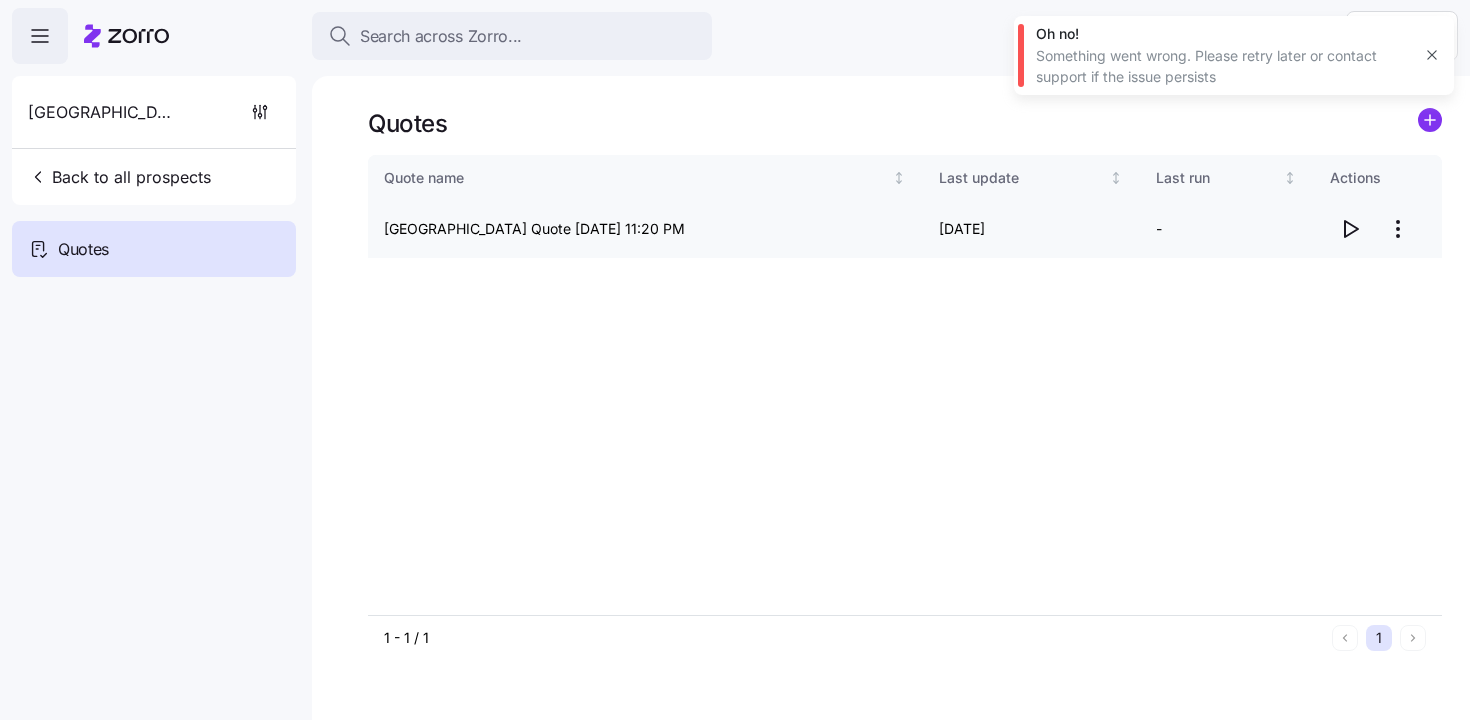 click 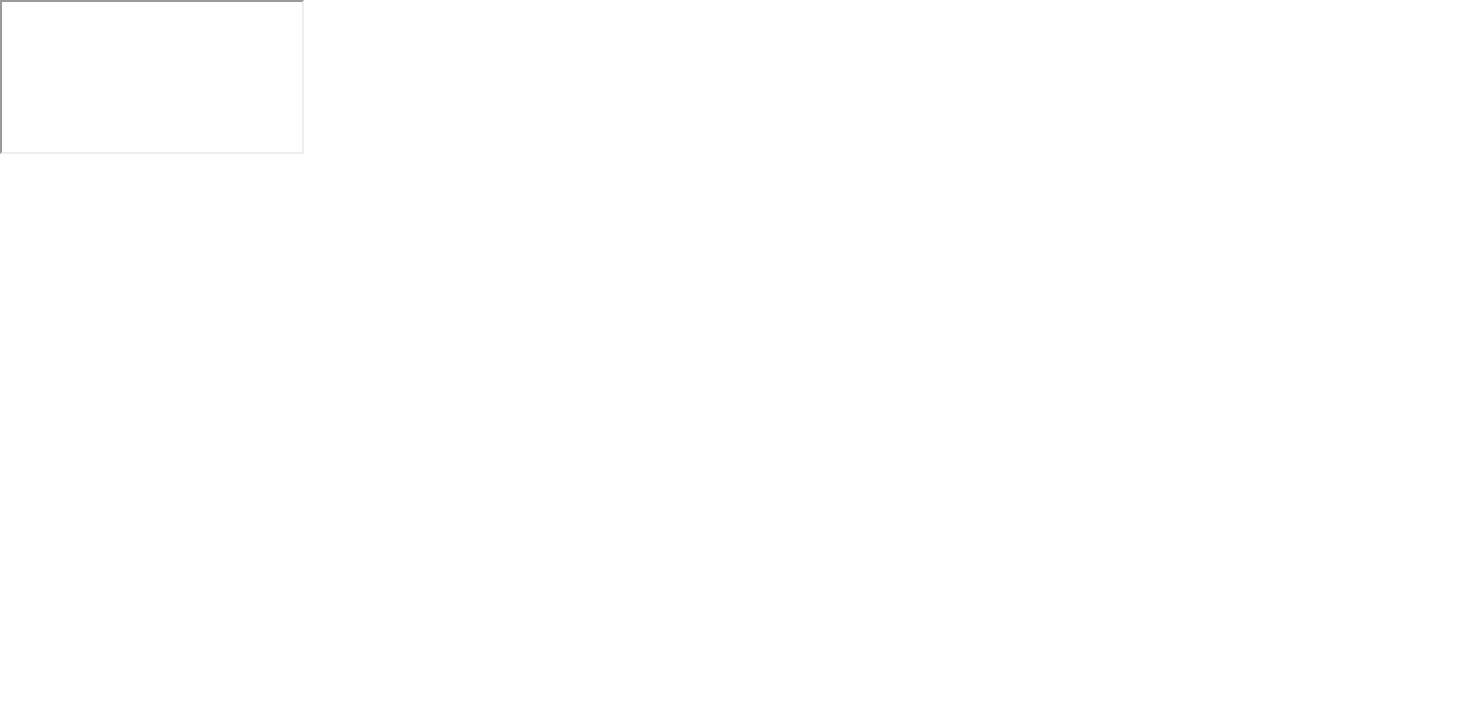 scroll, scrollTop: 0, scrollLeft: 0, axis: both 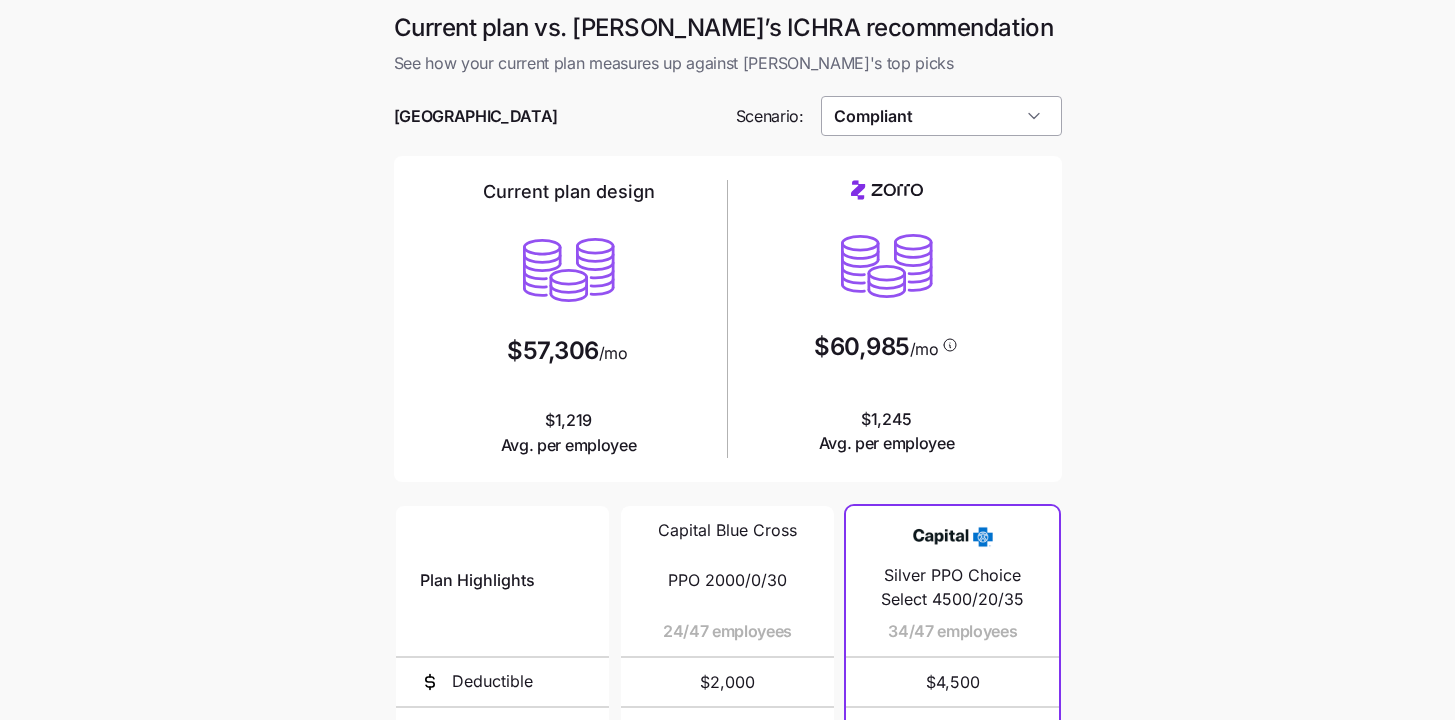 click on "Compliant" at bounding box center (941, 116) 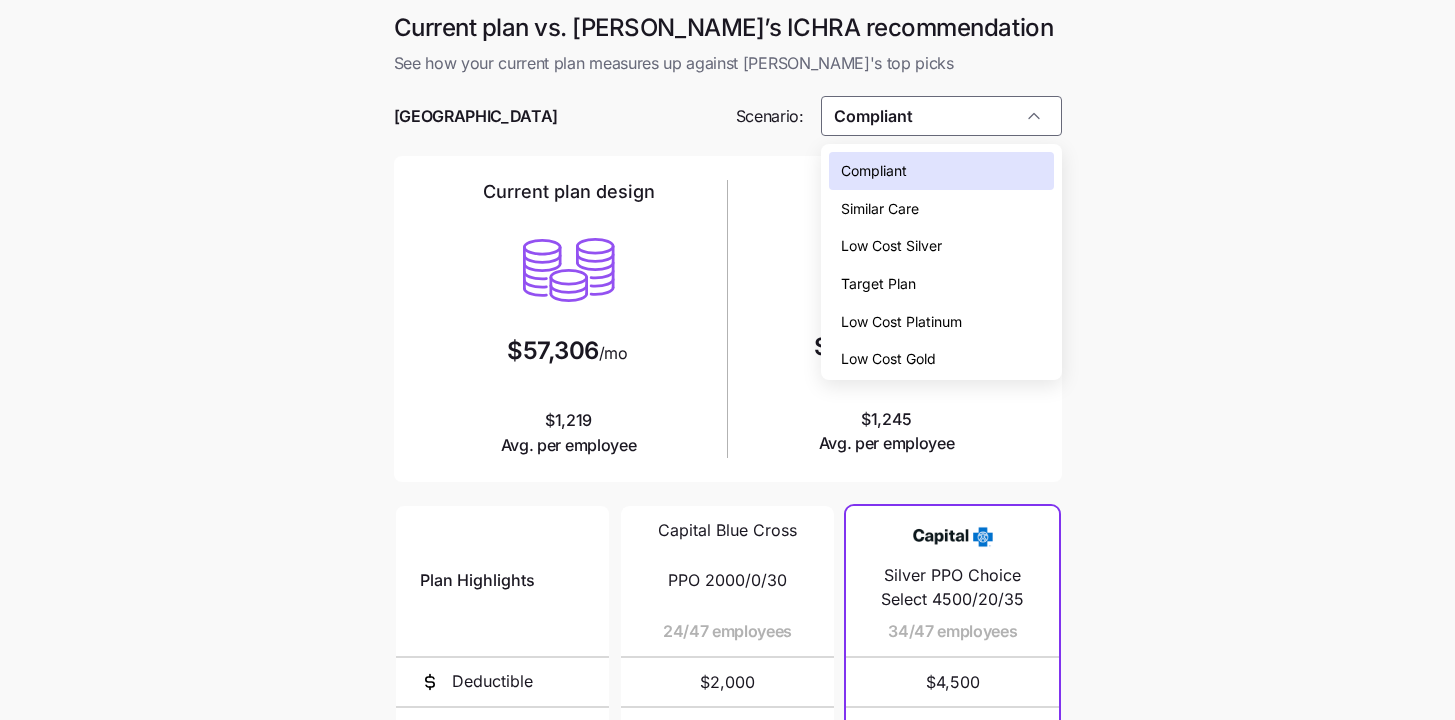 click on "Low Cost Silver" at bounding box center [891, 246] 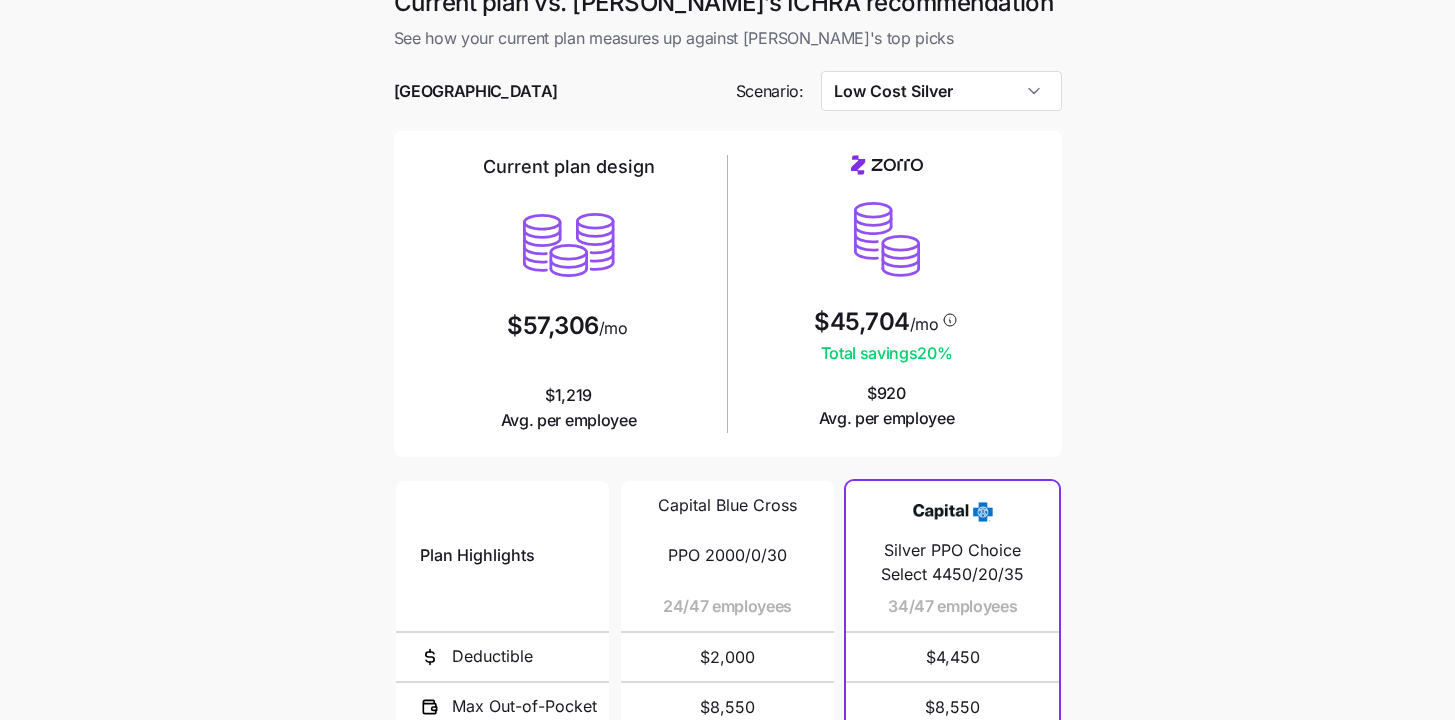 scroll, scrollTop: 28, scrollLeft: 0, axis: vertical 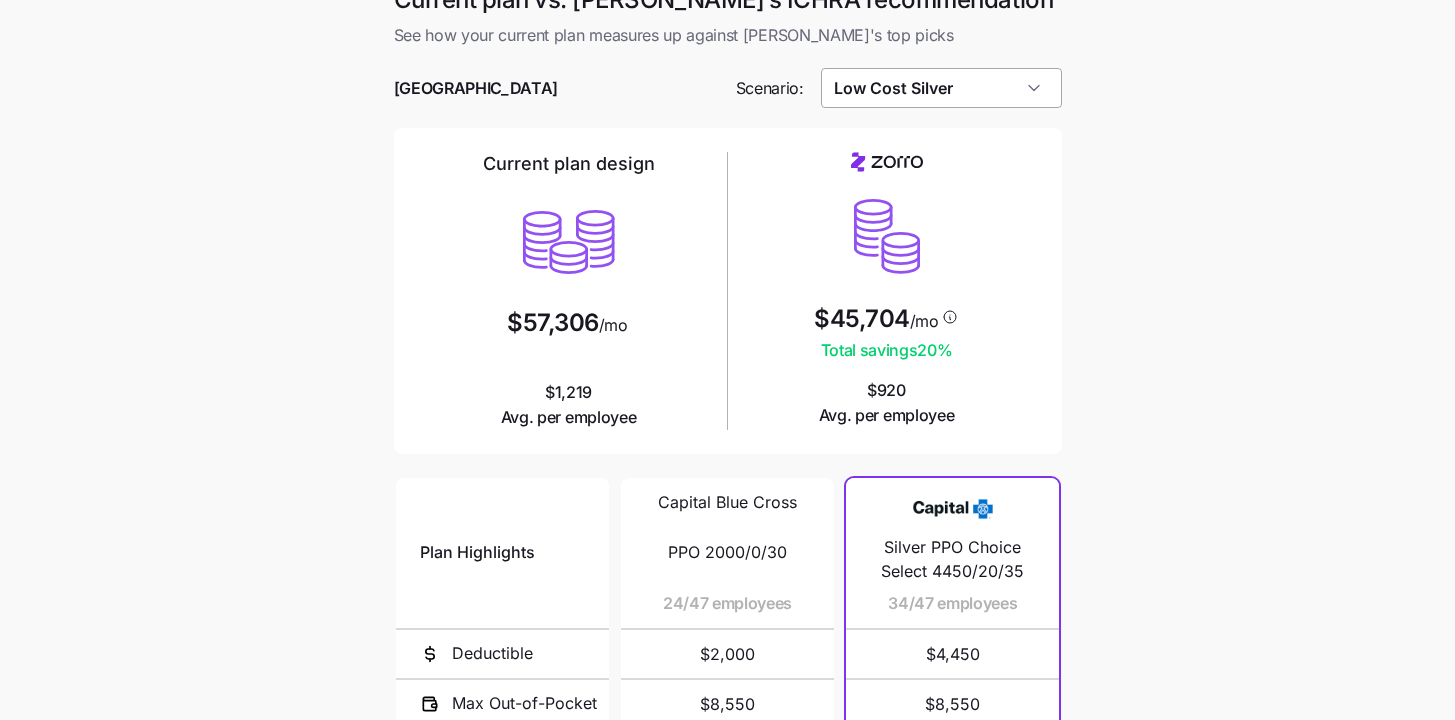 click on "Low Cost Silver" at bounding box center (941, 88) 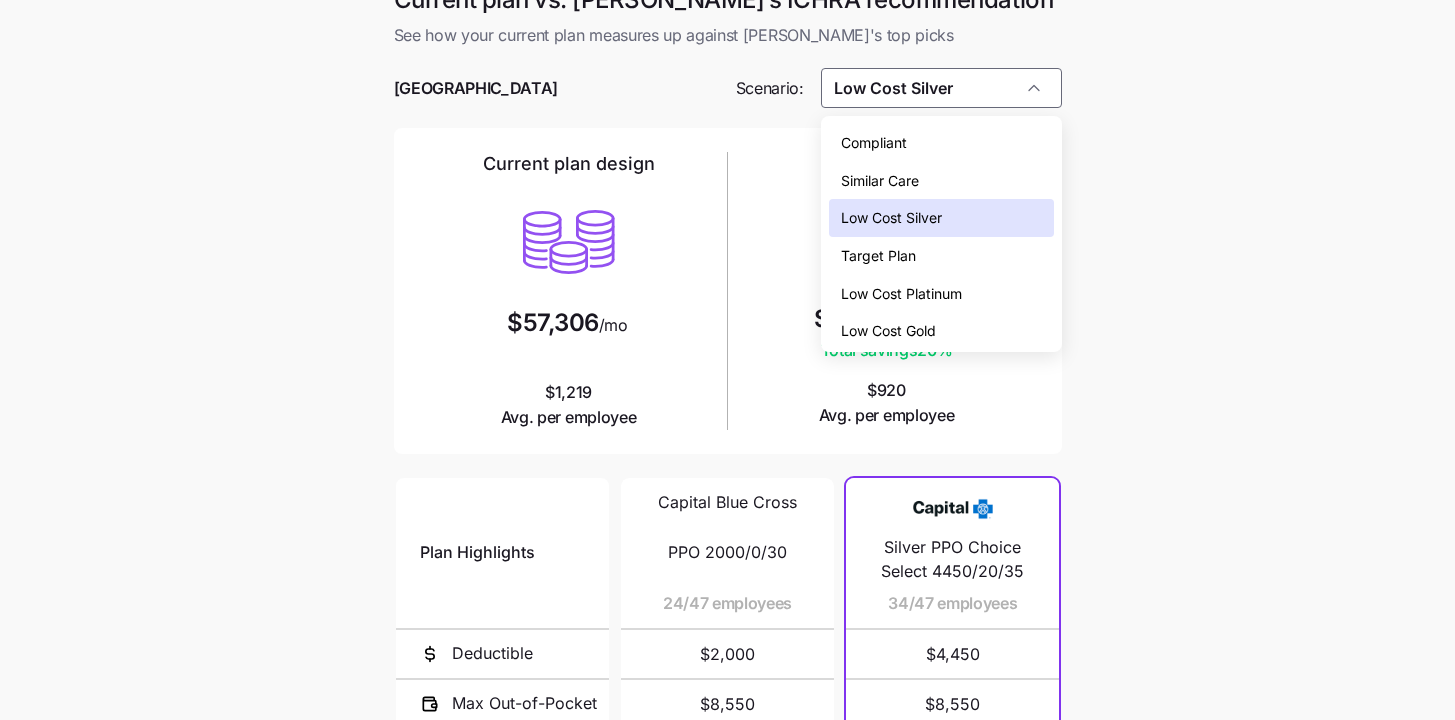 click on "Similar Care" at bounding box center [941, 181] 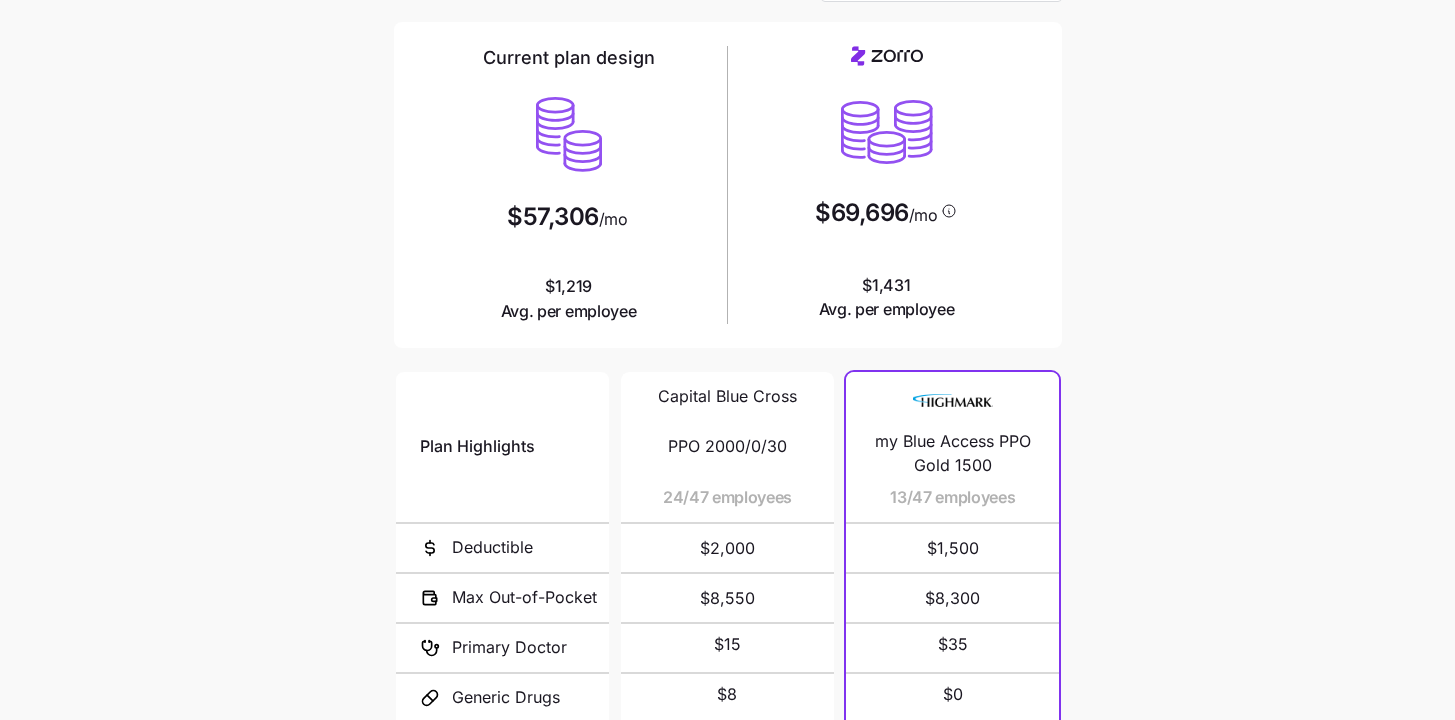 scroll, scrollTop: 51, scrollLeft: 0, axis: vertical 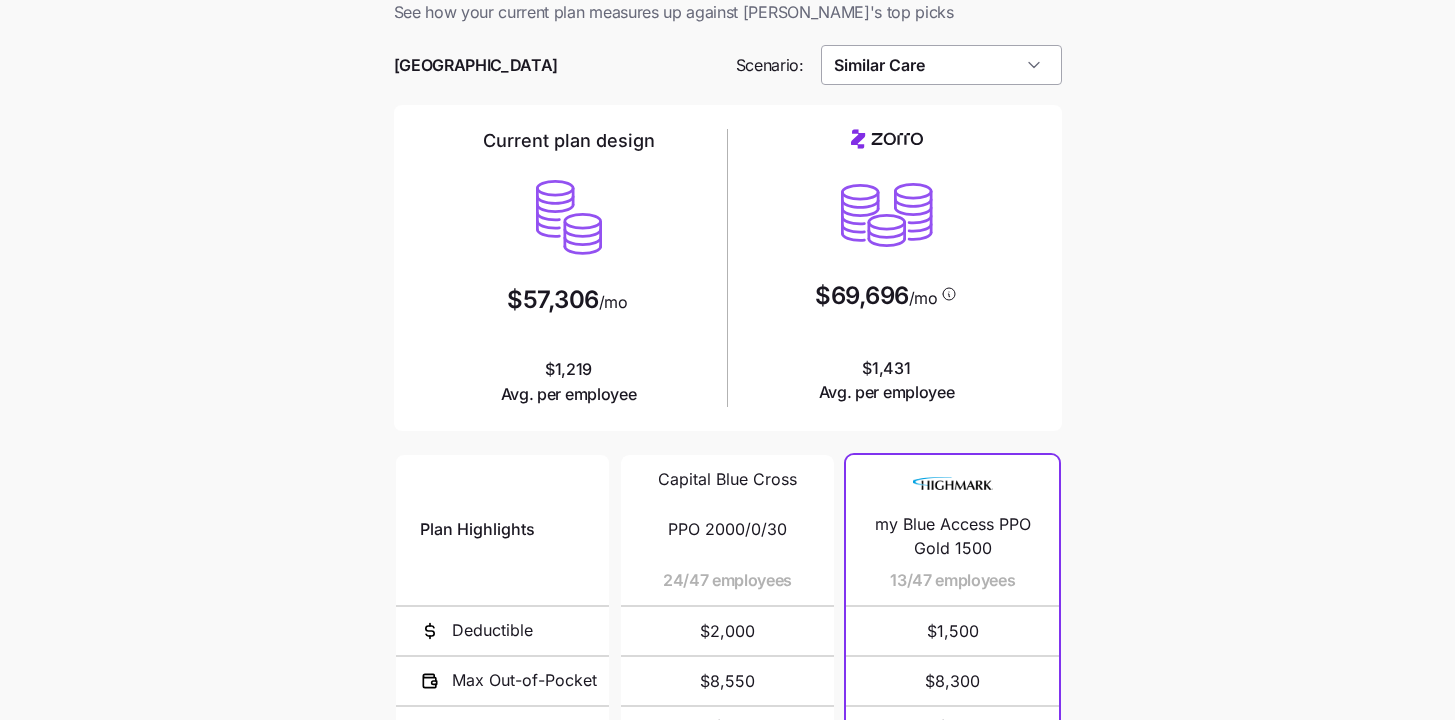 click on "Similar Care" at bounding box center (941, 65) 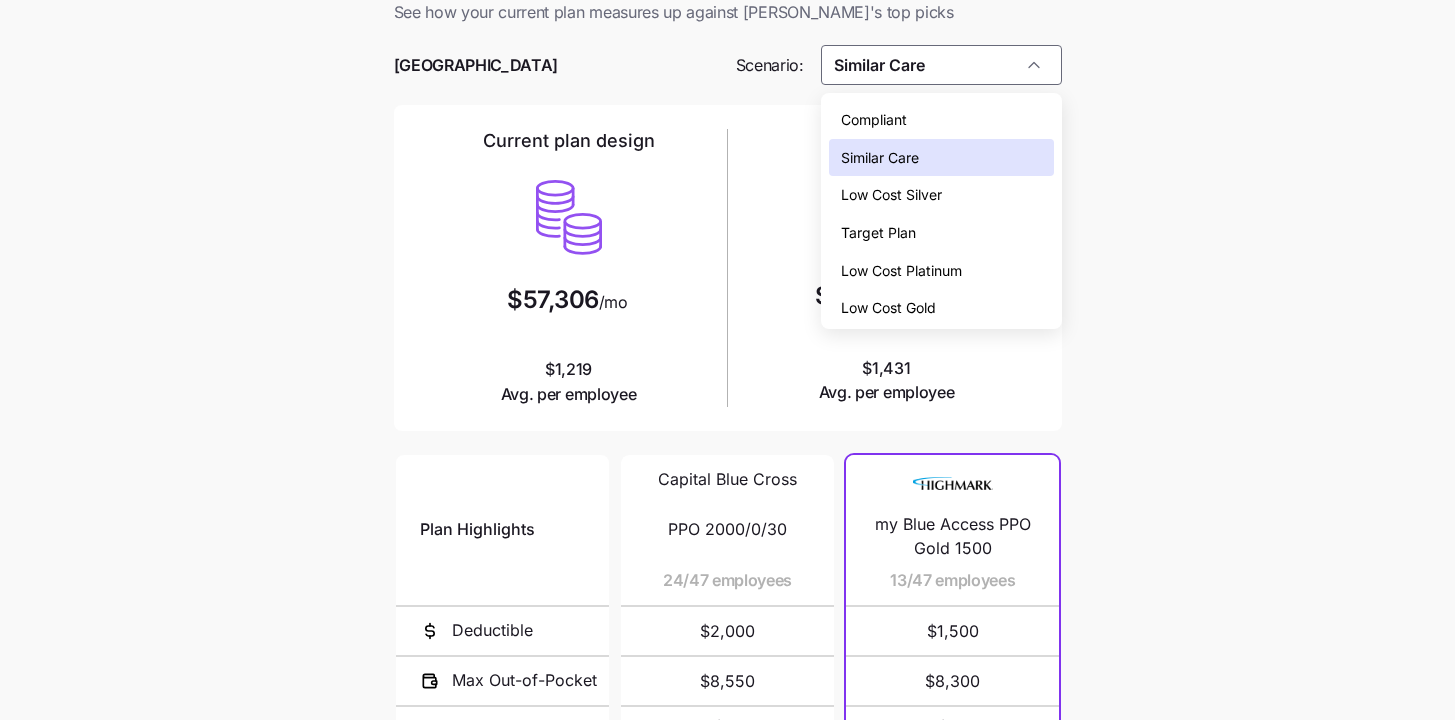 click on "Low Cost Gold" at bounding box center (888, 308) 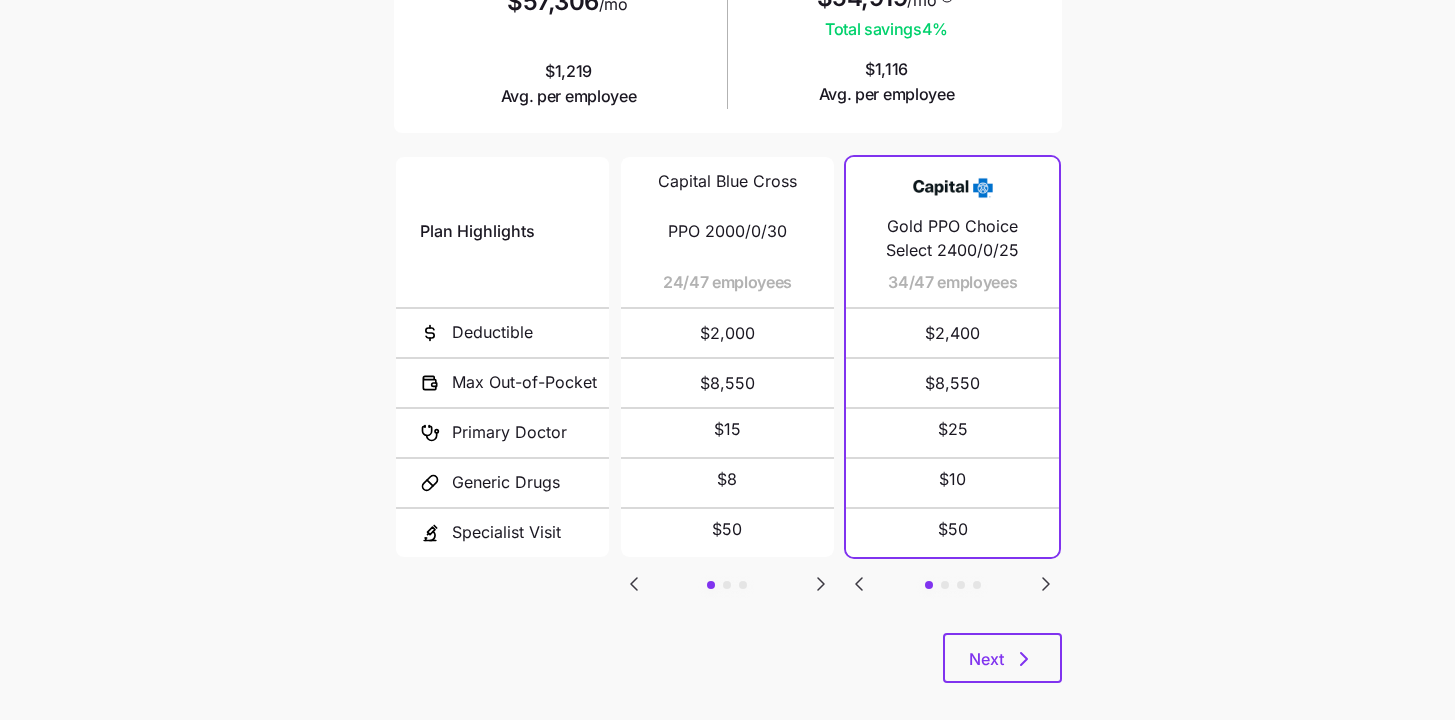 scroll, scrollTop: 371, scrollLeft: 0, axis: vertical 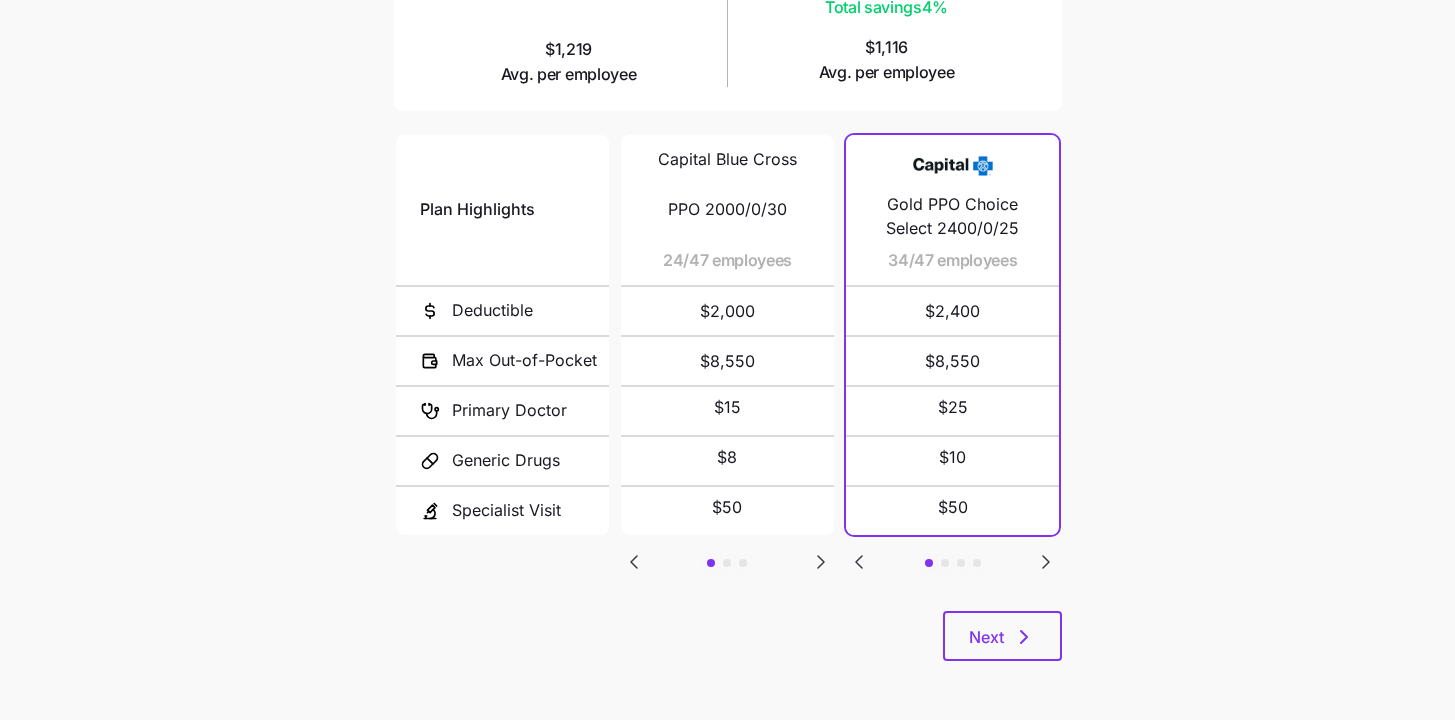 click 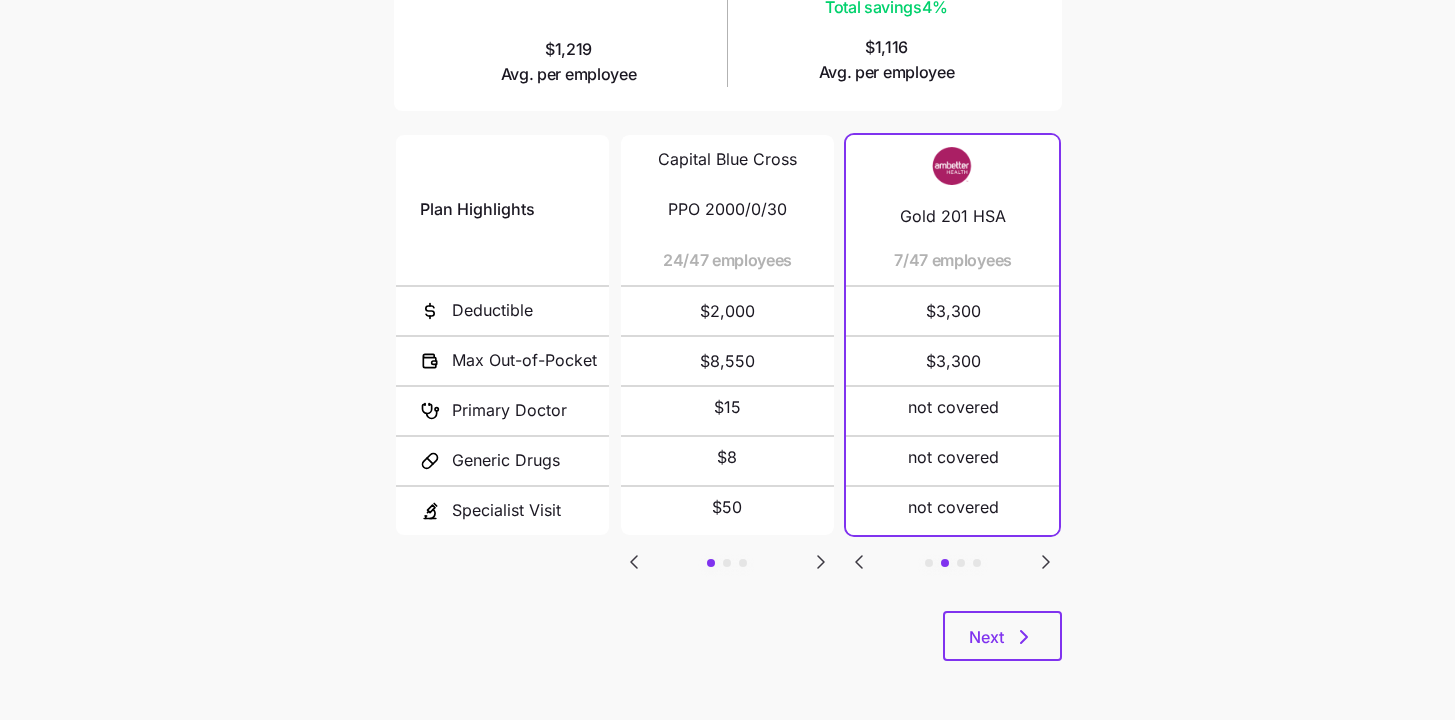 drag, startPoint x: 845, startPoint y: 562, endPoint x: 869, endPoint y: 556, distance: 24.738634 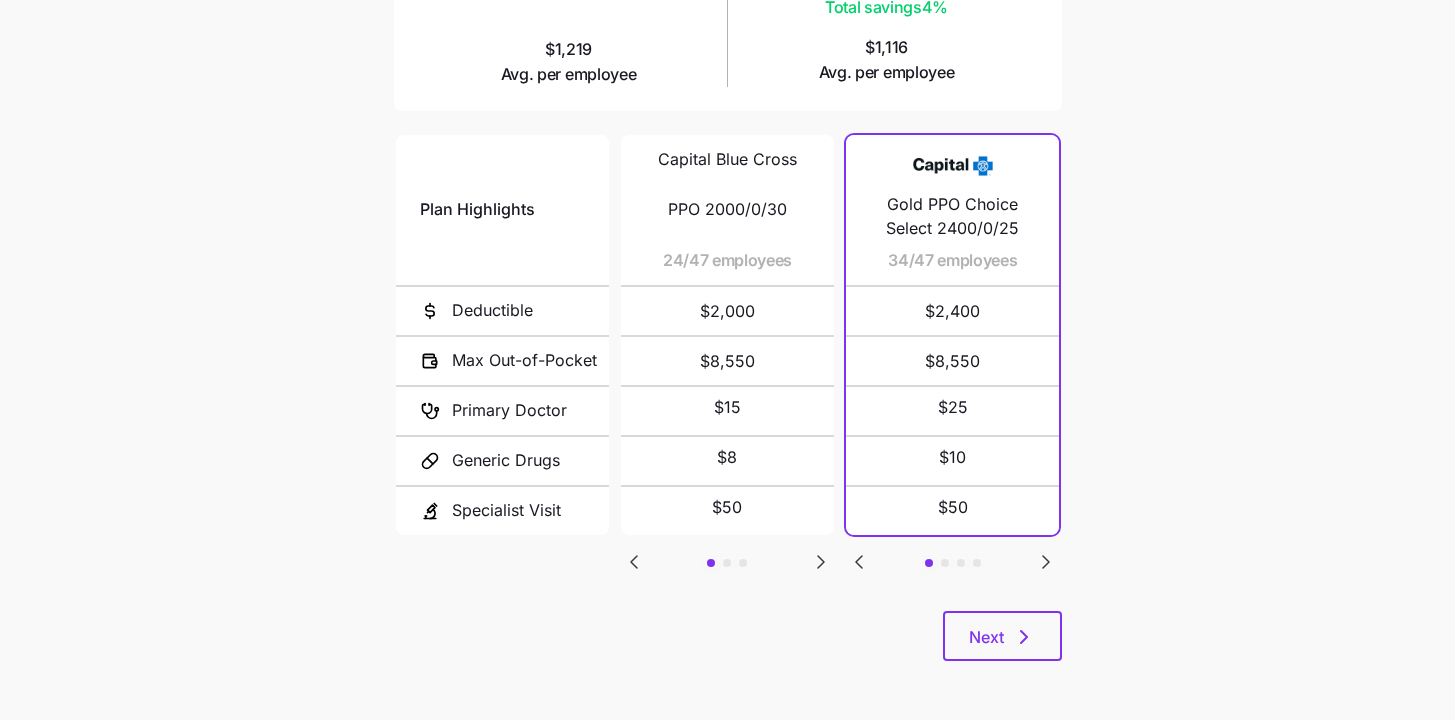 click 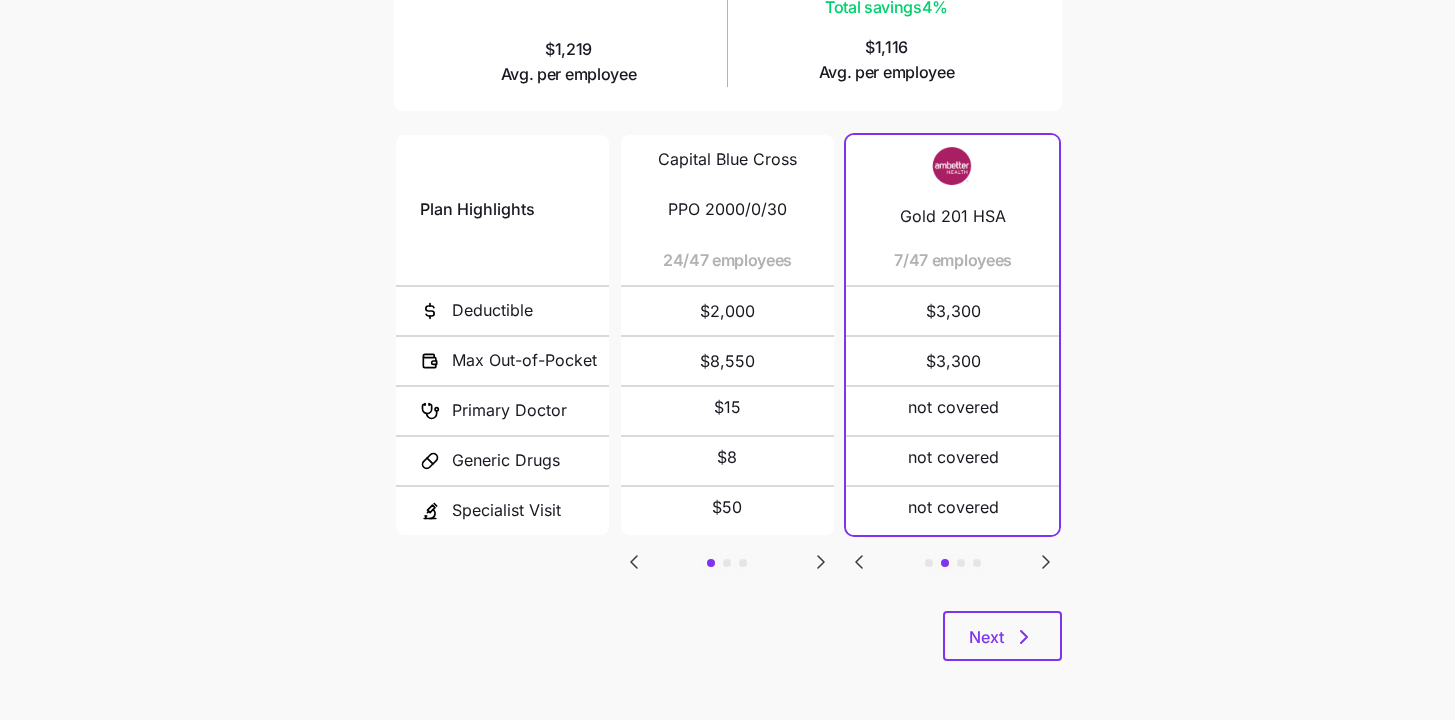 click 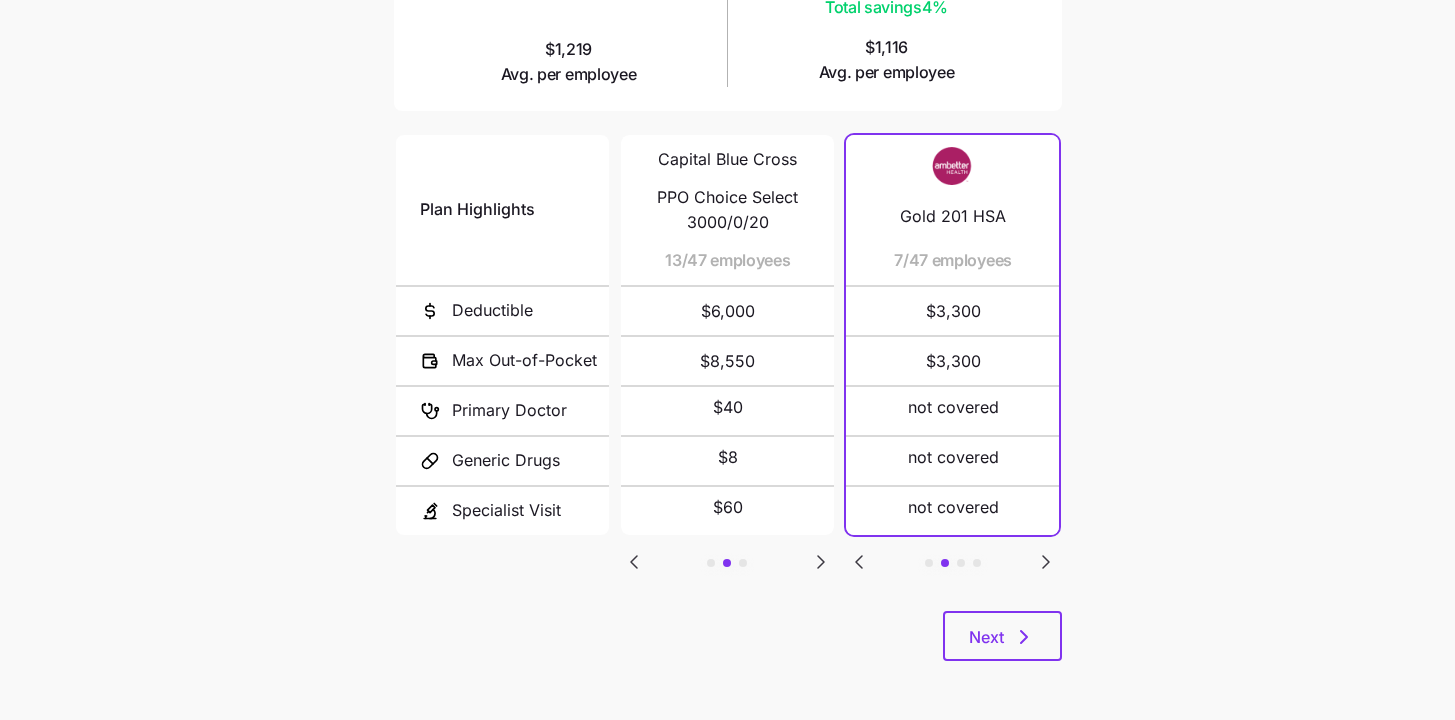 click 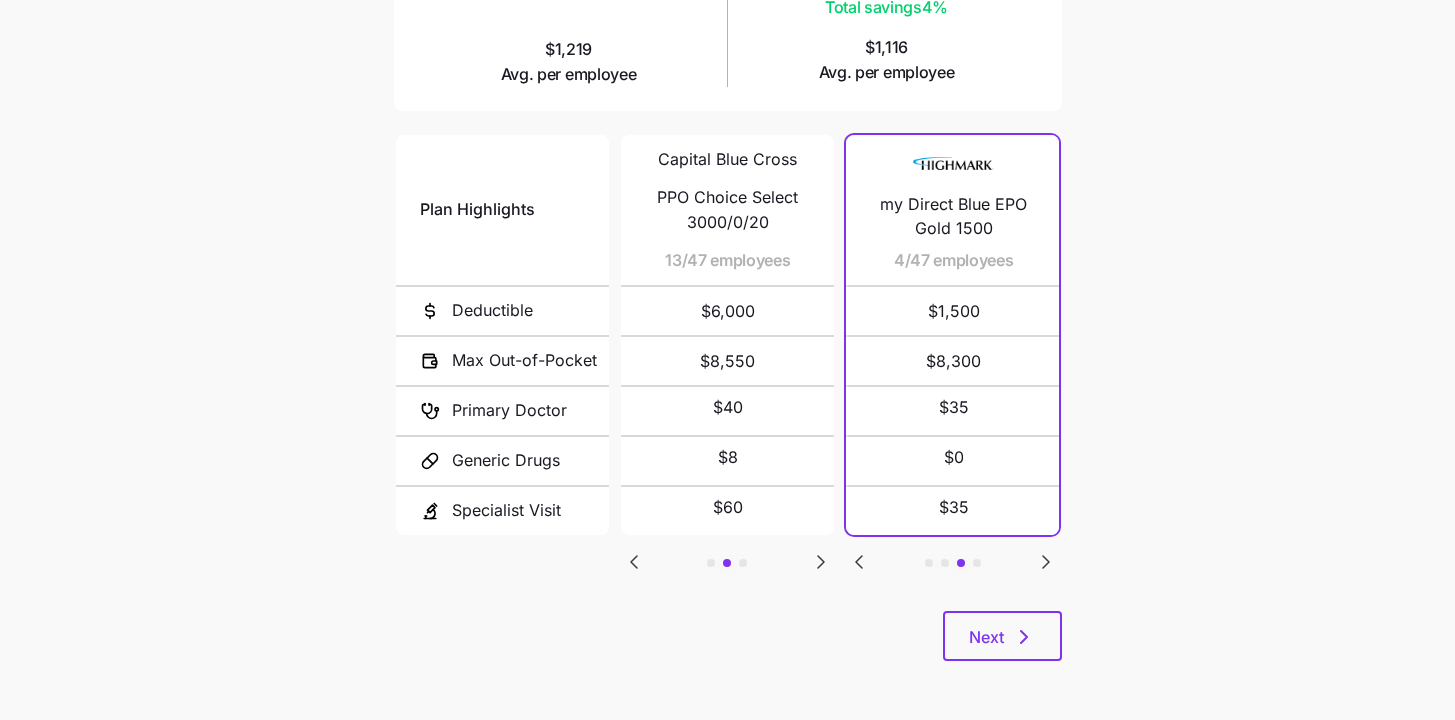 click 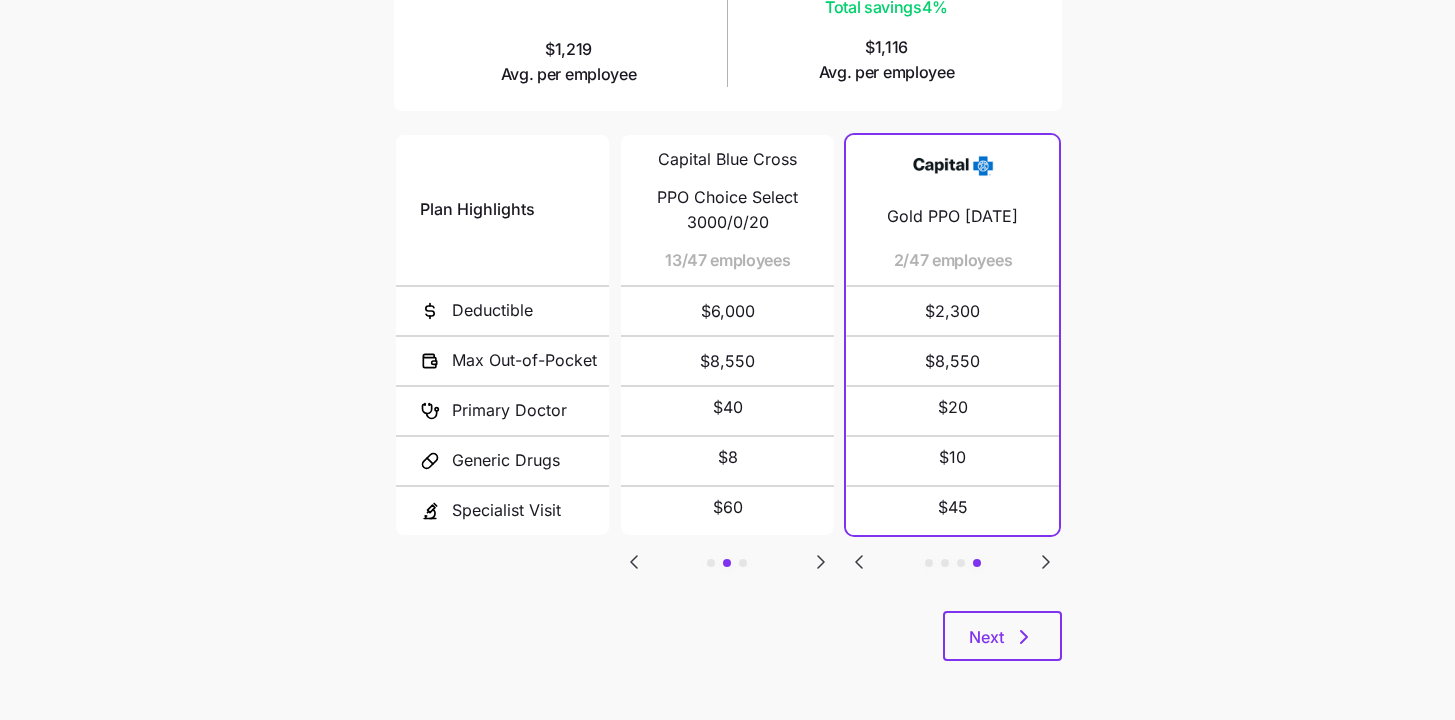 click 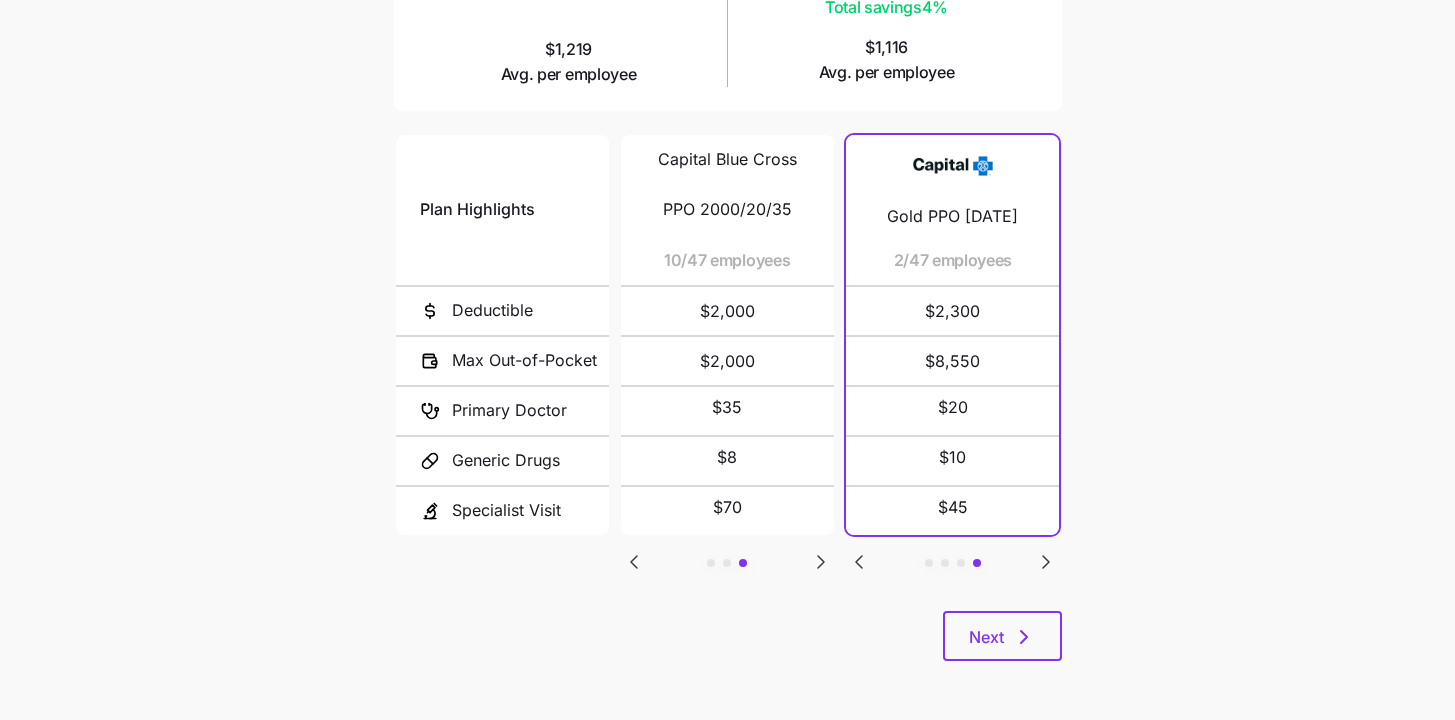 click 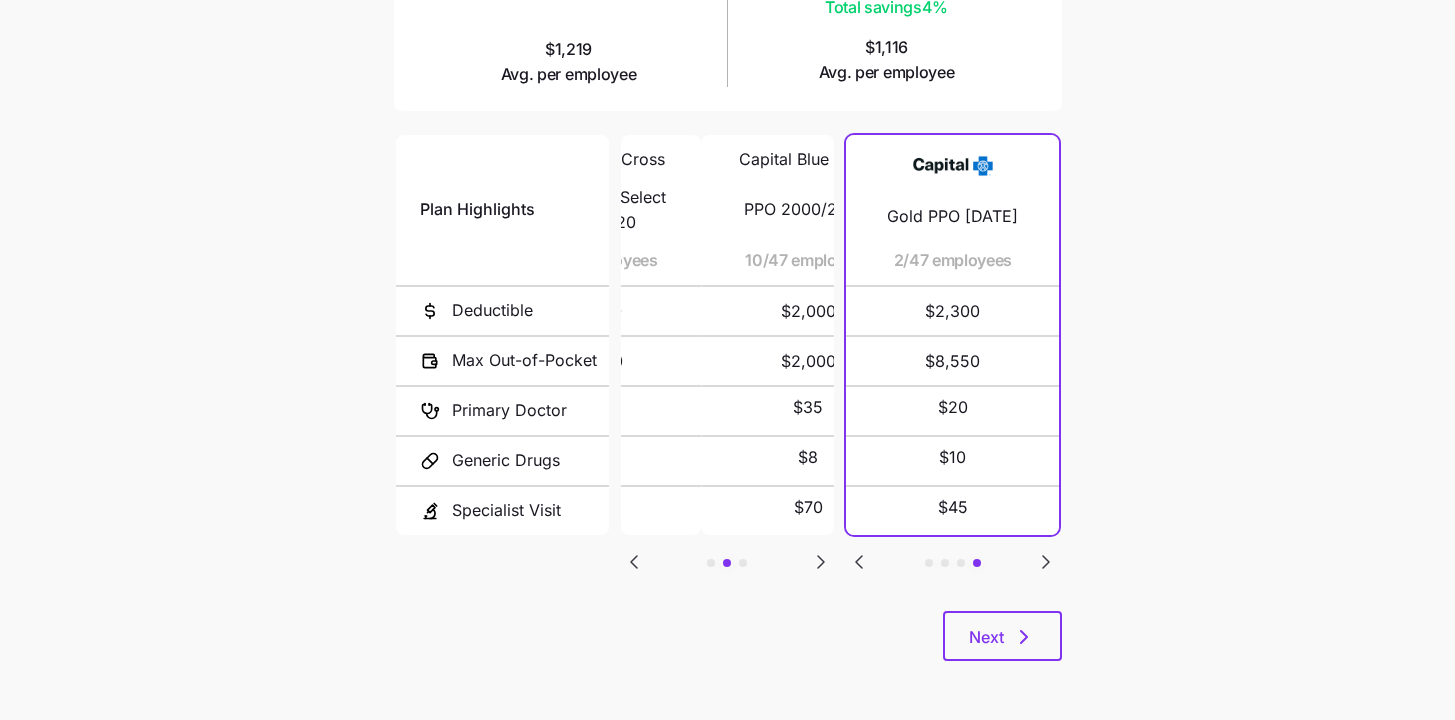 click 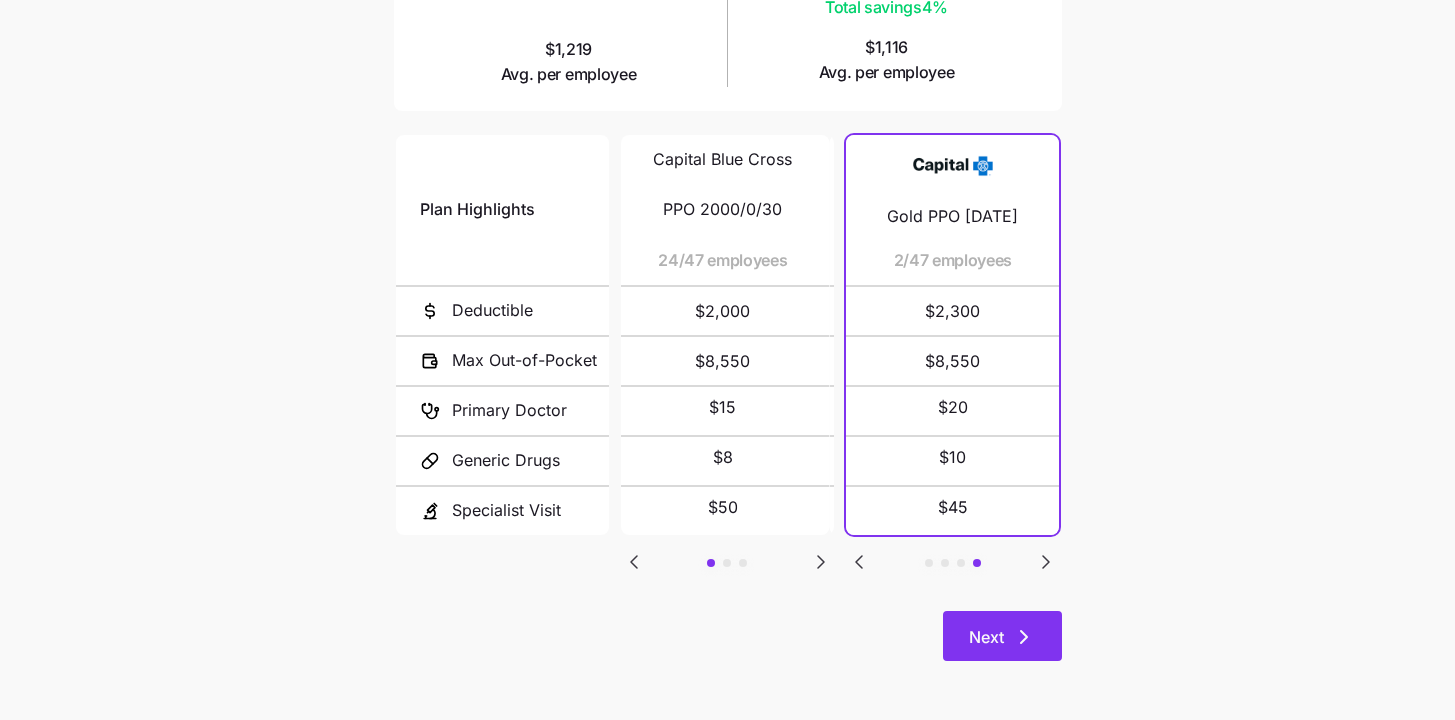 click on "Next" at bounding box center [1002, 636] 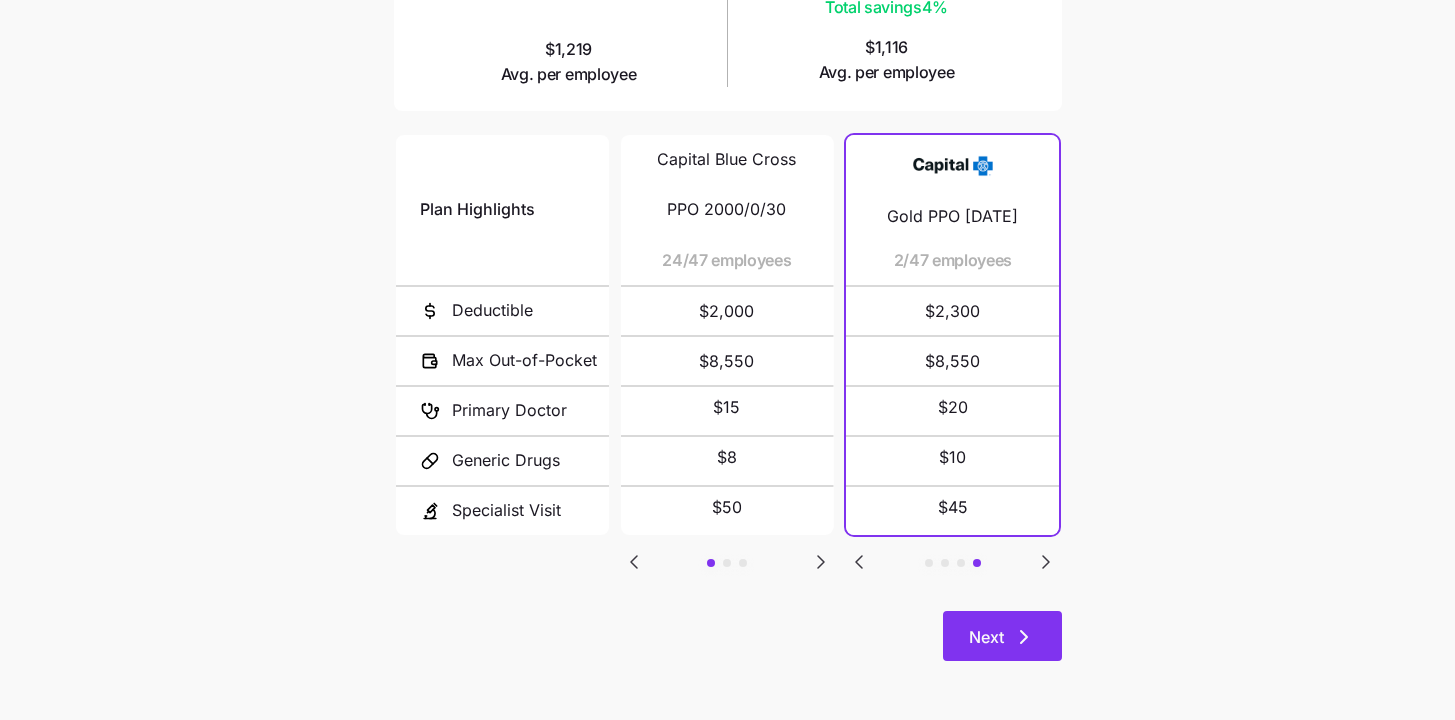 scroll, scrollTop: 0, scrollLeft: 0, axis: both 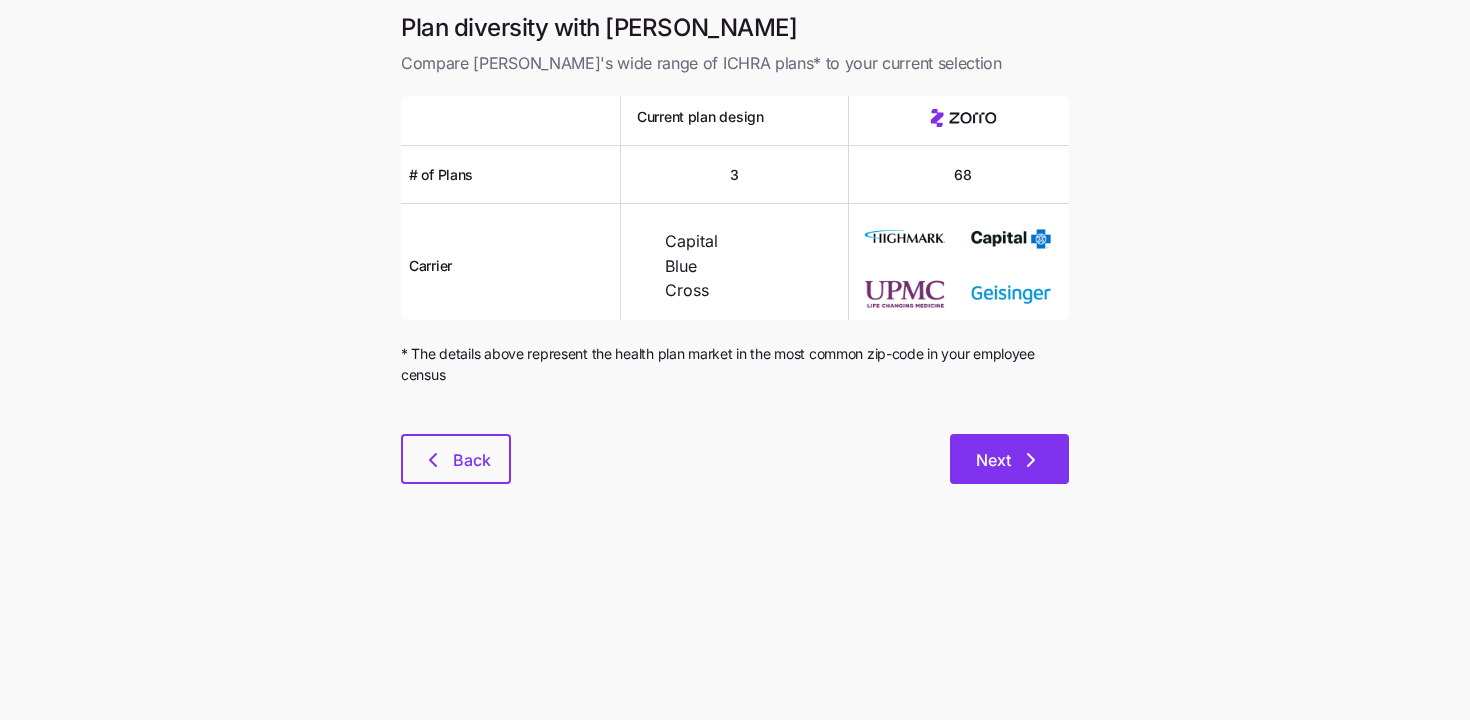 click on "Next" at bounding box center [993, 460] 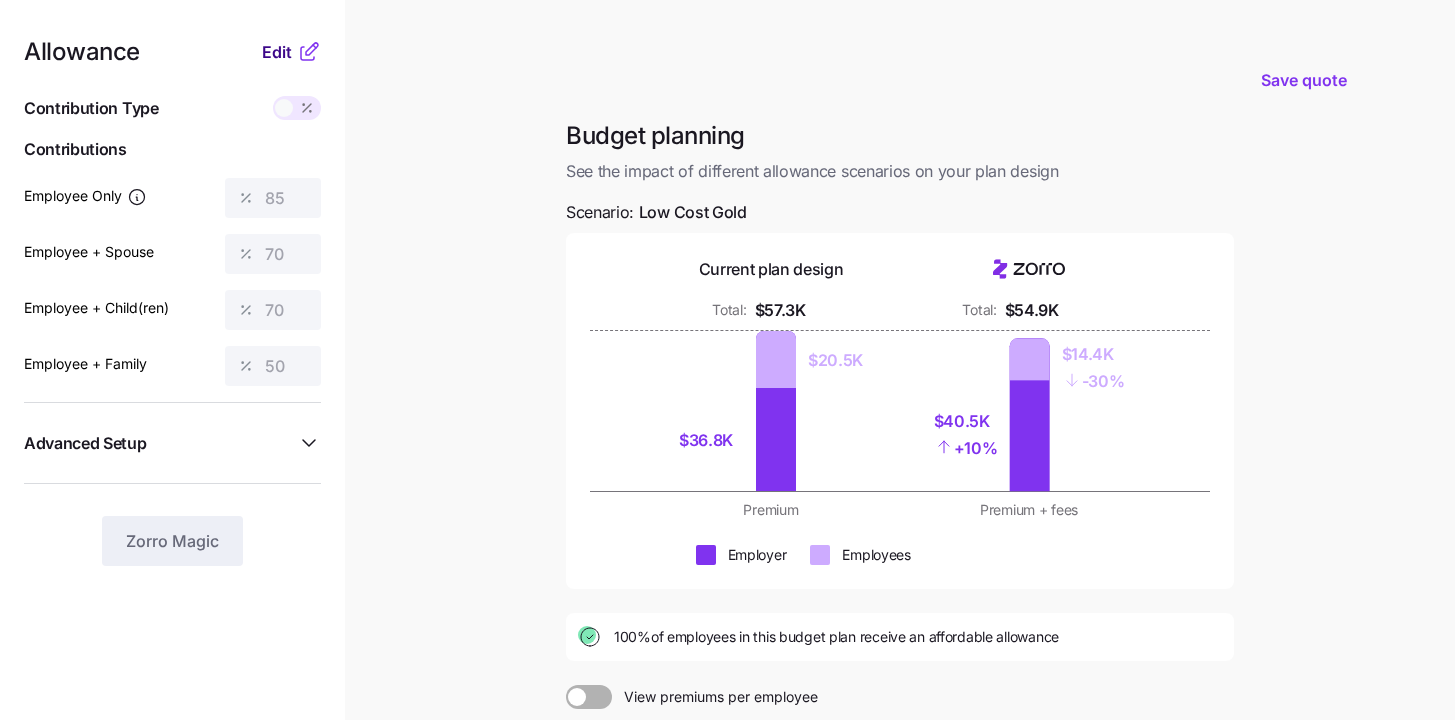 click on "Edit" at bounding box center [277, 52] 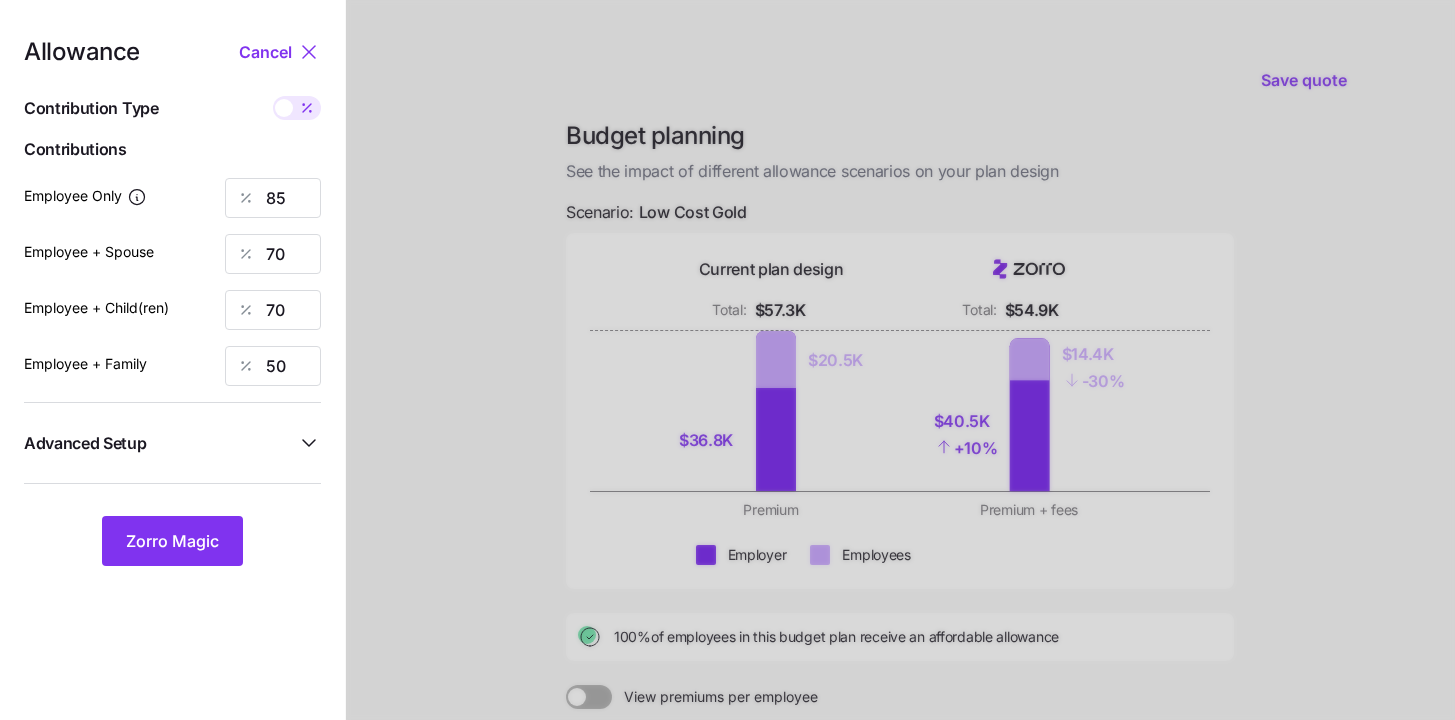 click 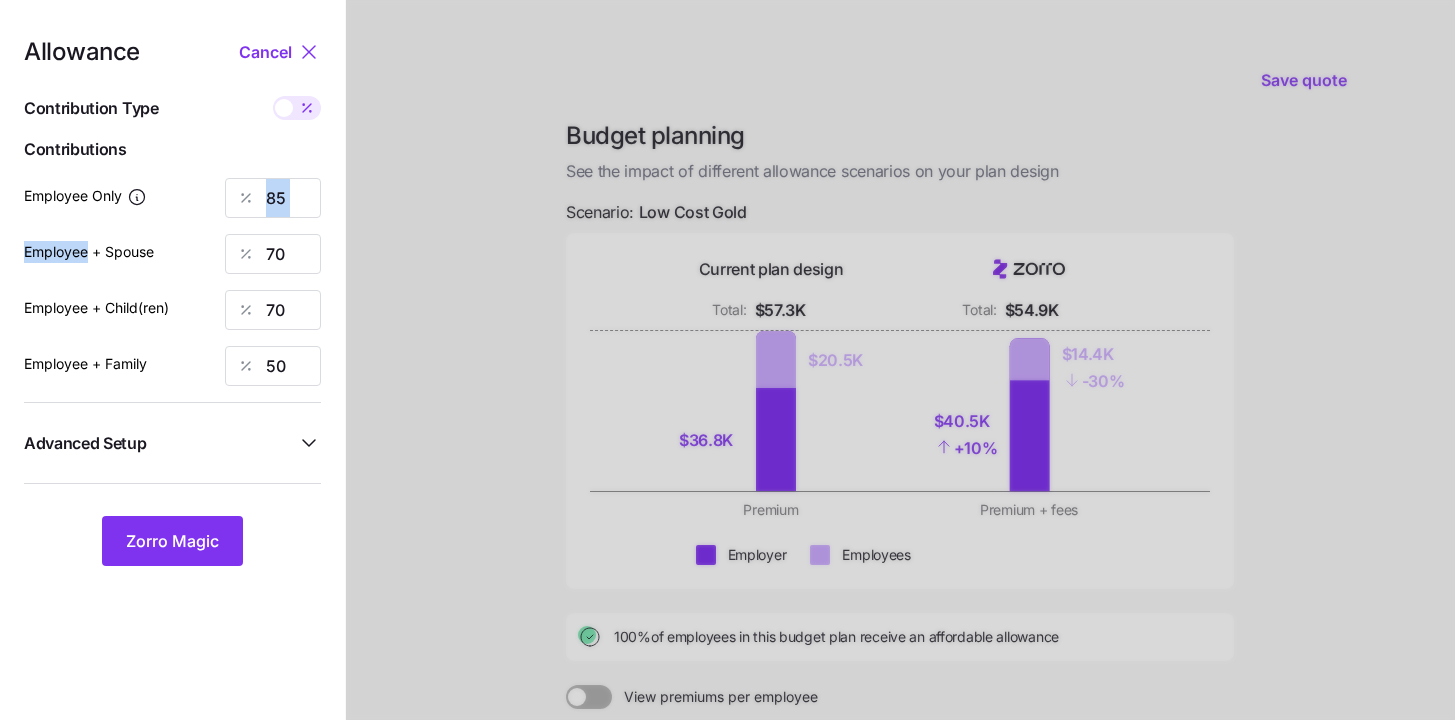 click at bounding box center [246, 198] 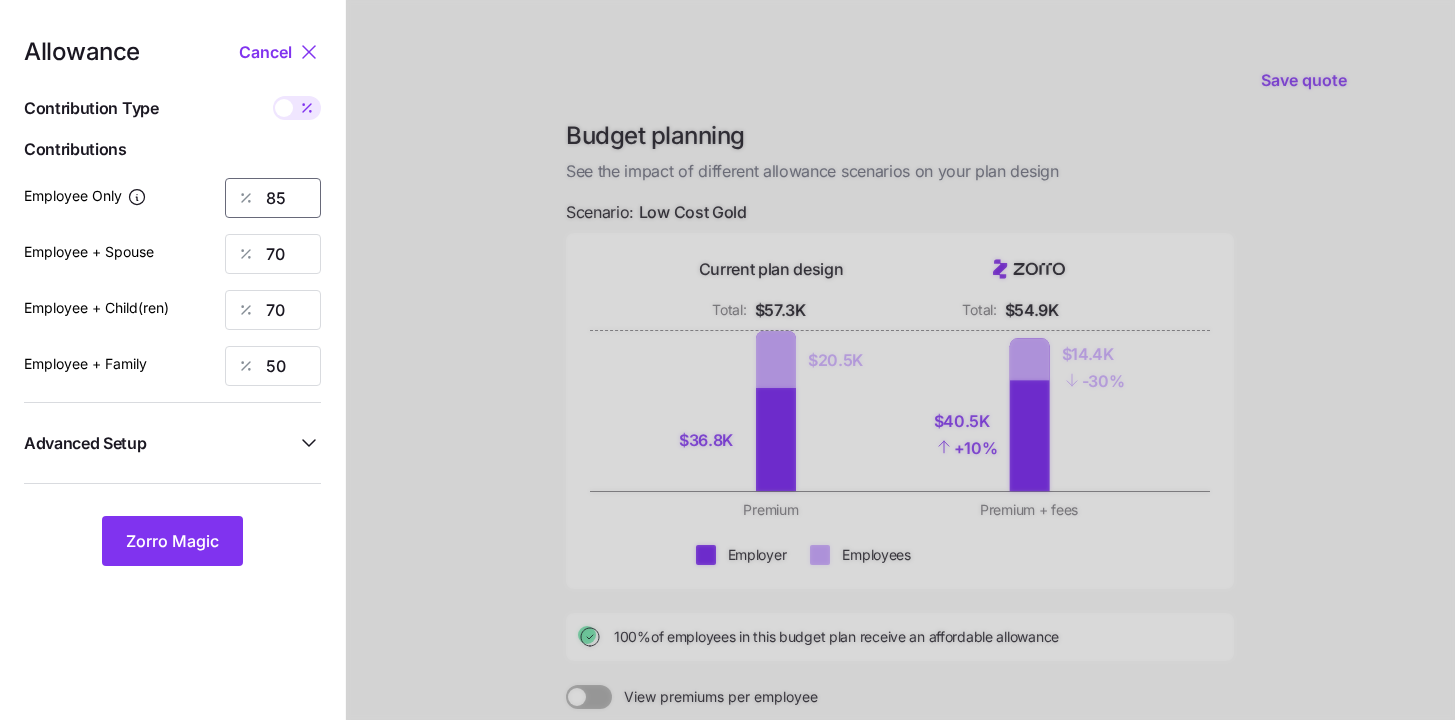 click on "85" at bounding box center [273, 198] 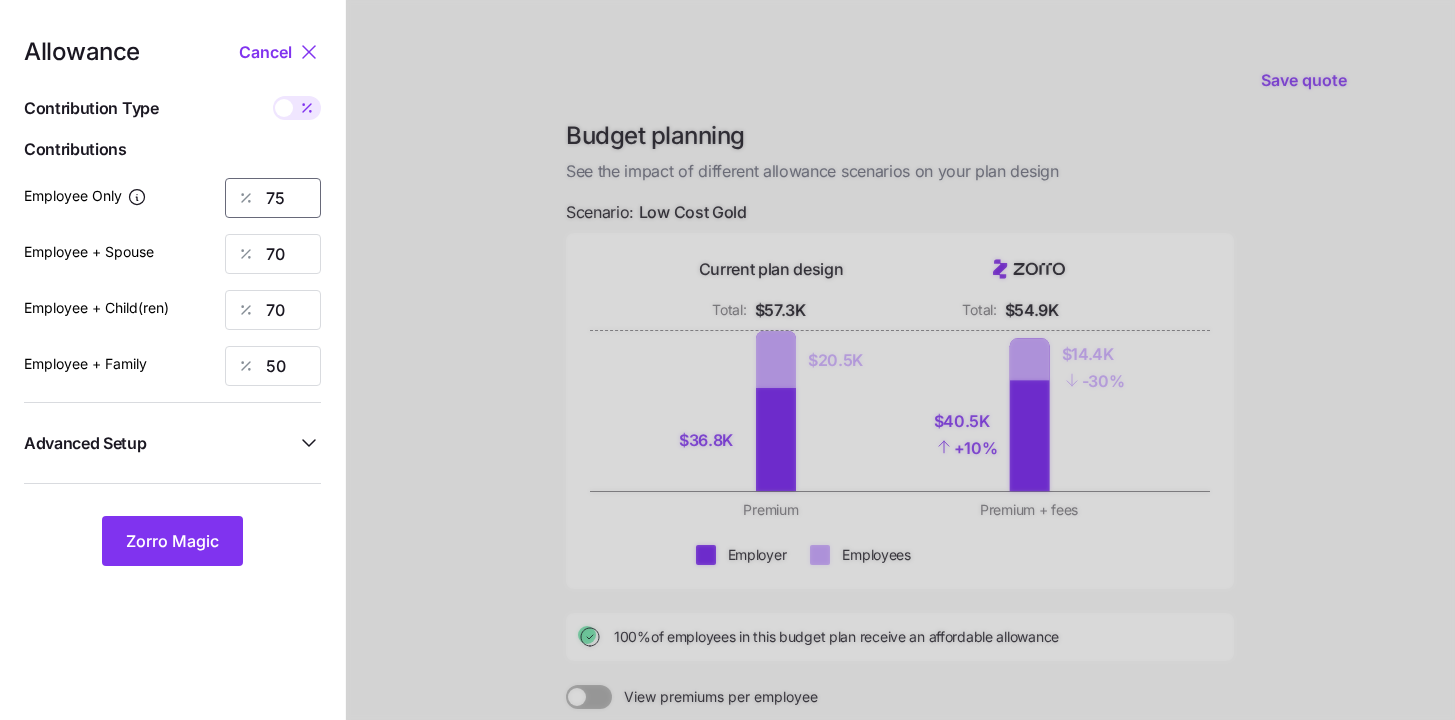 type on "75" 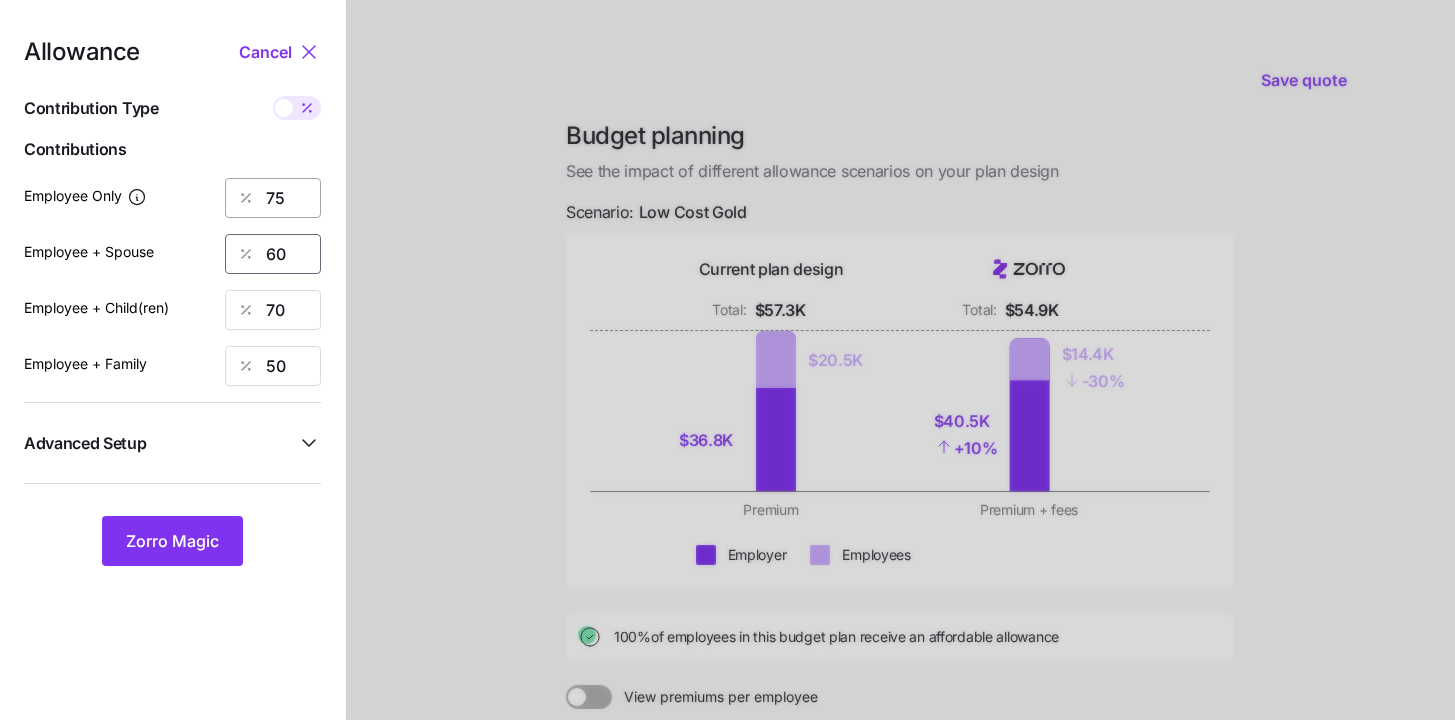 type on "60" 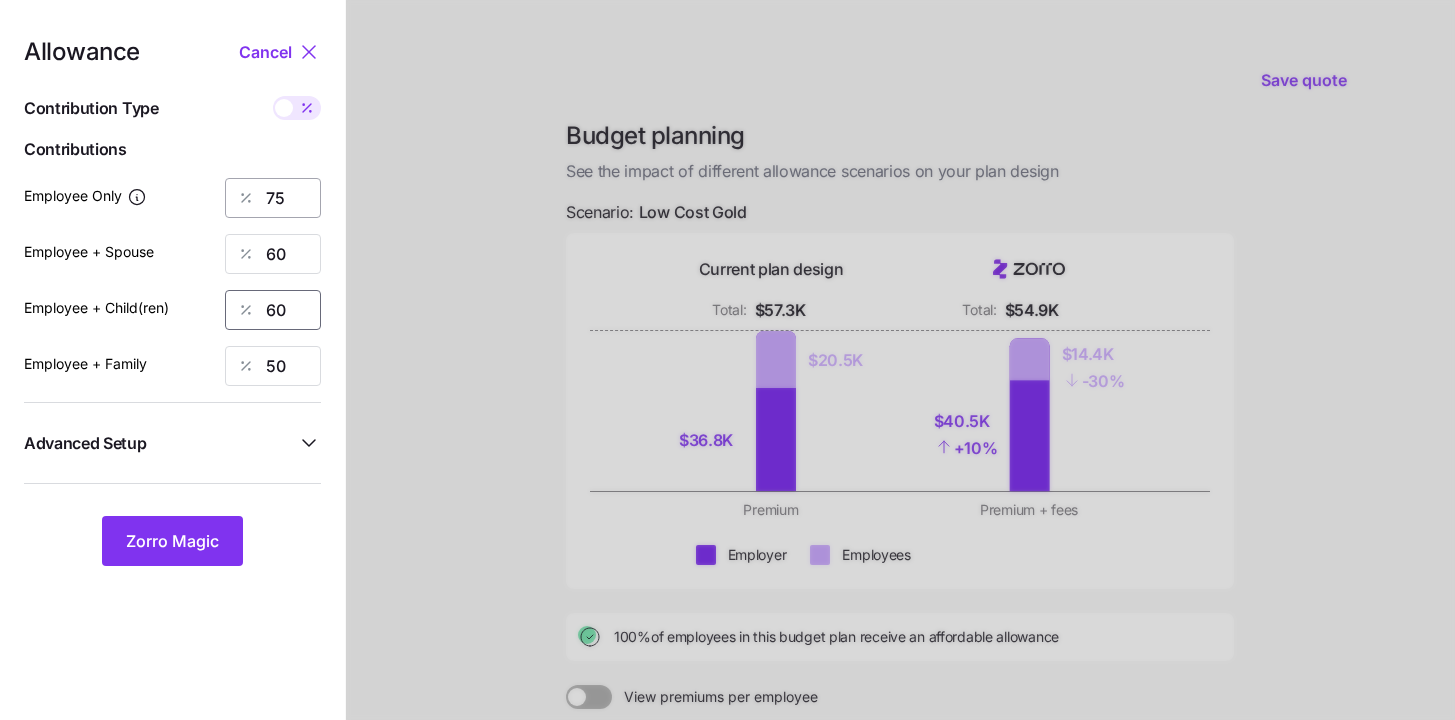 type on "60" 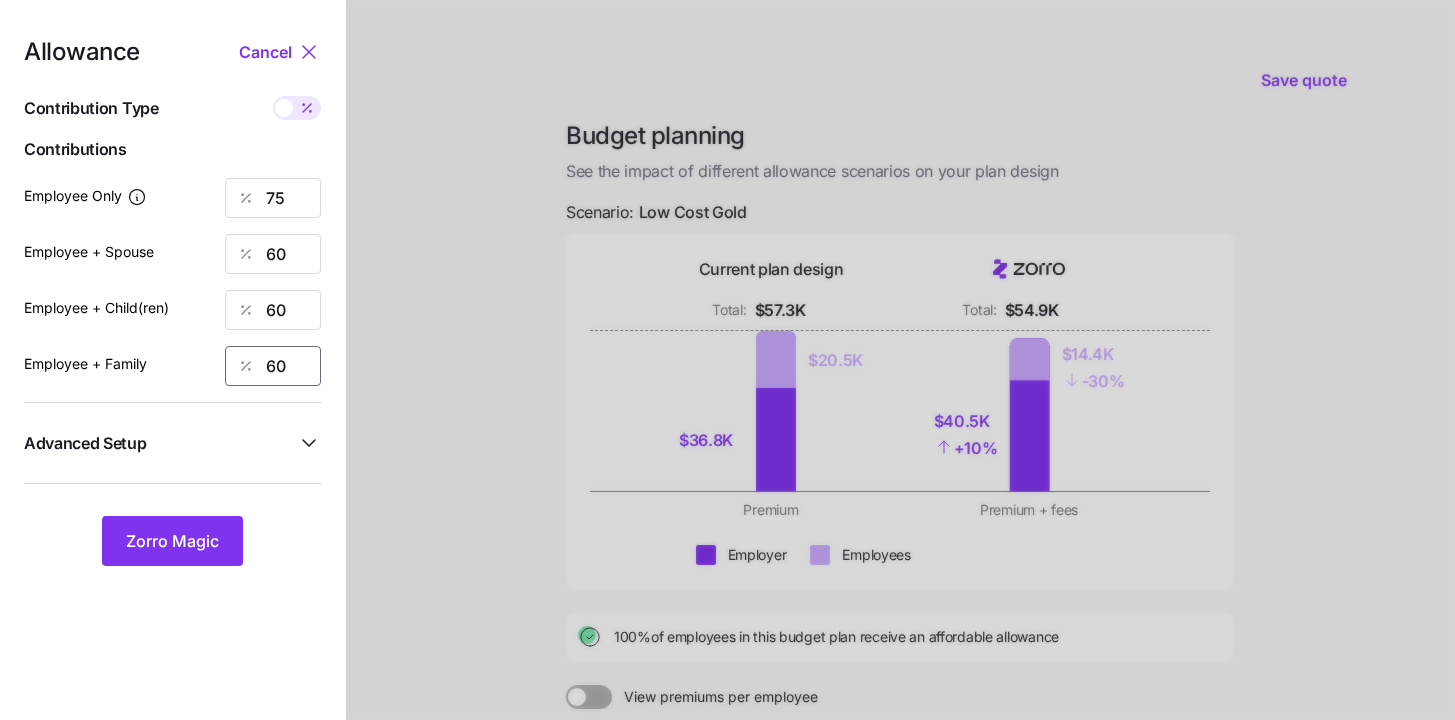 type on "60" 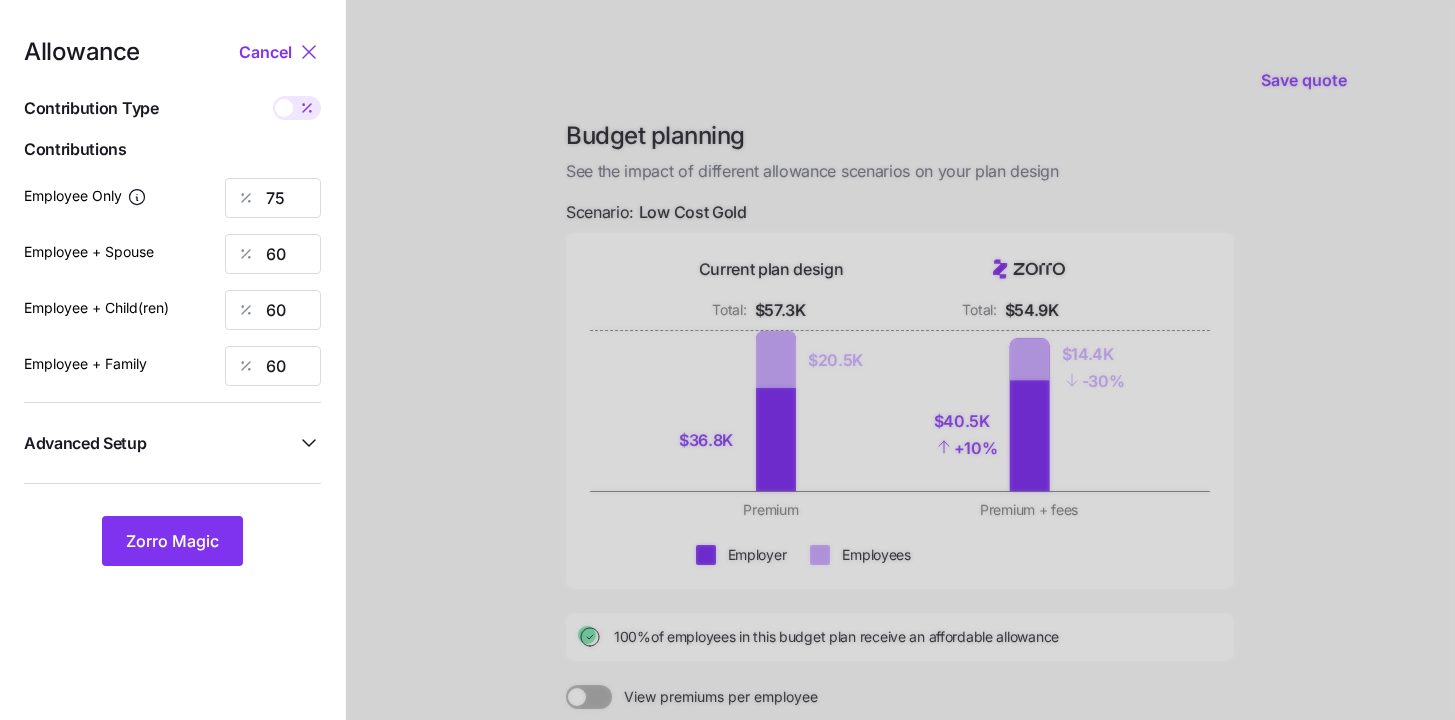 click on "Advanced Setup" at bounding box center [160, 443] 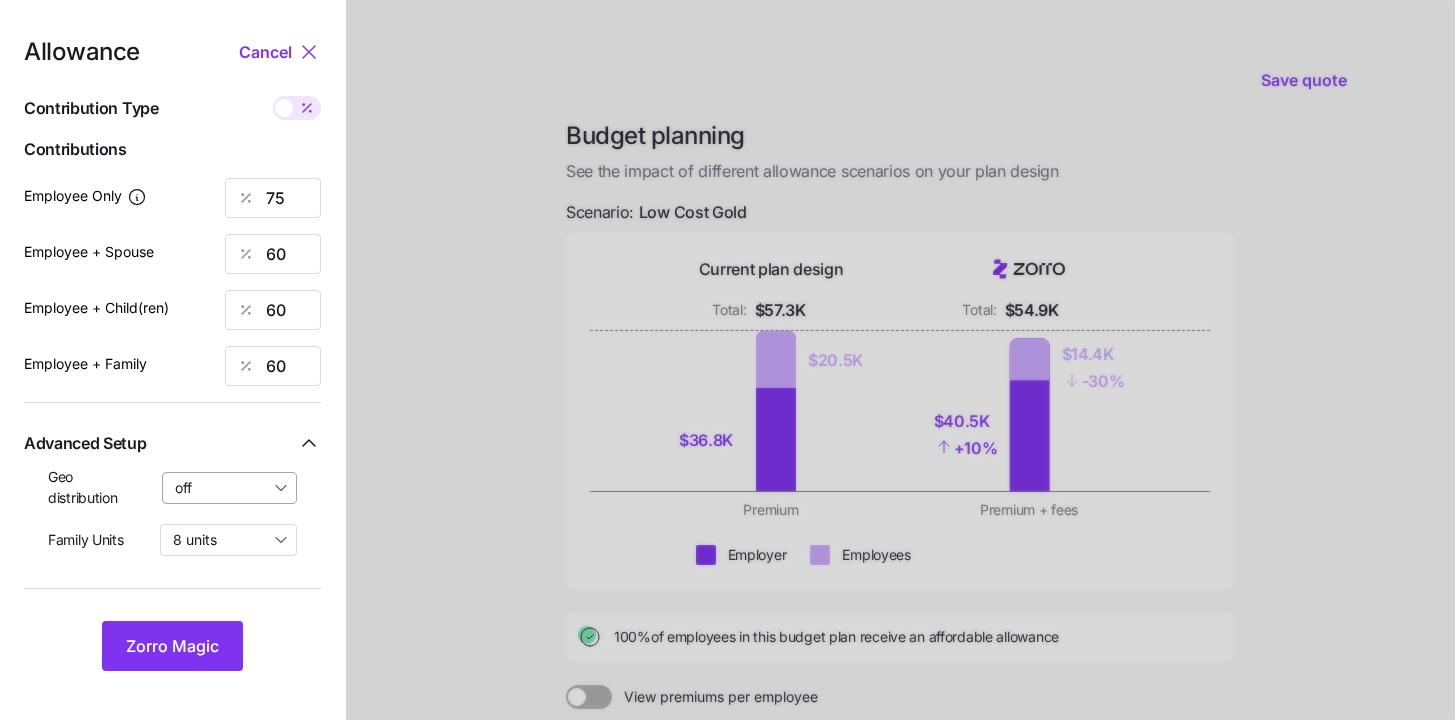 drag, startPoint x: 250, startPoint y: 490, endPoint x: 246, endPoint y: 500, distance: 10.770329 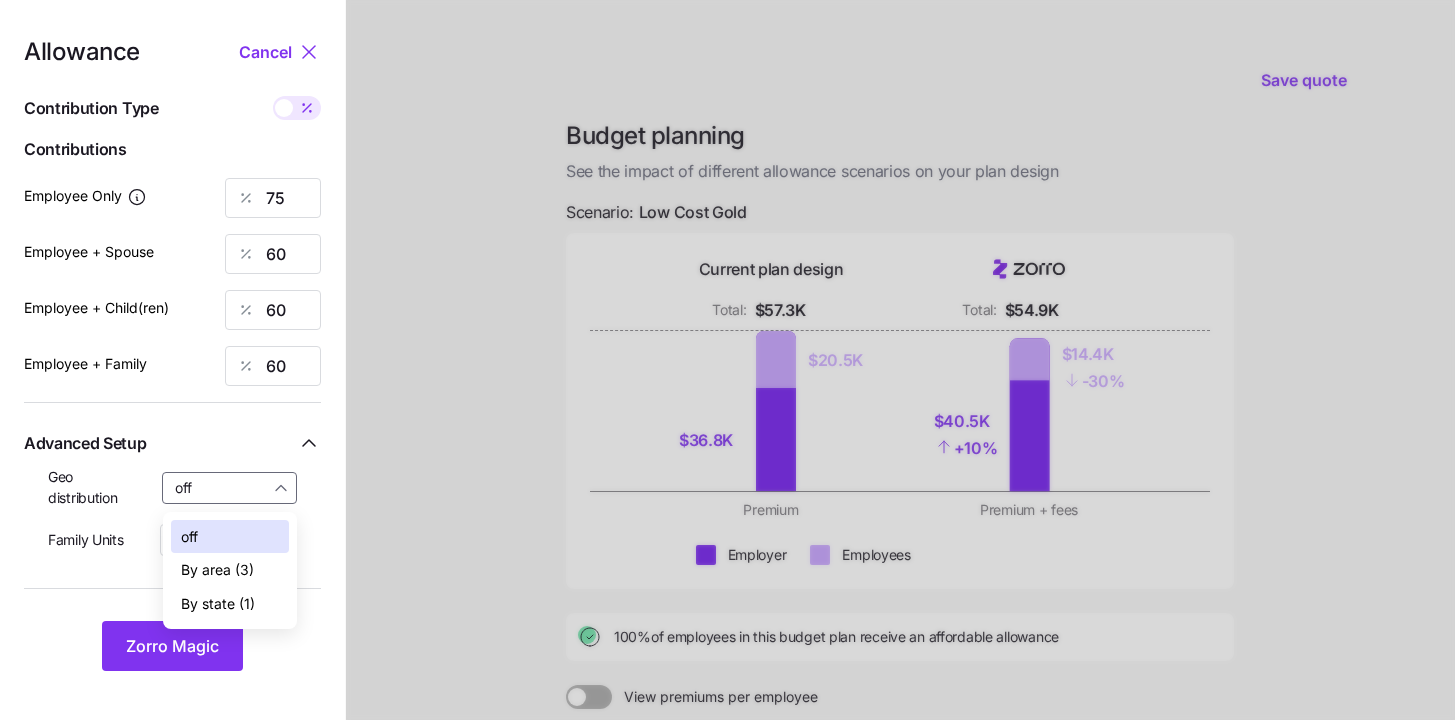 click on "By state (1)" at bounding box center (218, 604) 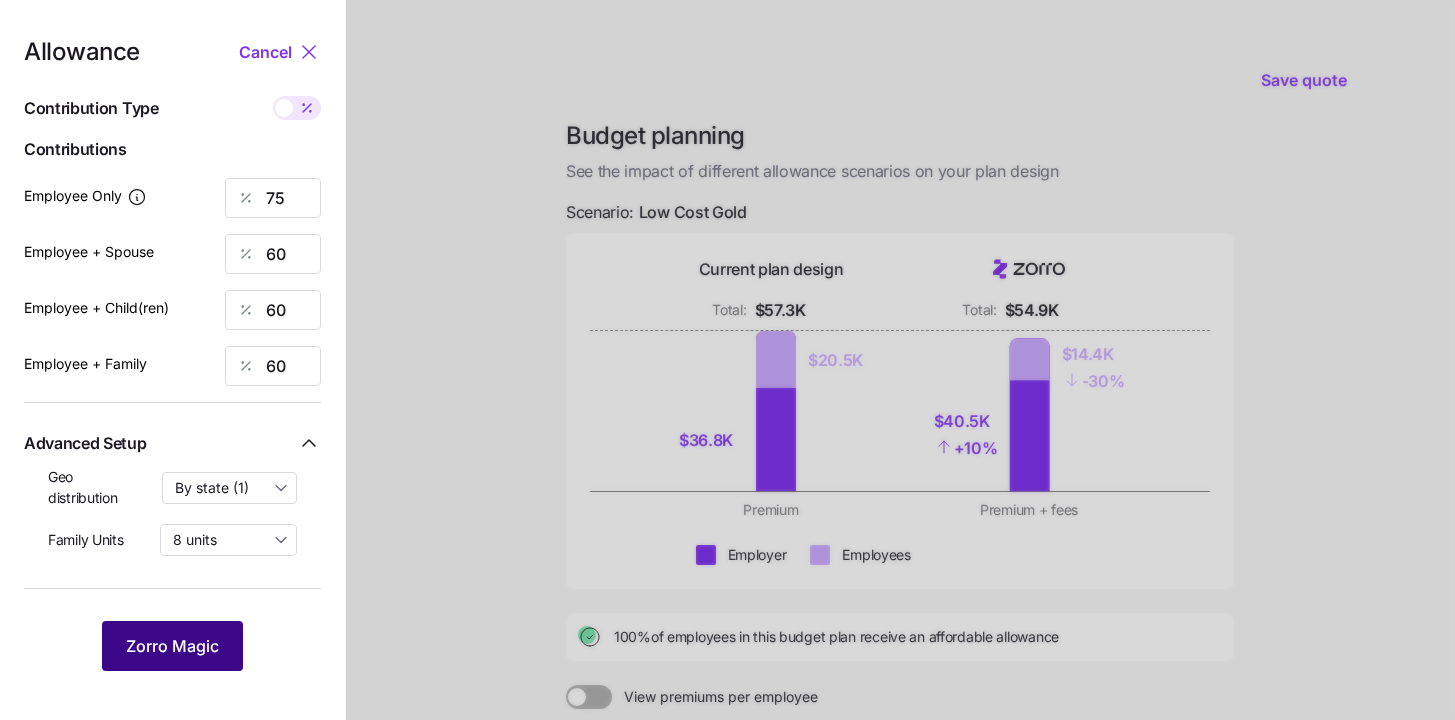 click on "Zorro Magic" at bounding box center [172, 646] 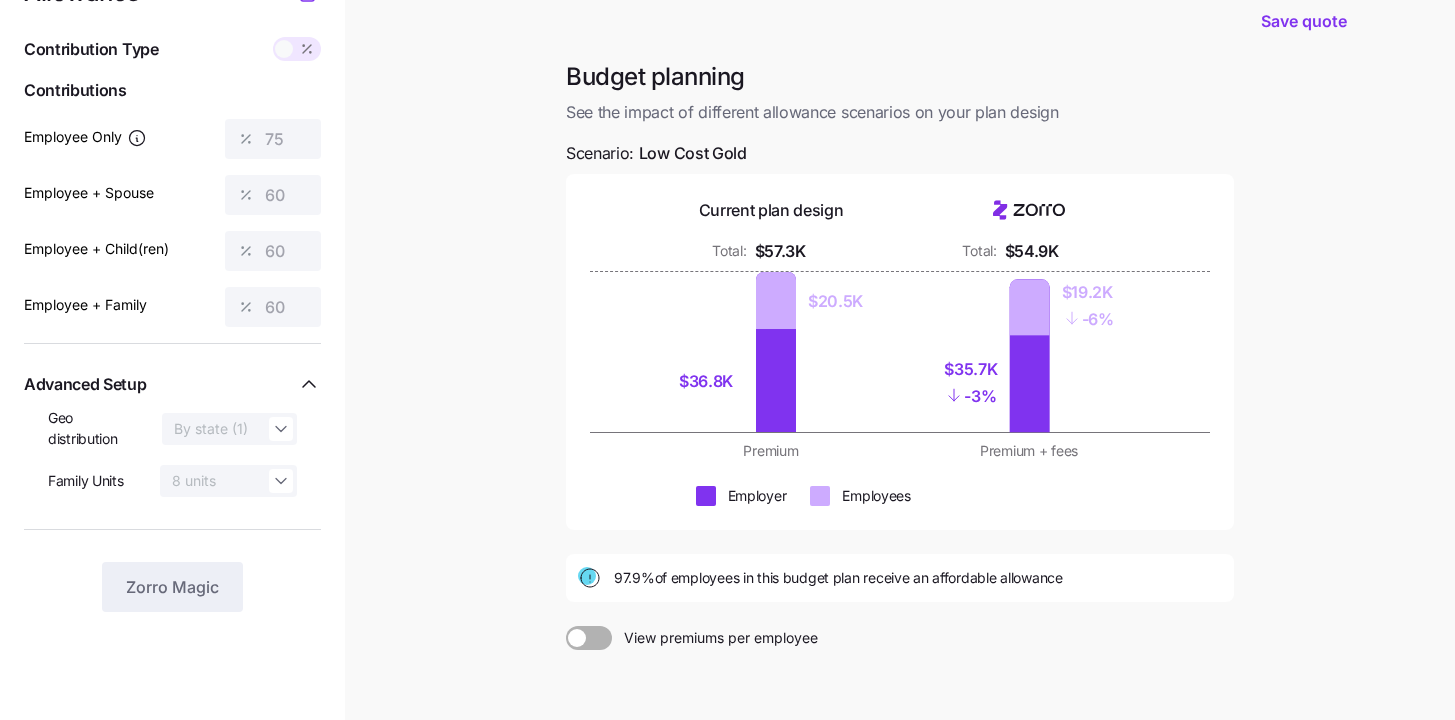 scroll, scrollTop: 156, scrollLeft: 0, axis: vertical 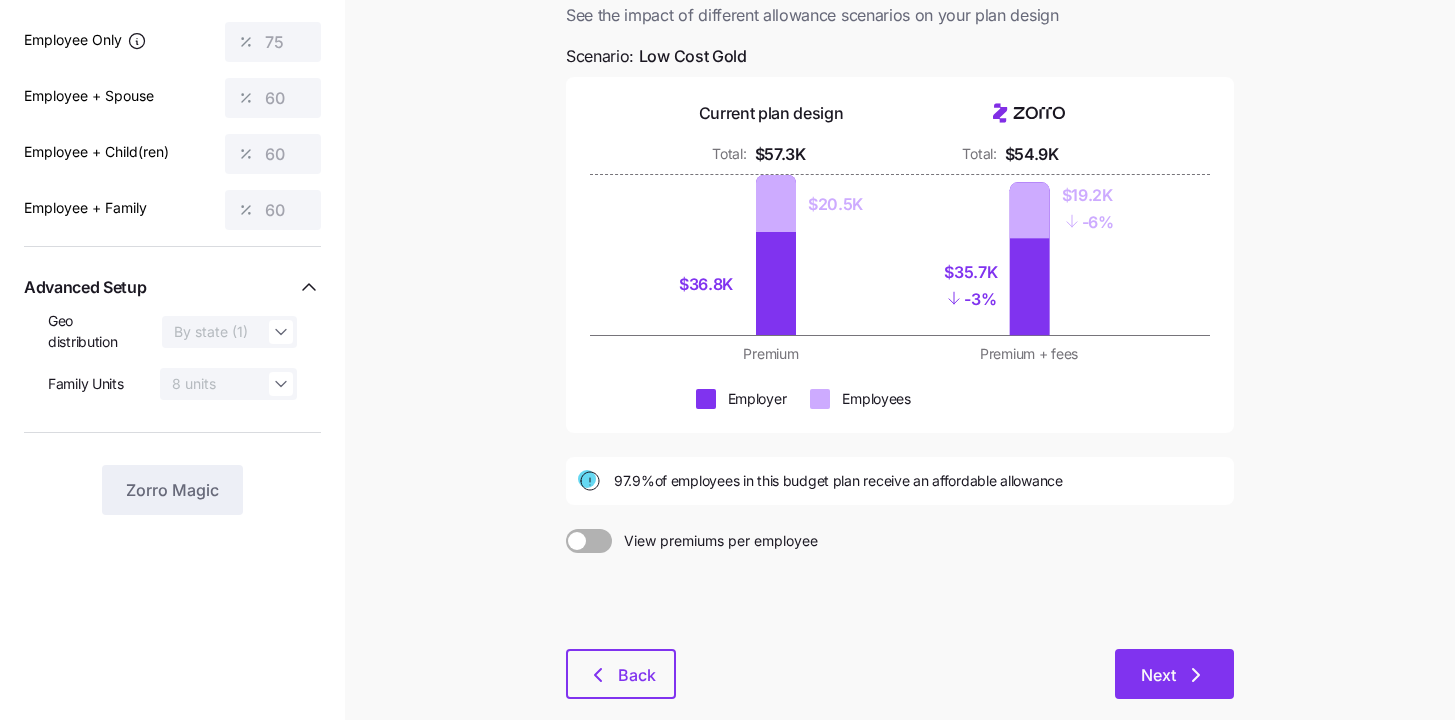click 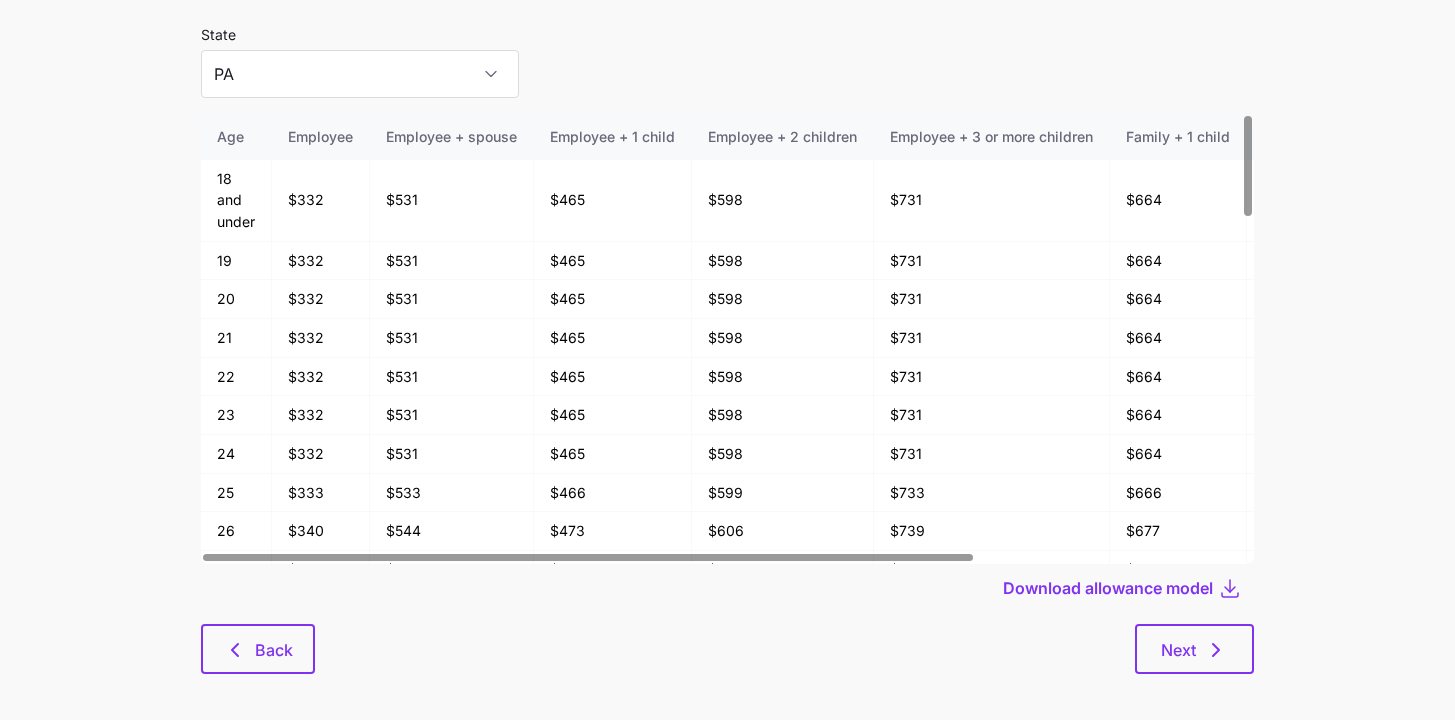 scroll, scrollTop: 107, scrollLeft: 0, axis: vertical 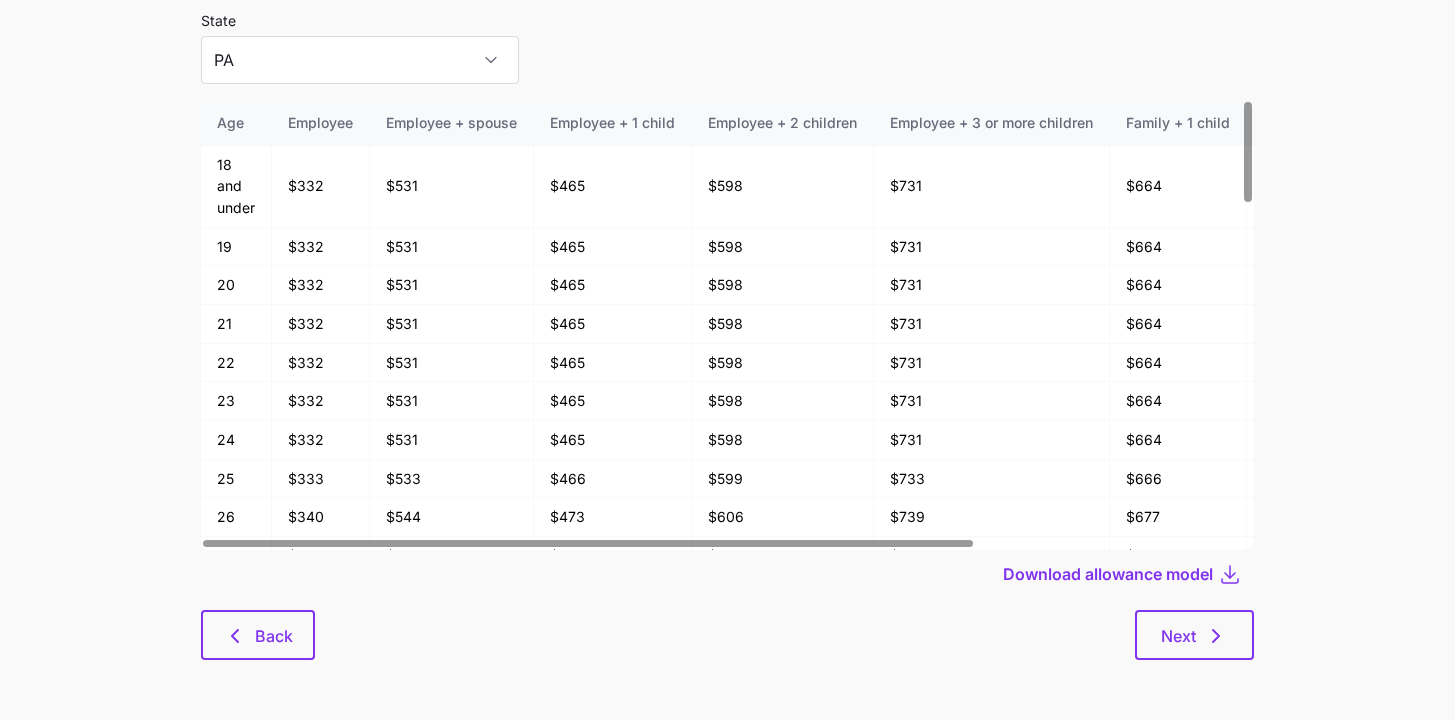 click at bounding box center [727, 604] 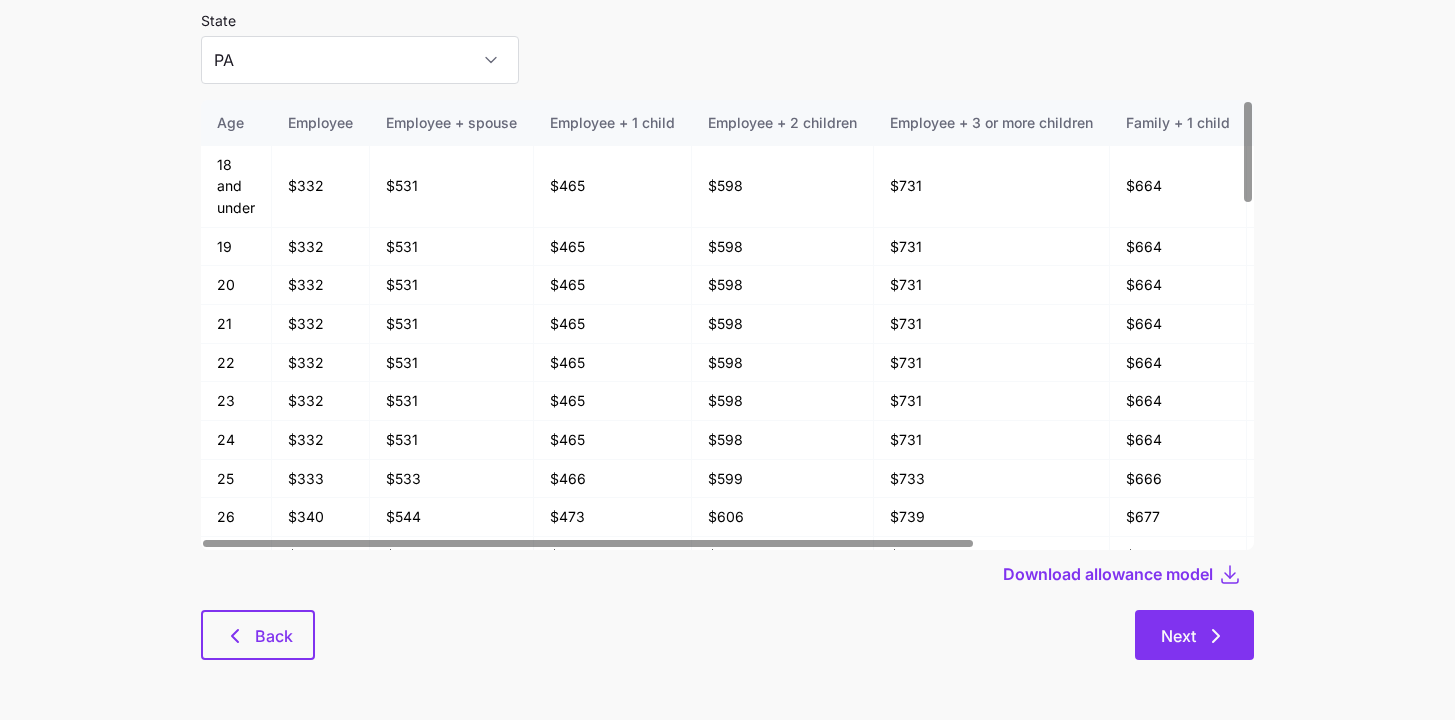click on "Next" at bounding box center (1194, 635) 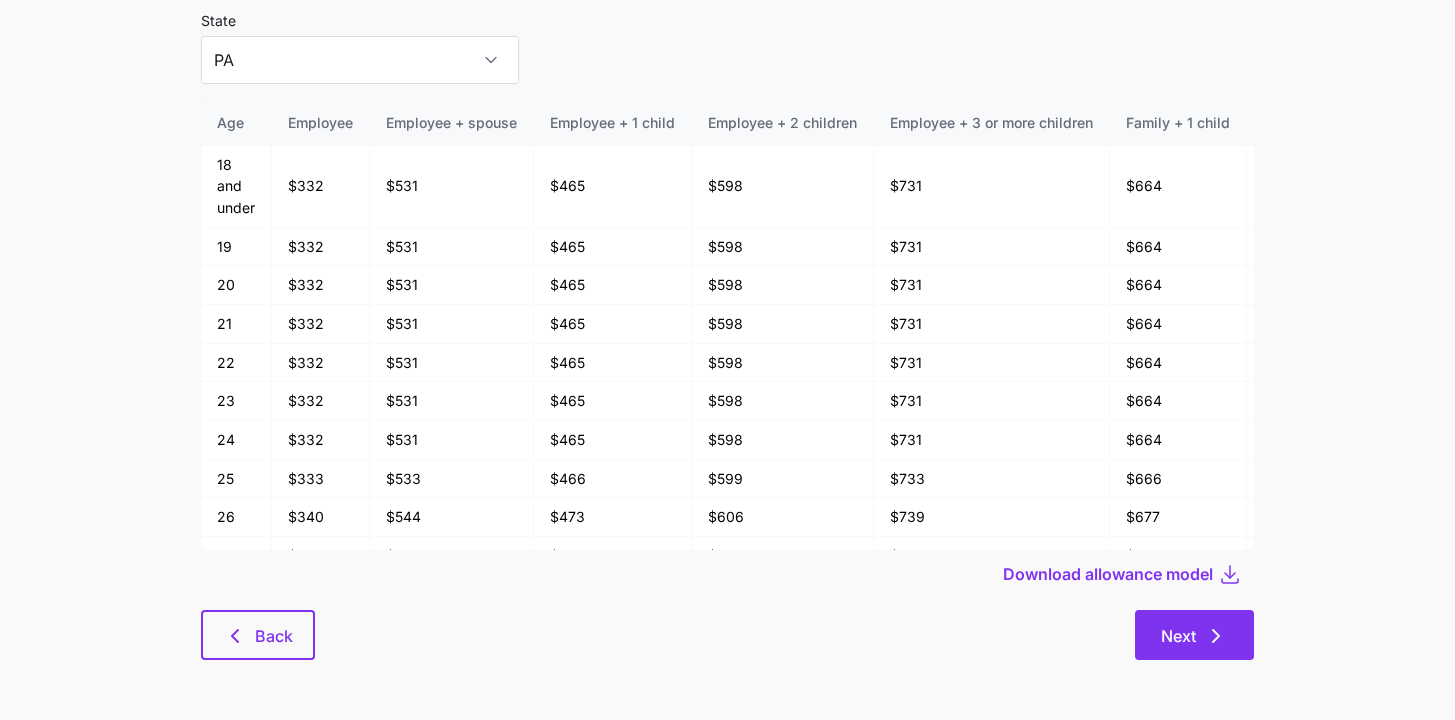 scroll, scrollTop: 0, scrollLeft: 0, axis: both 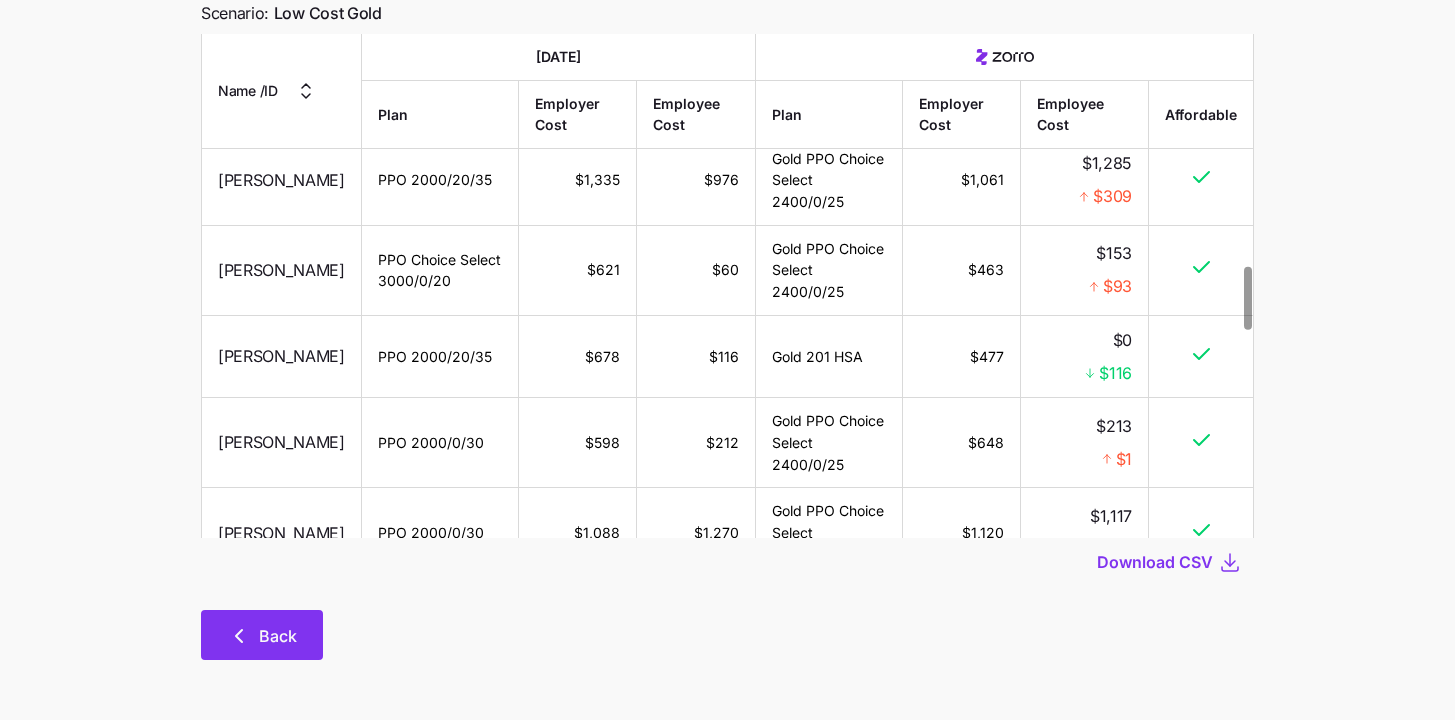 click 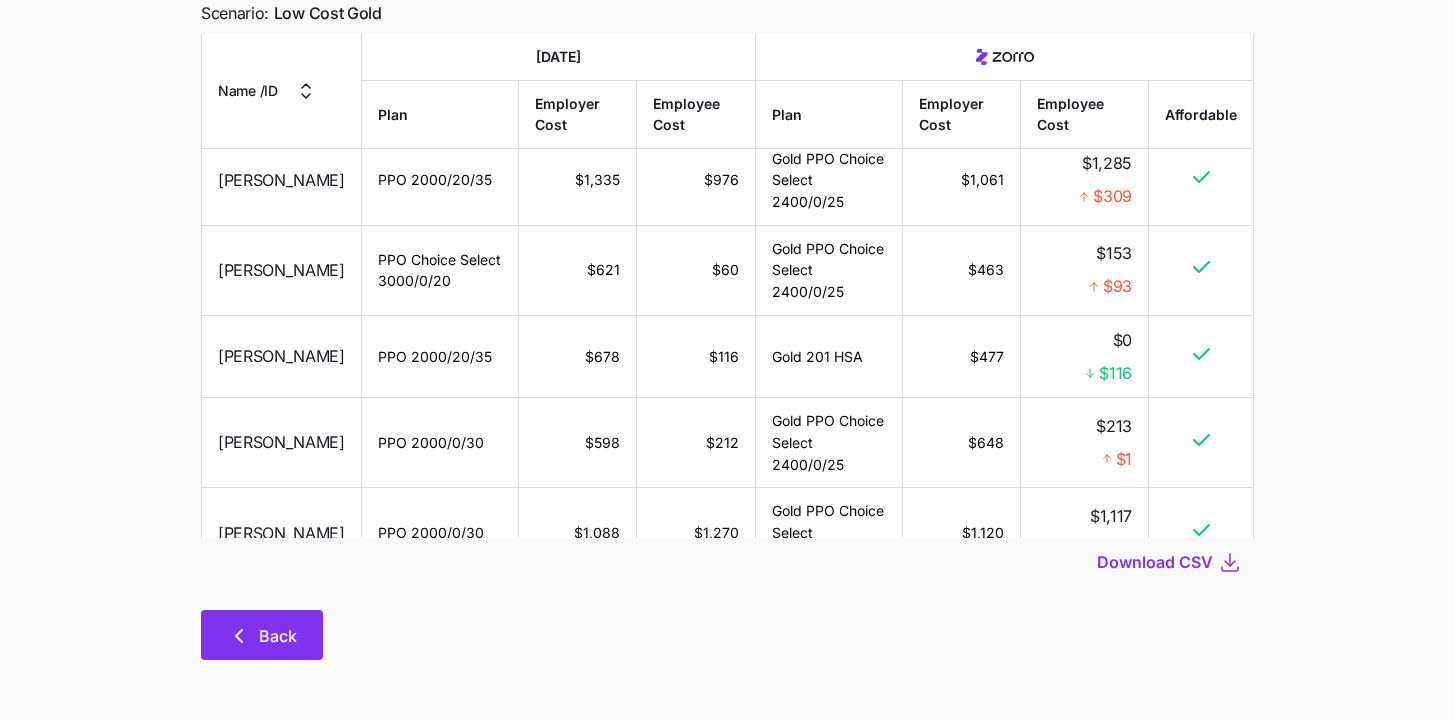 scroll, scrollTop: 0, scrollLeft: 0, axis: both 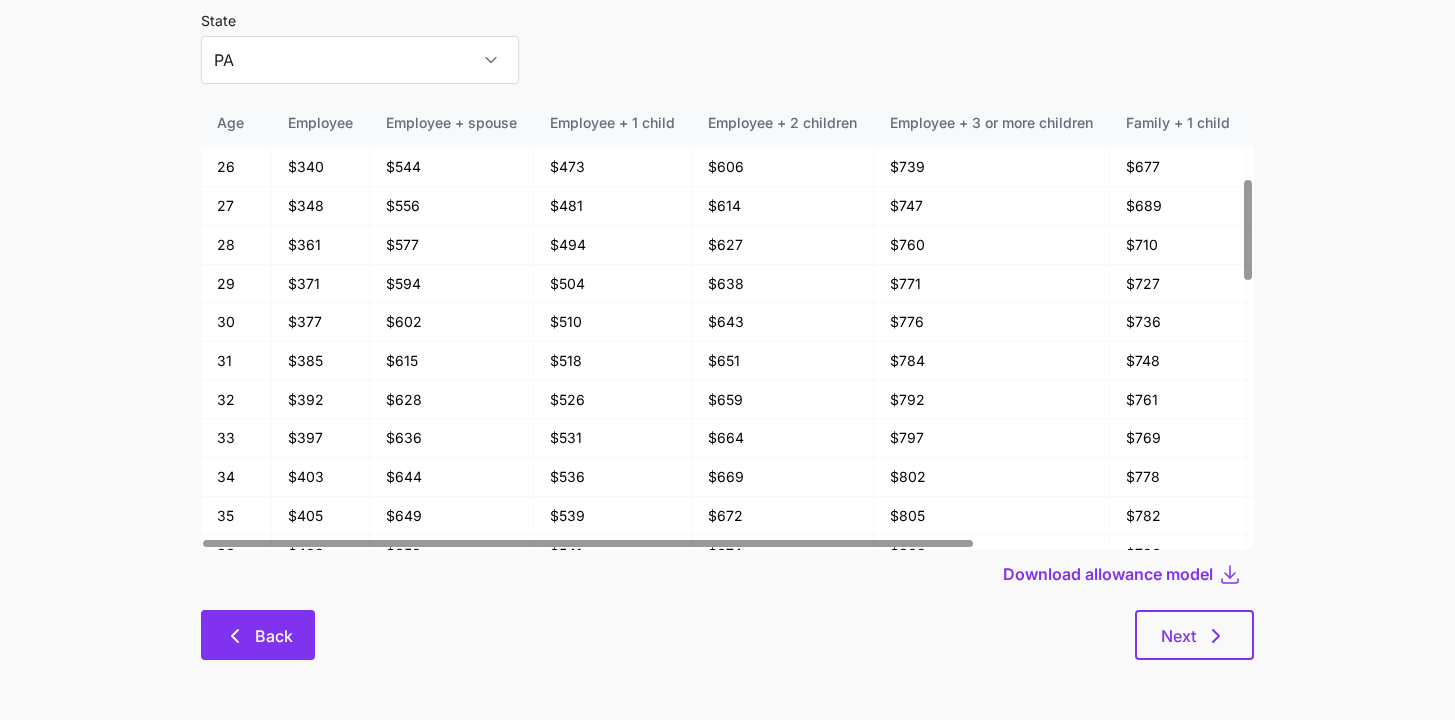 click on "Back" at bounding box center [258, 635] 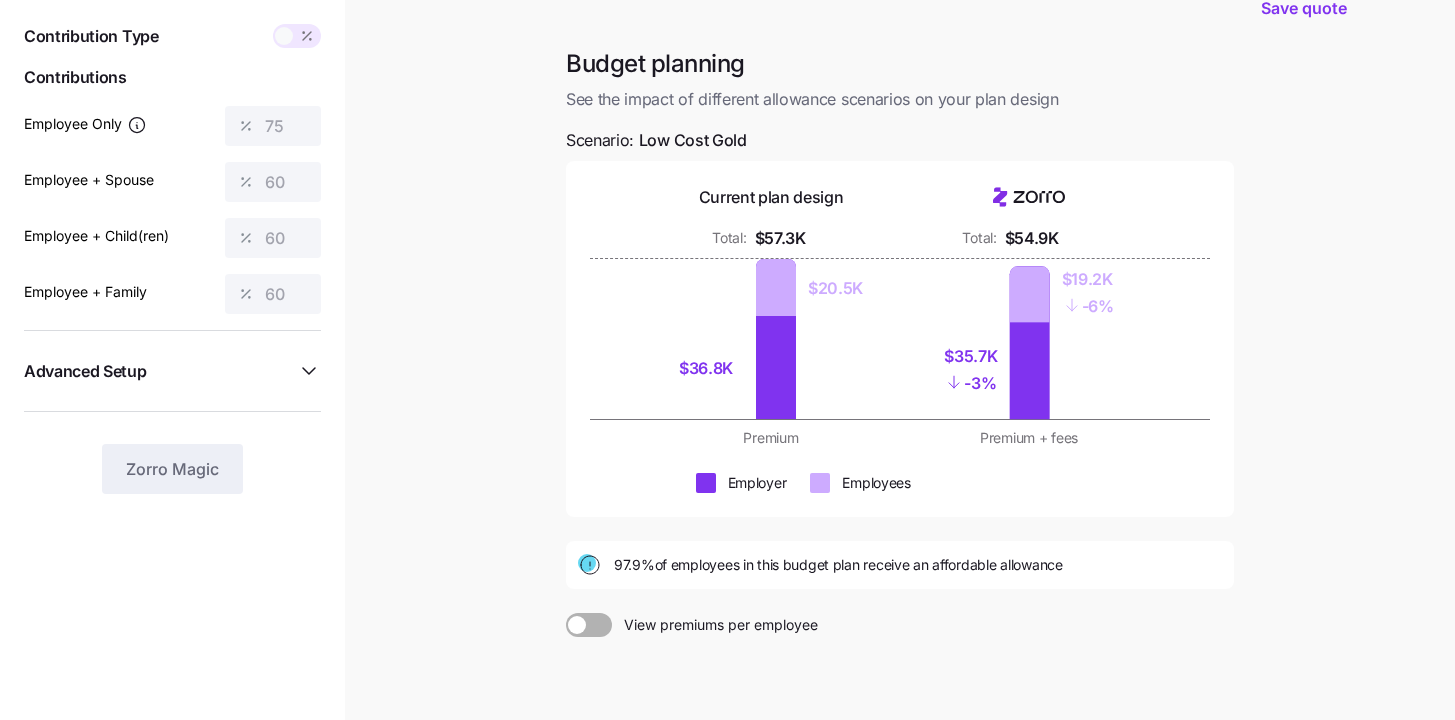 scroll, scrollTop: 263, scrollLeft: 0, axis: vertical 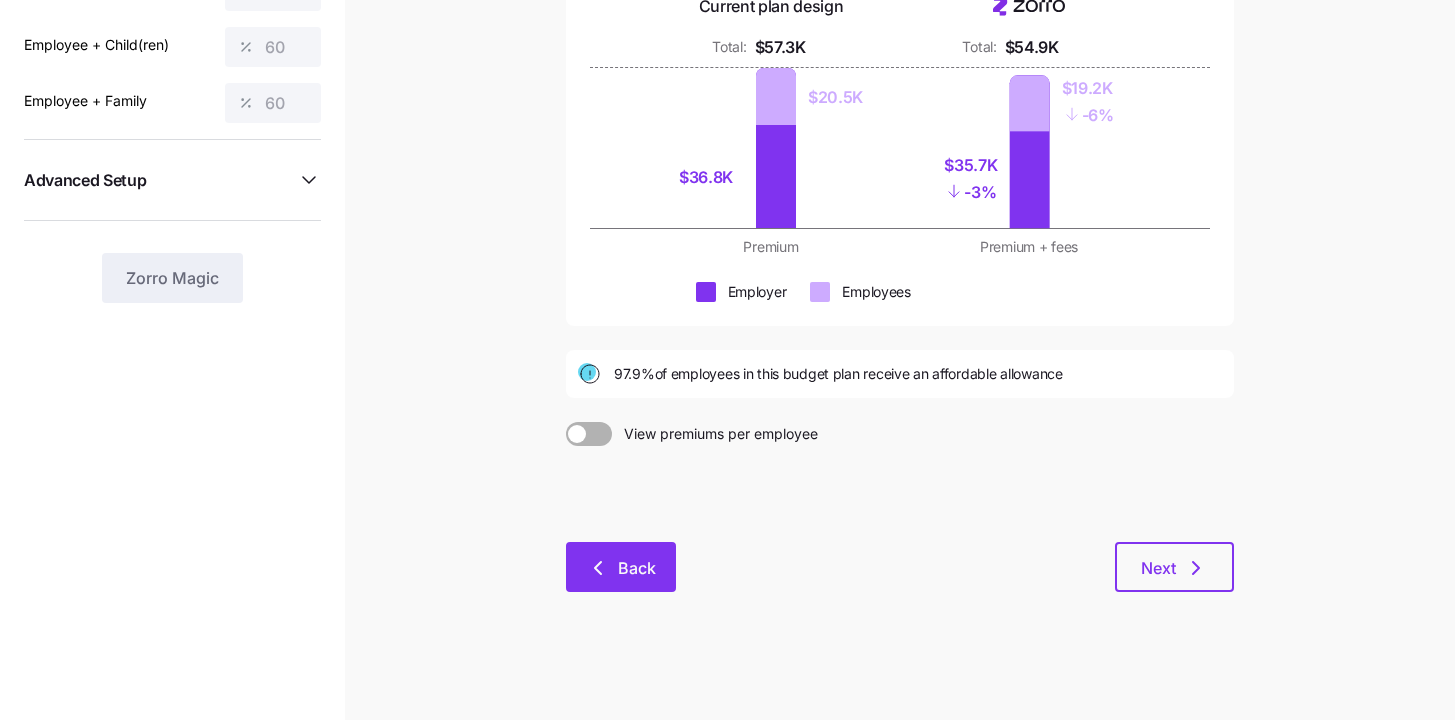 click on "Back" at bounding box center [621, 567] 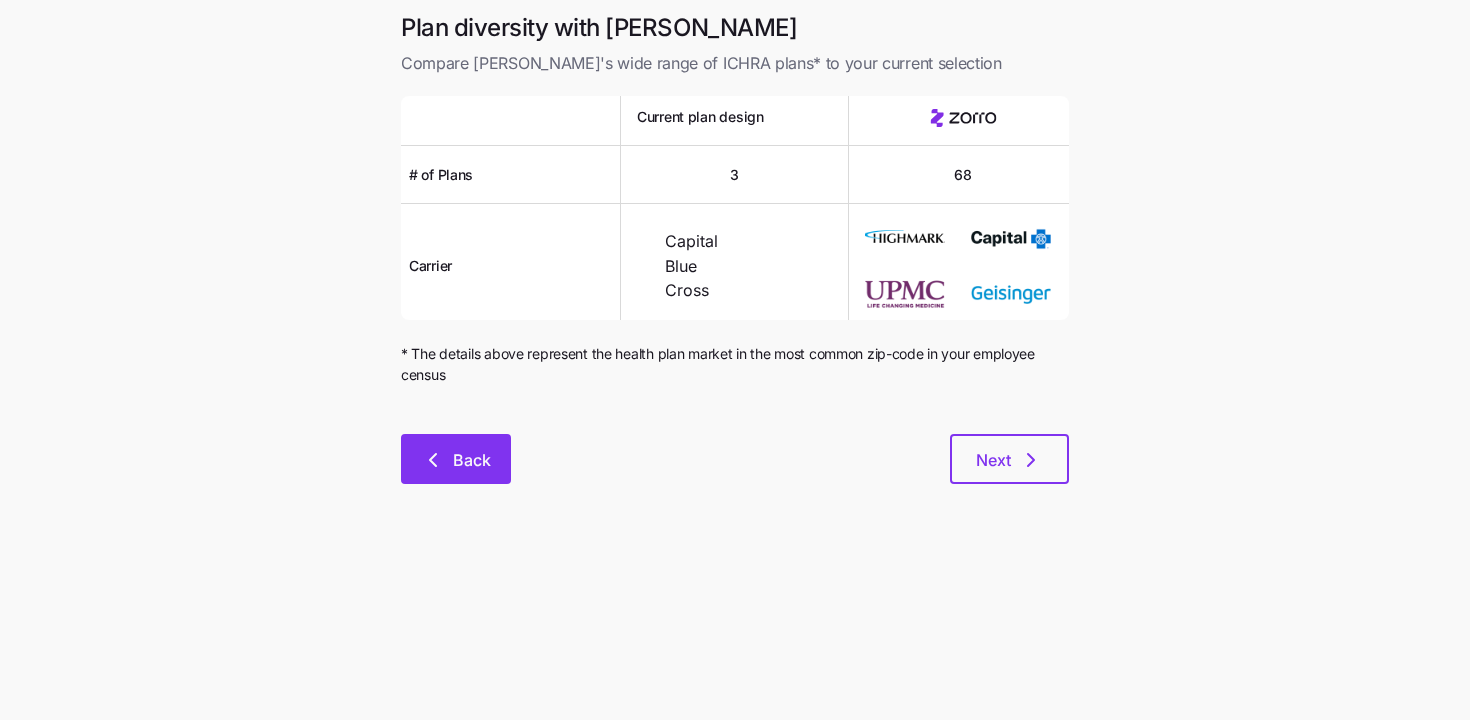 click on "Back" at bounding box center (456, 459) 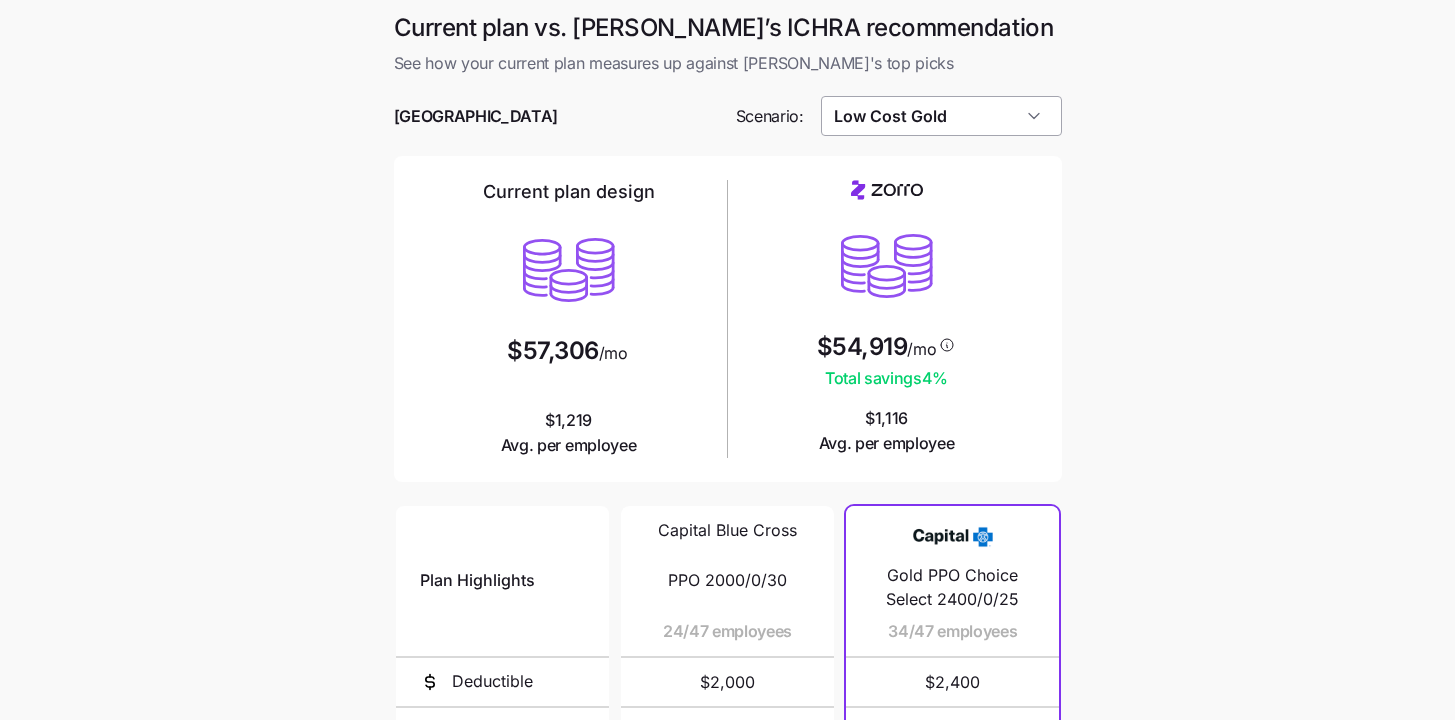 click on "Low Cost Gold" at bounding box center (941, 116) 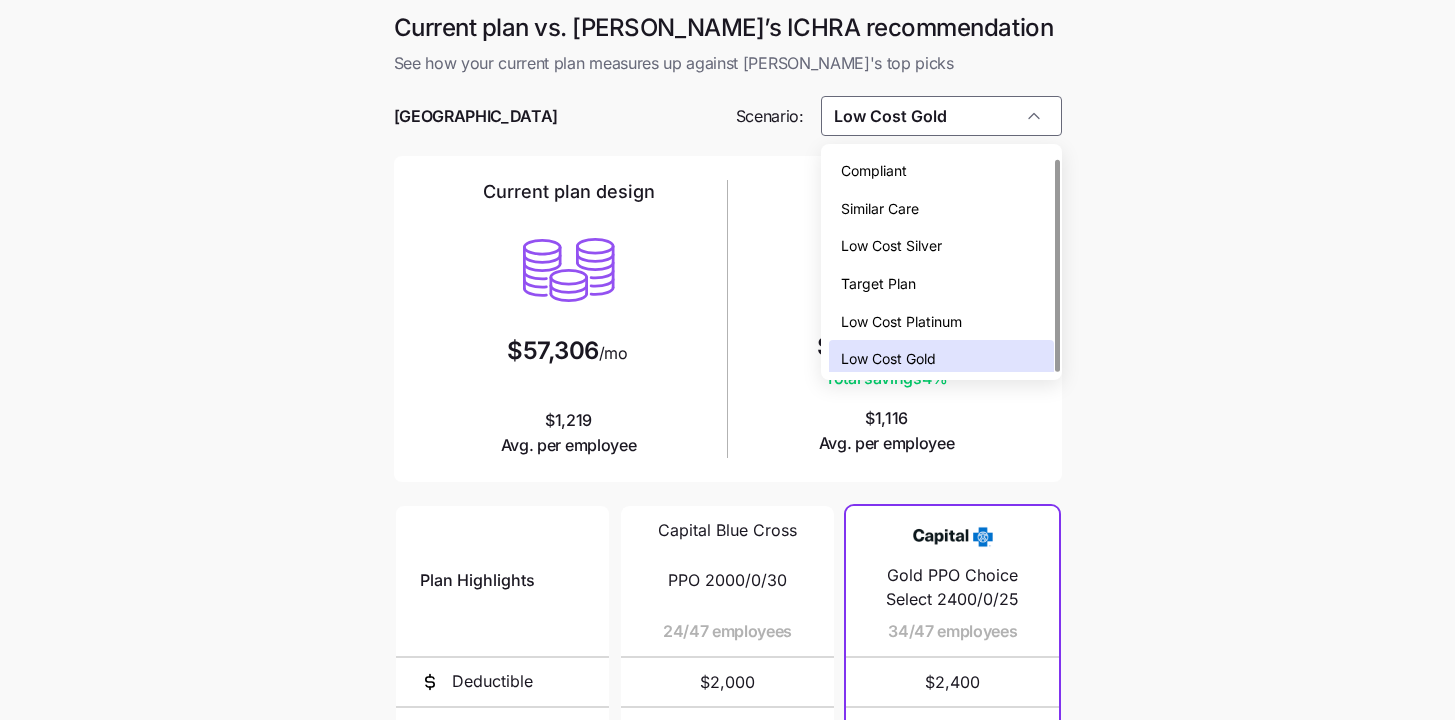 scroll, scrollTop: 6, scrollLeft: 0, axis: vertical 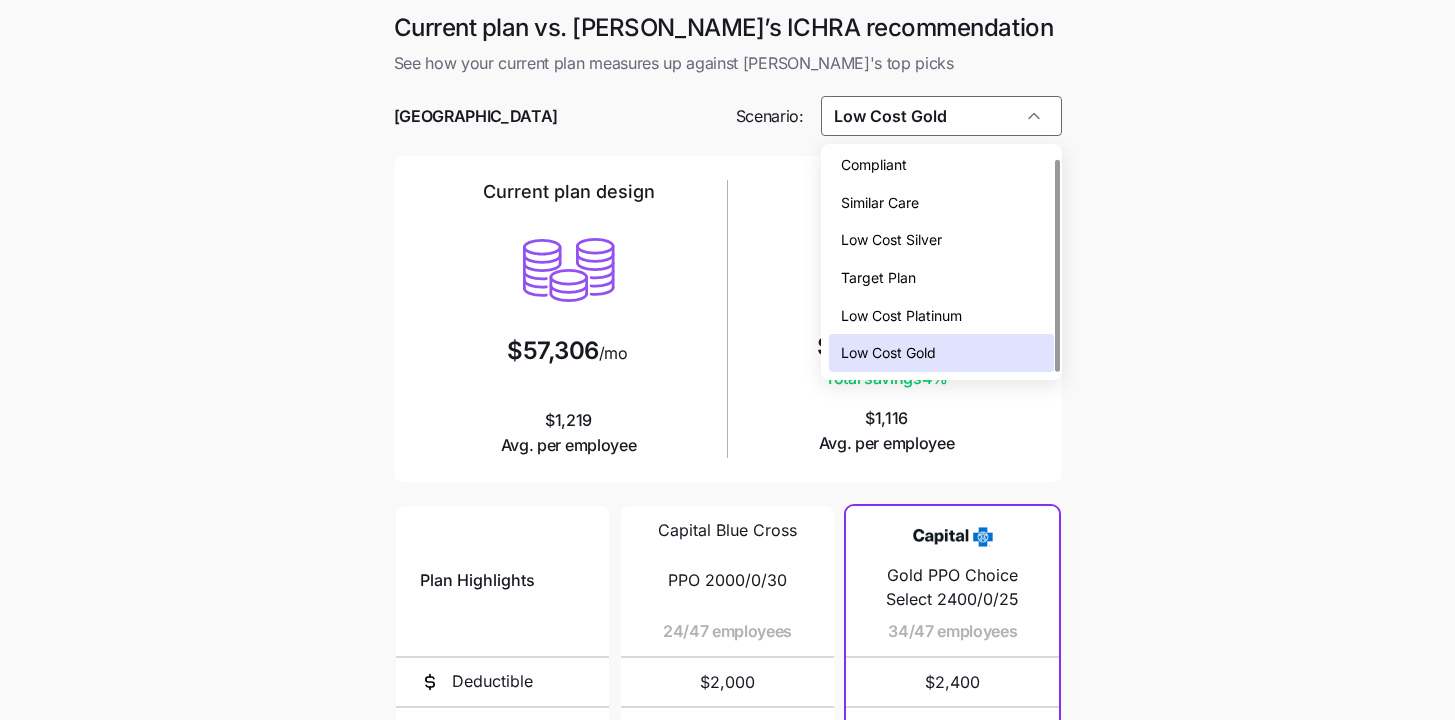 click on "Low Cost Silver" at bounding box center [941, 240] 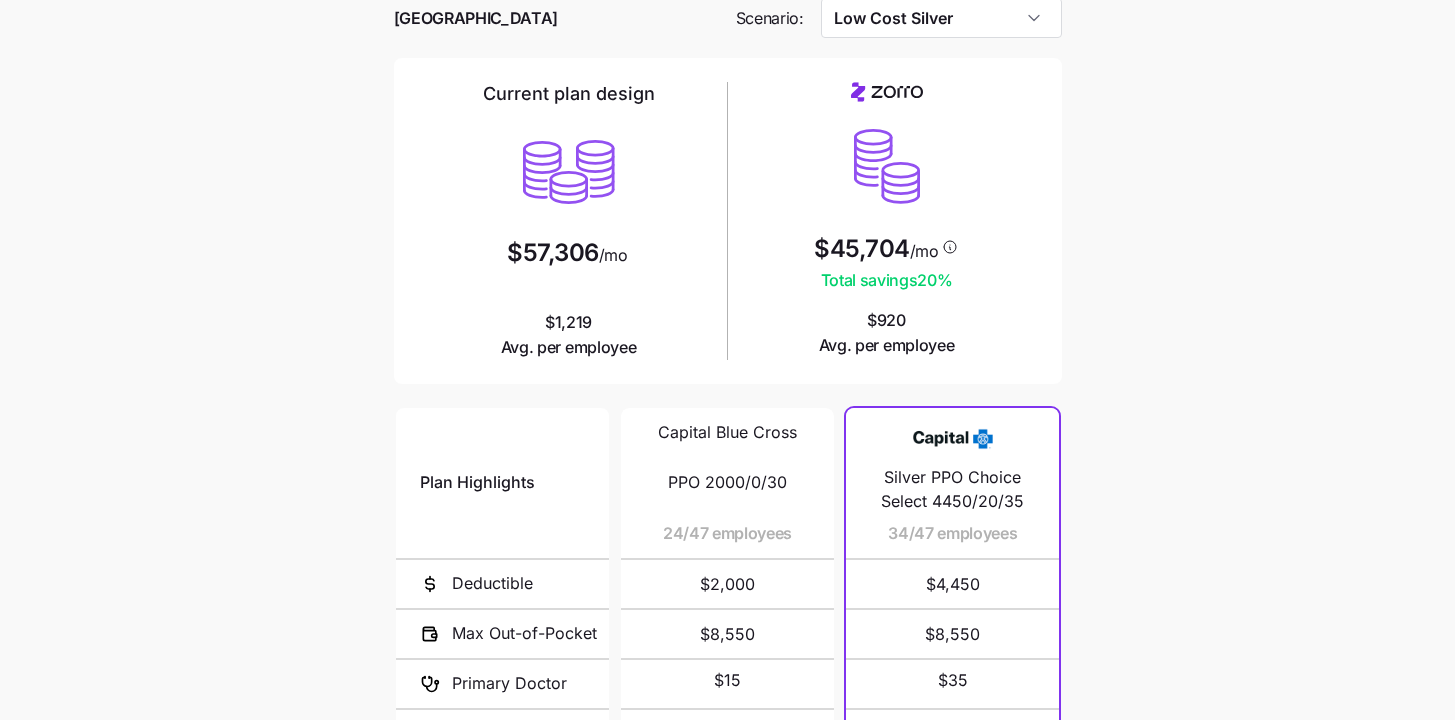 scroll, scrollTop: 320, scrollLeft: 0, axis: vertical 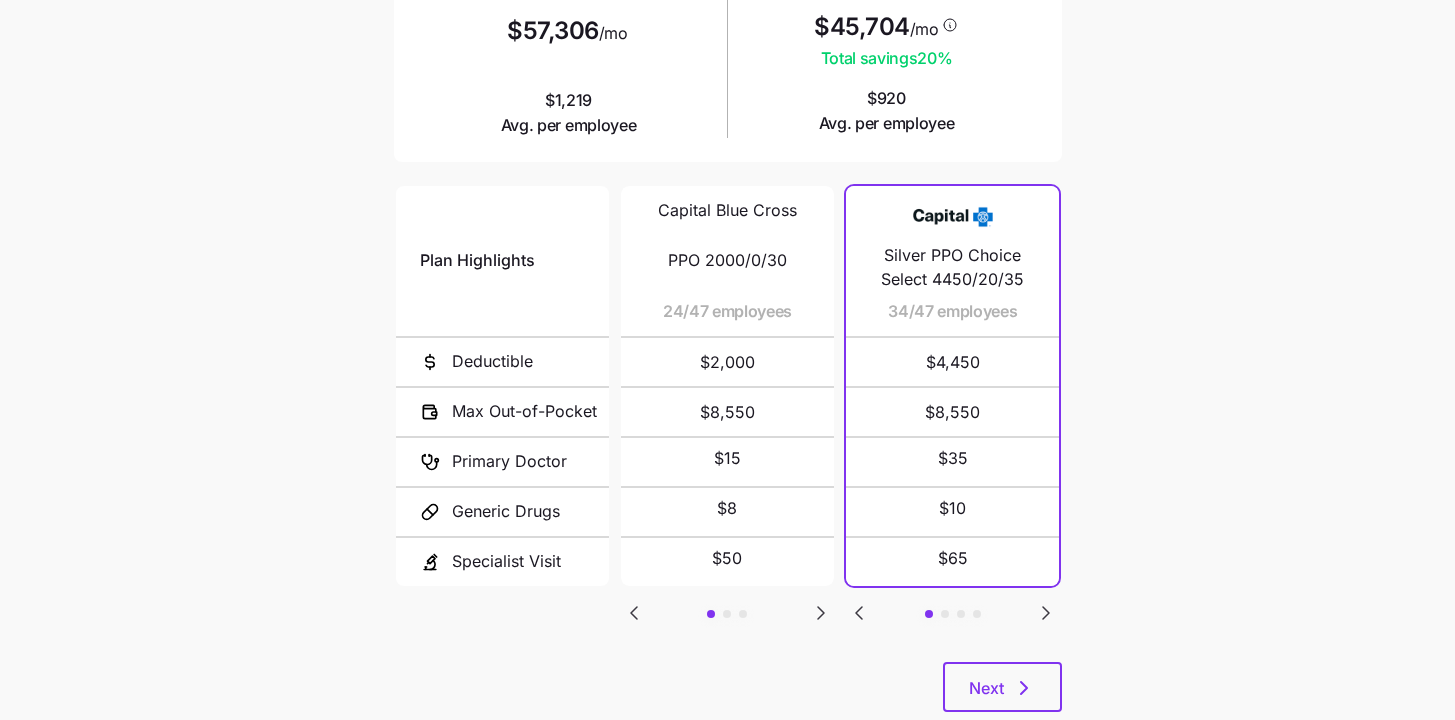 click 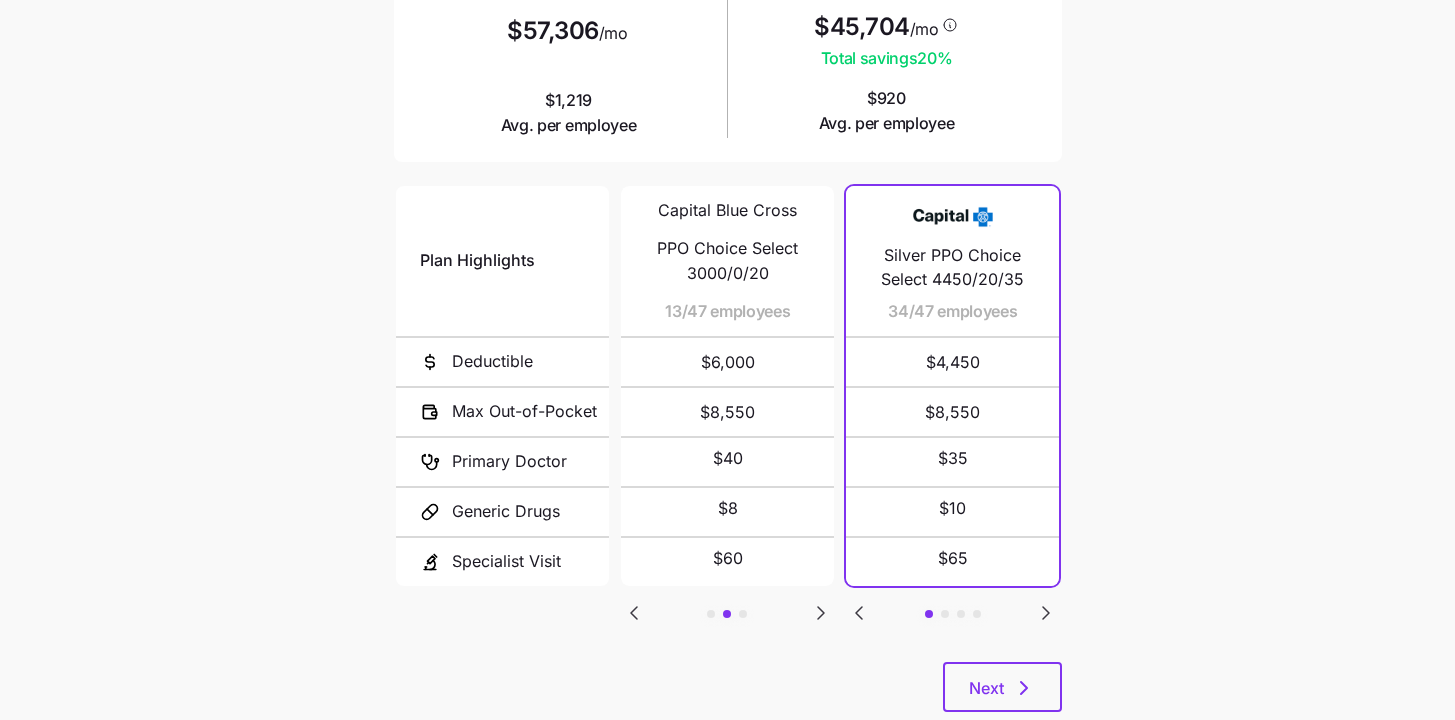 click at bounding box center [821, 613] 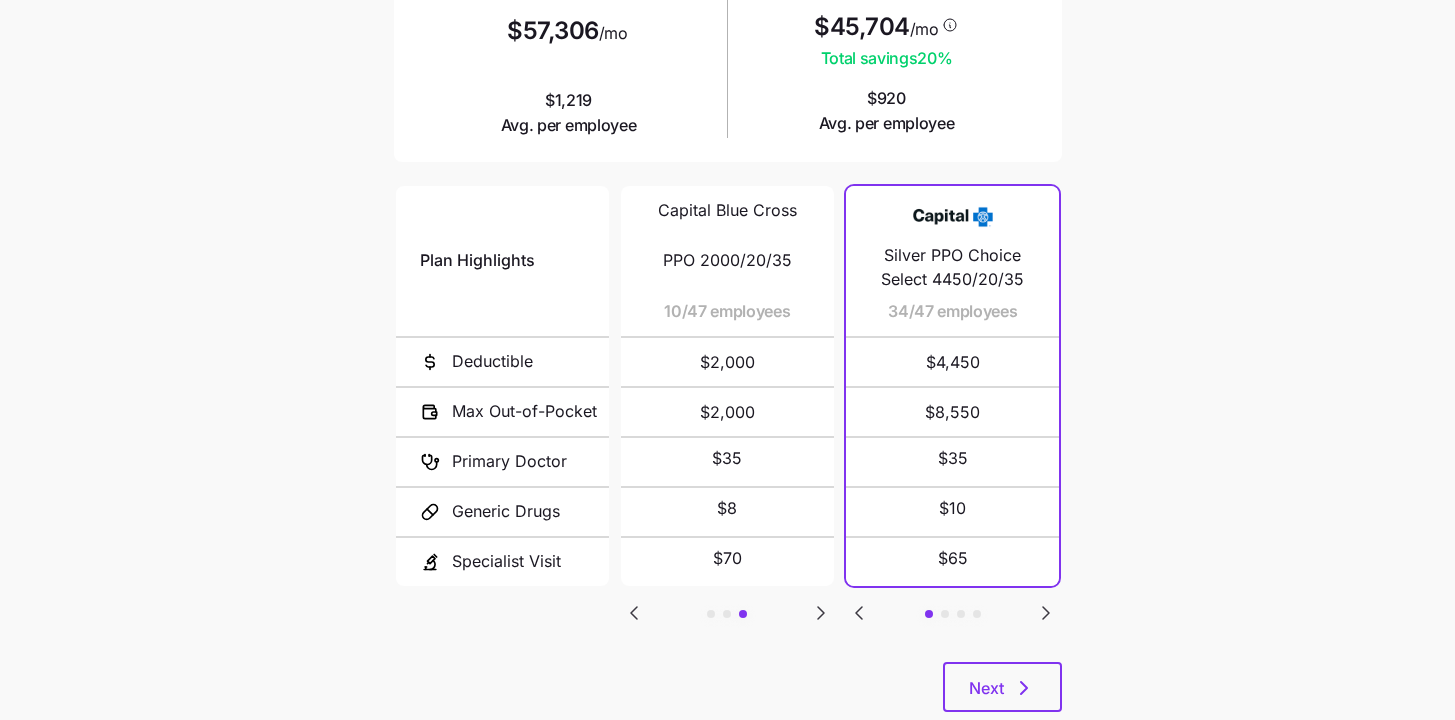 click 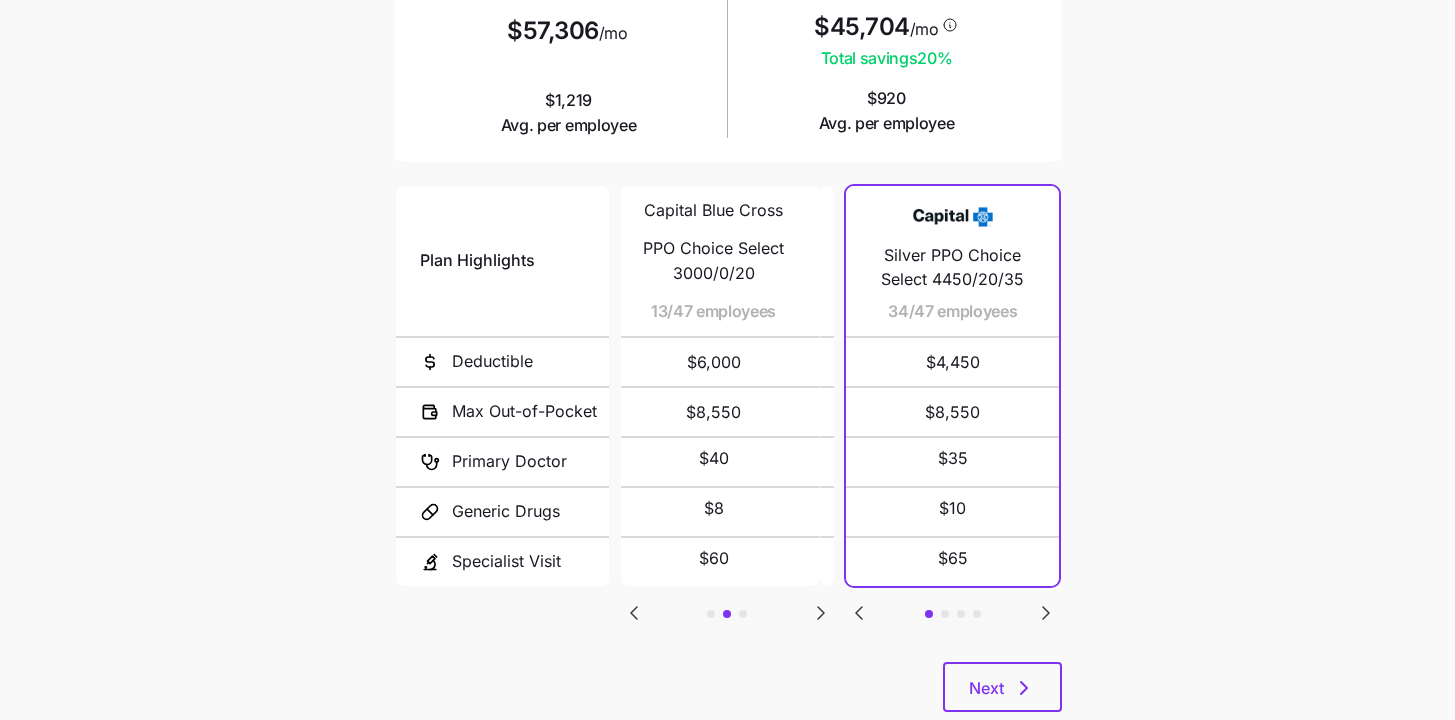 click 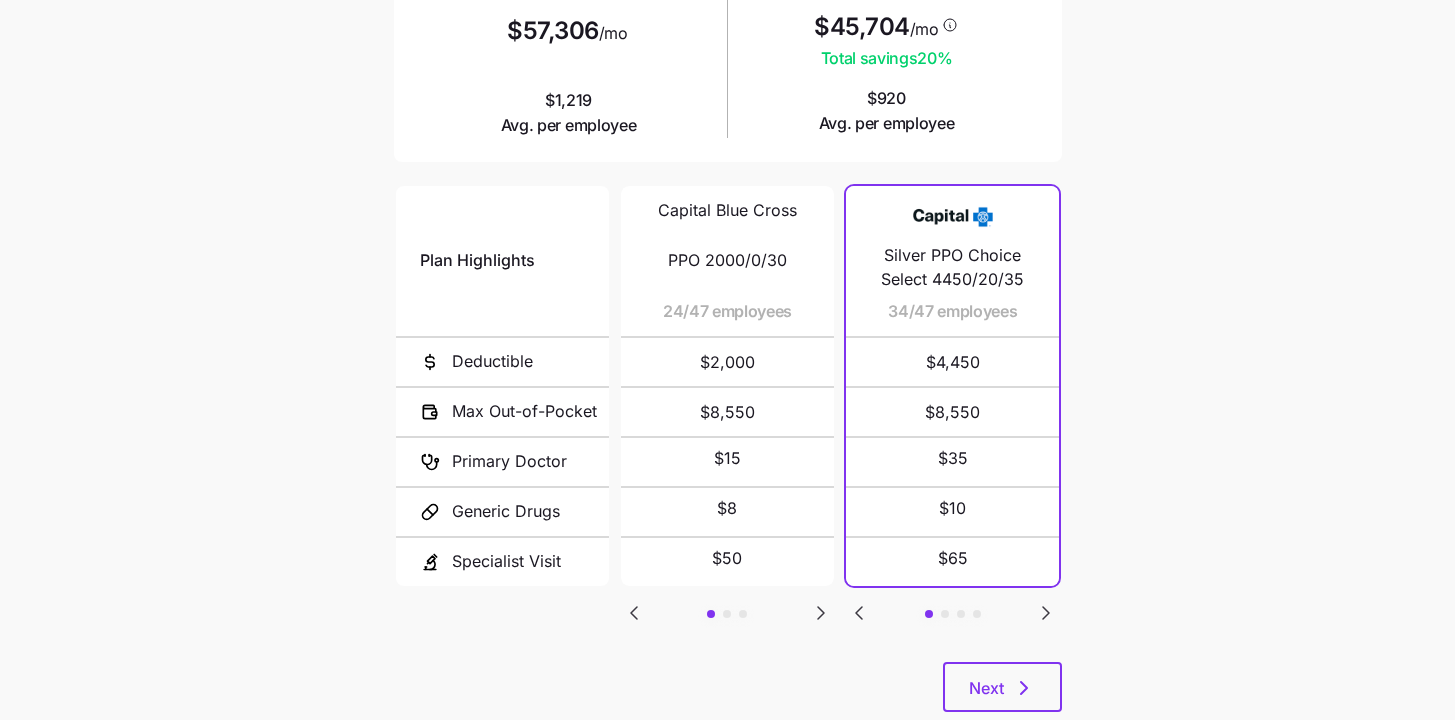 click 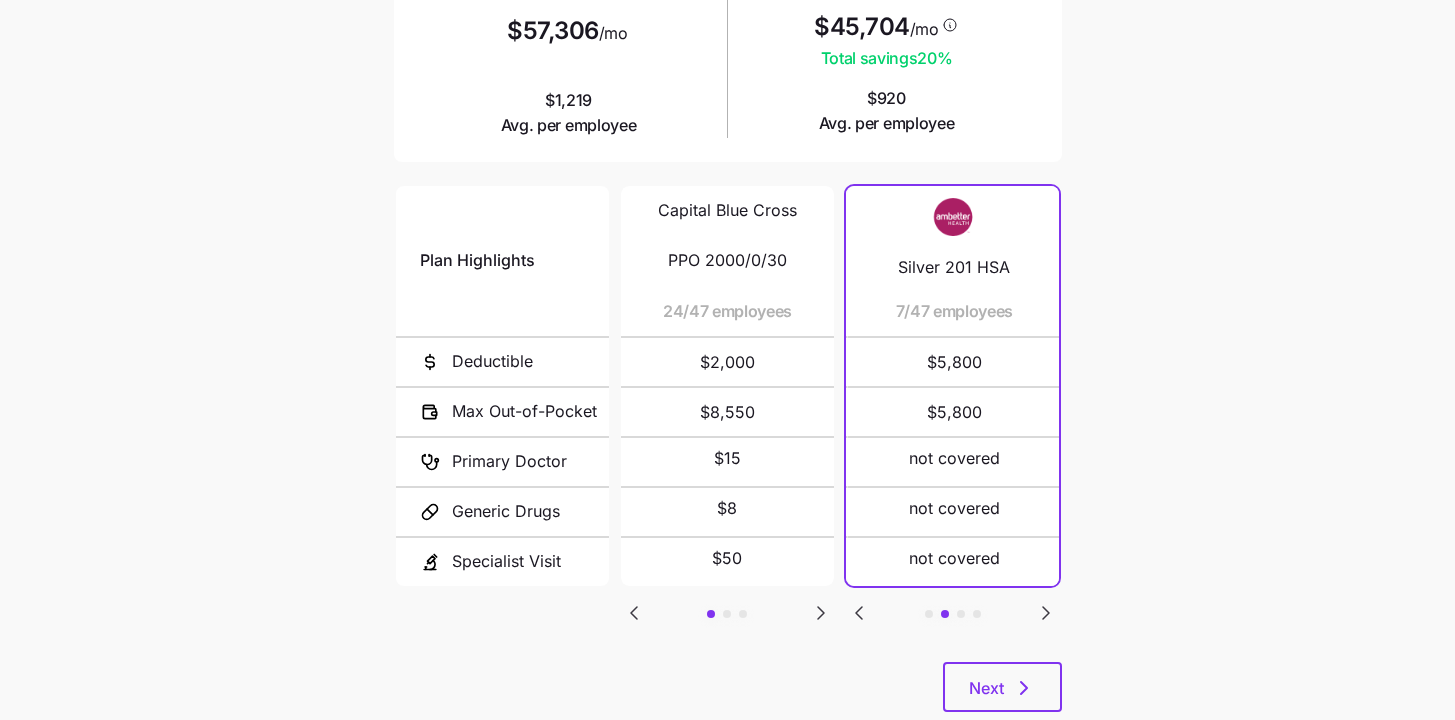 click 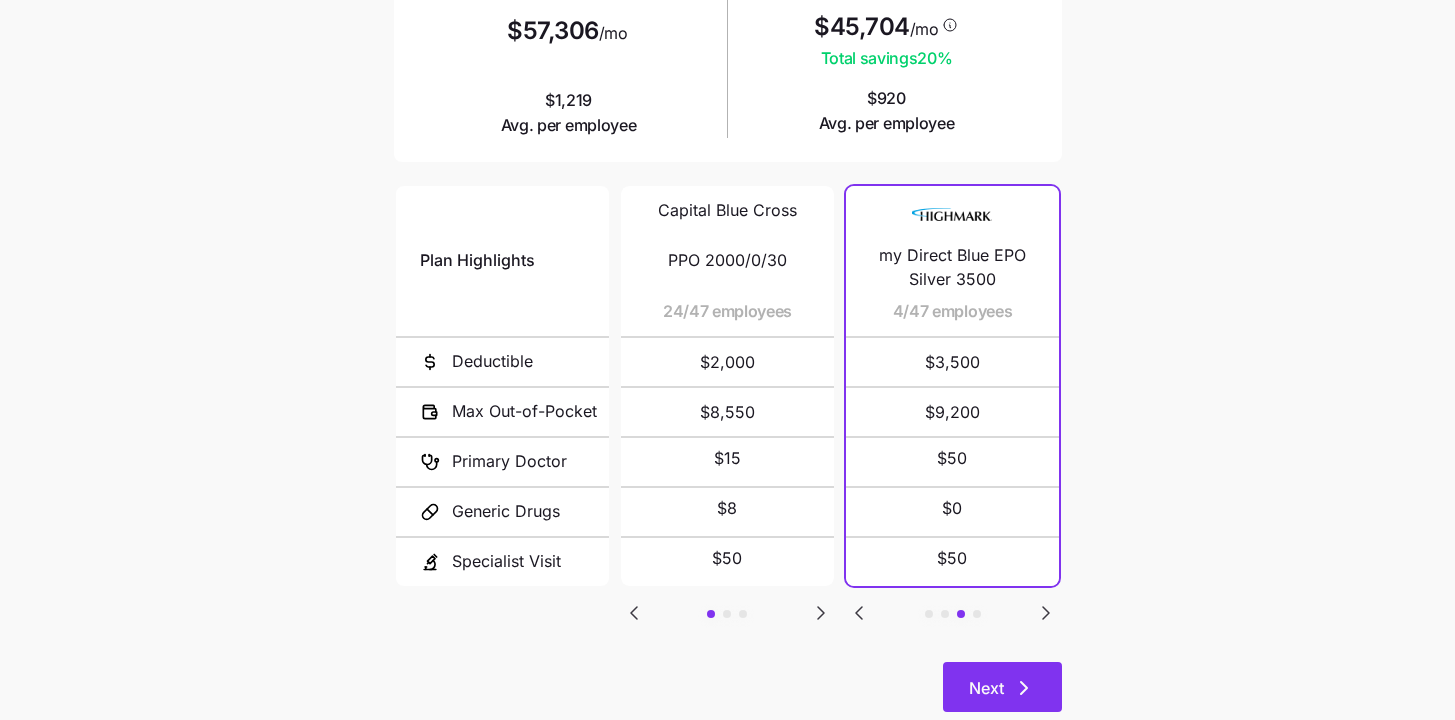 click on "Next" at bounding box center (1002, 688) 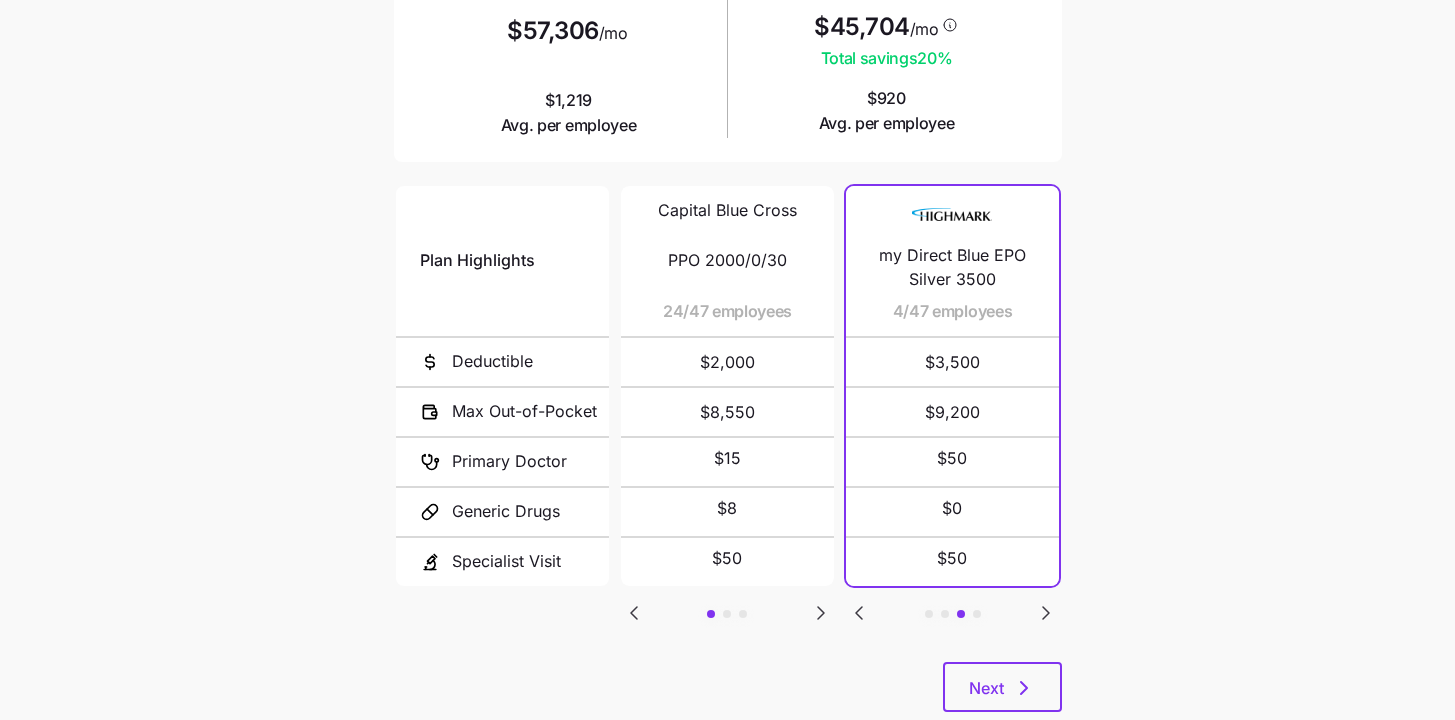 scroll, scrollTop: 0, scrollLeft: 0, axis: both 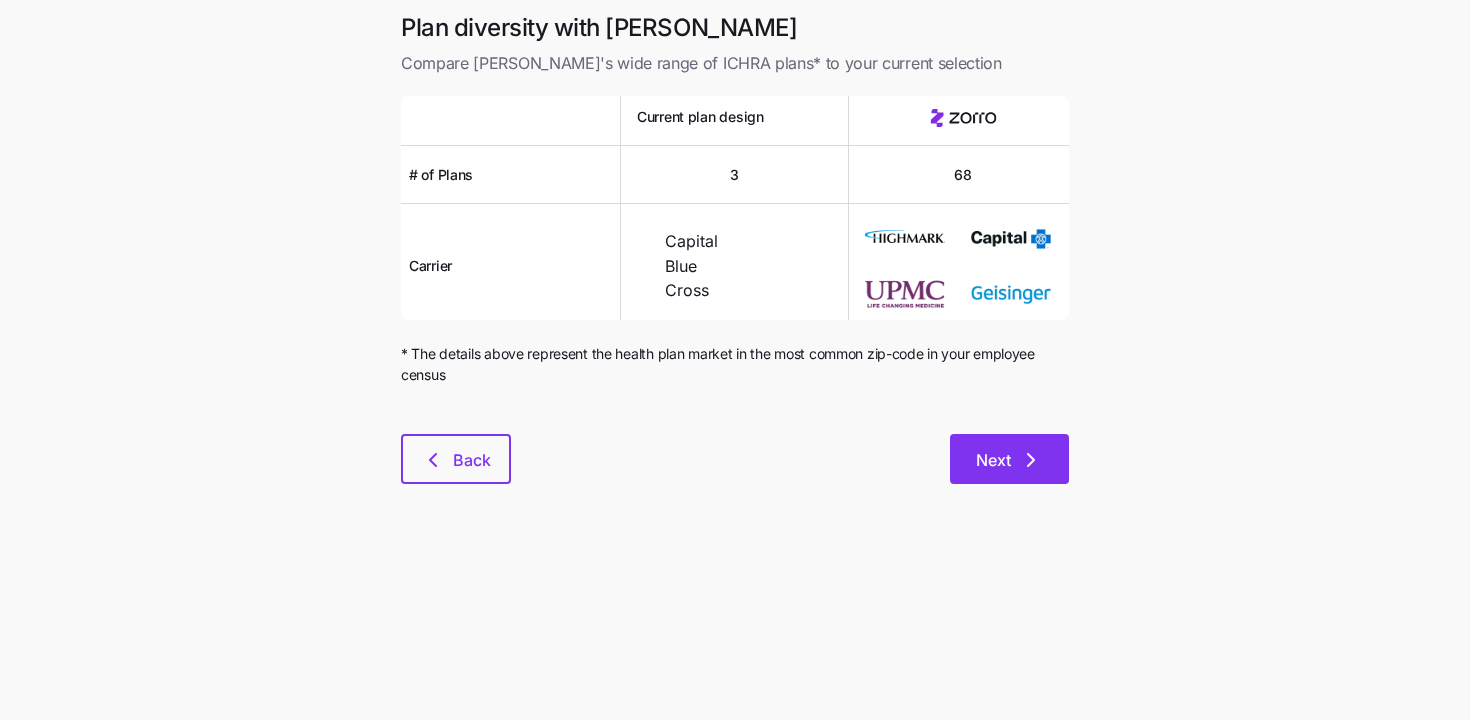 click on "Next" at bounding box center [1009, 459] 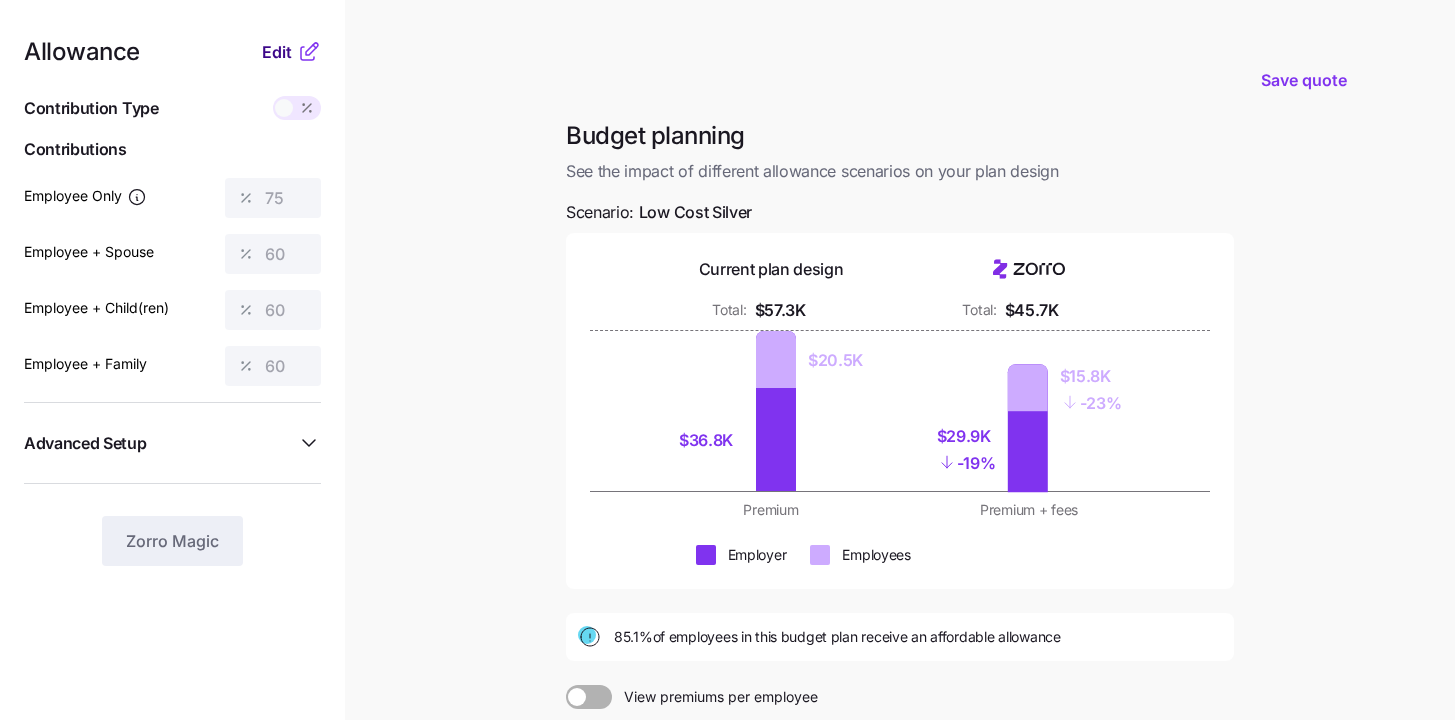 click on "Edit" at bounding box center [277, 52] 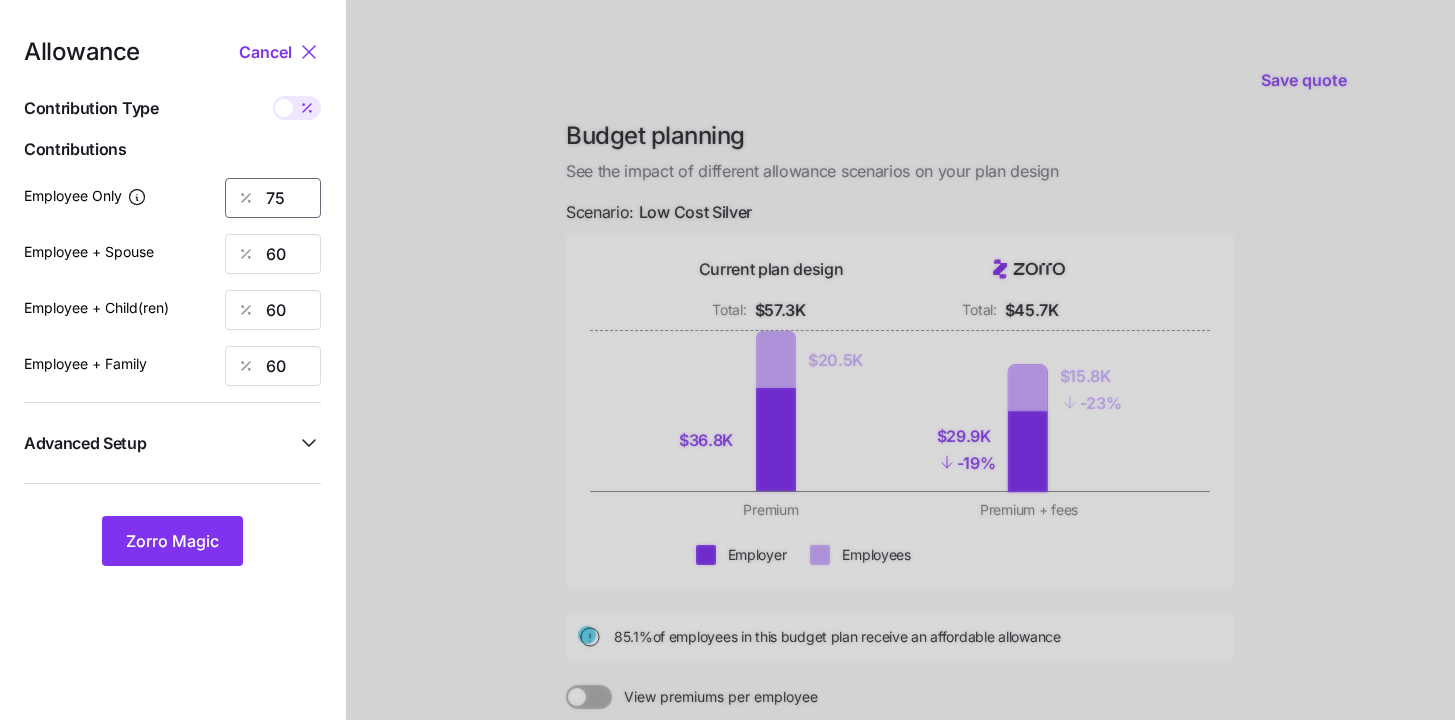 click on "75" at bounding box center (273, 198) 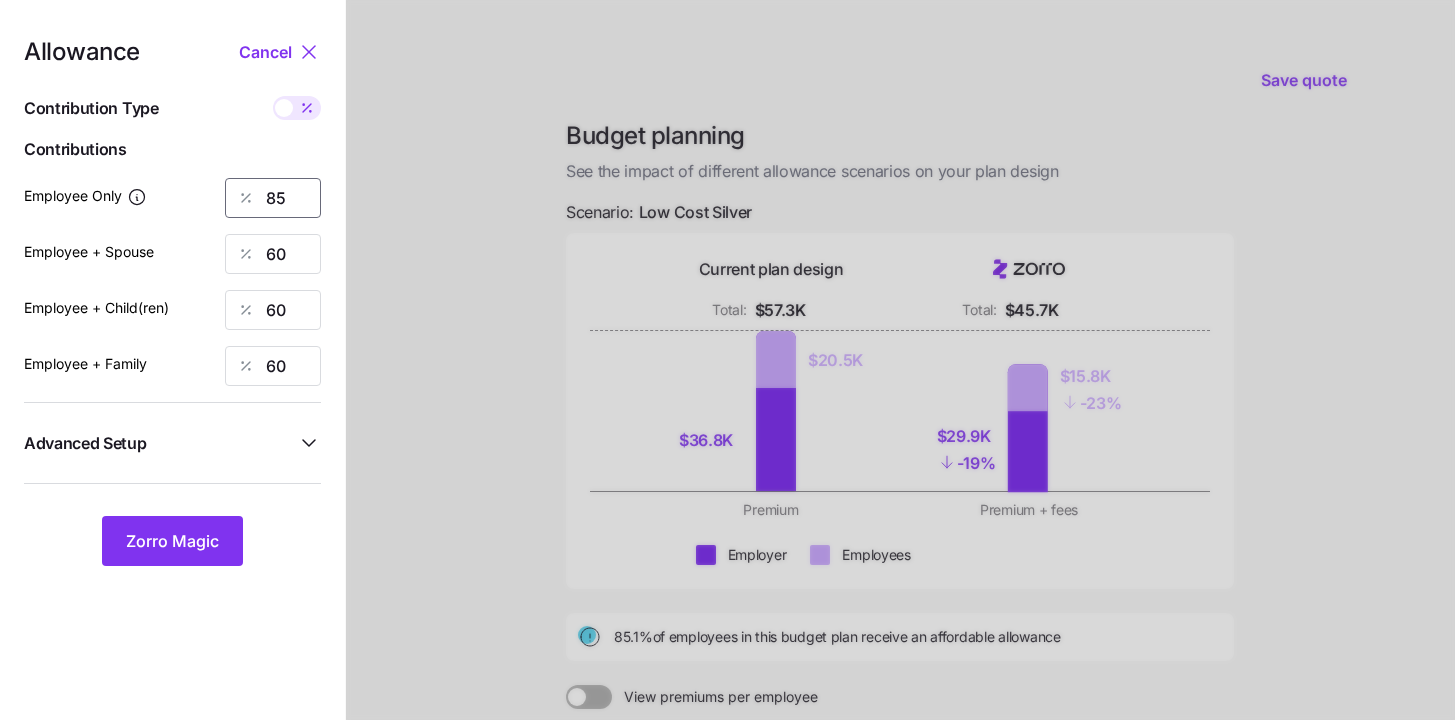 type on "85" 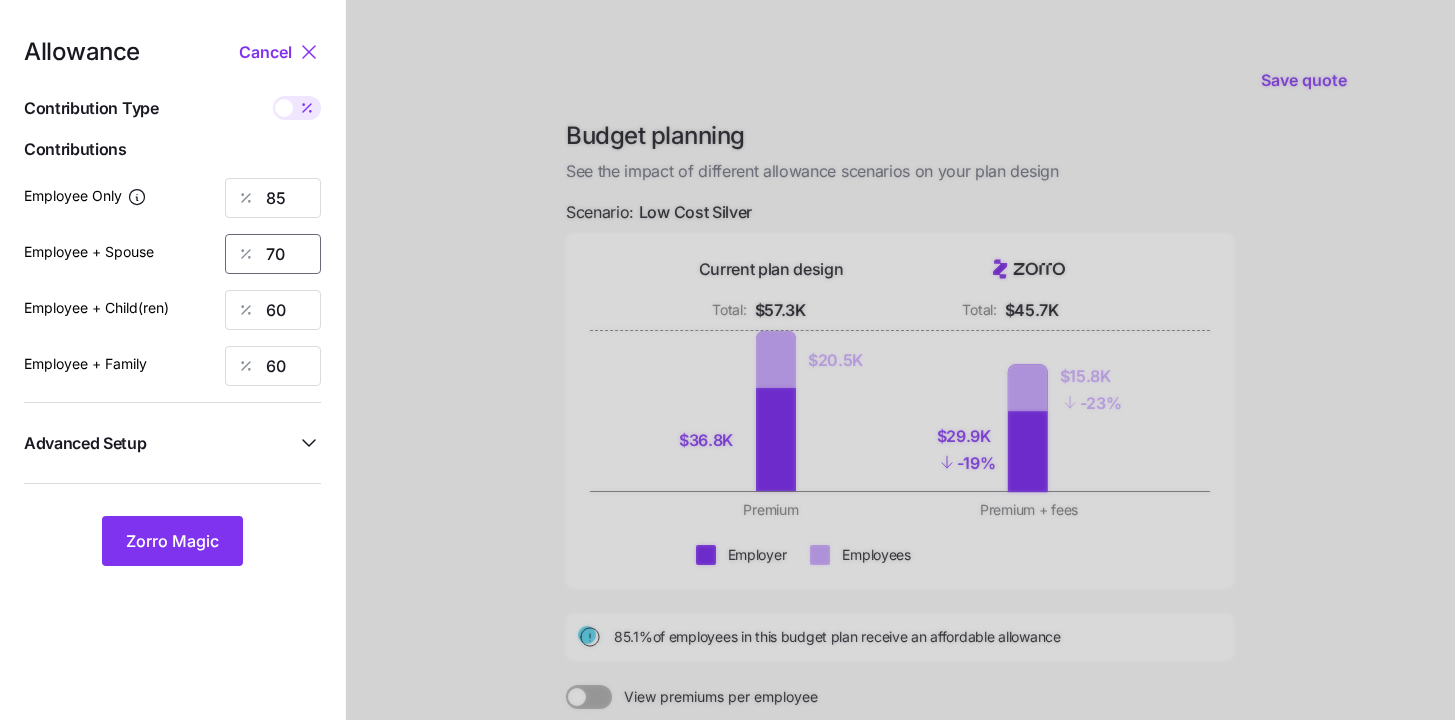 type on "70" 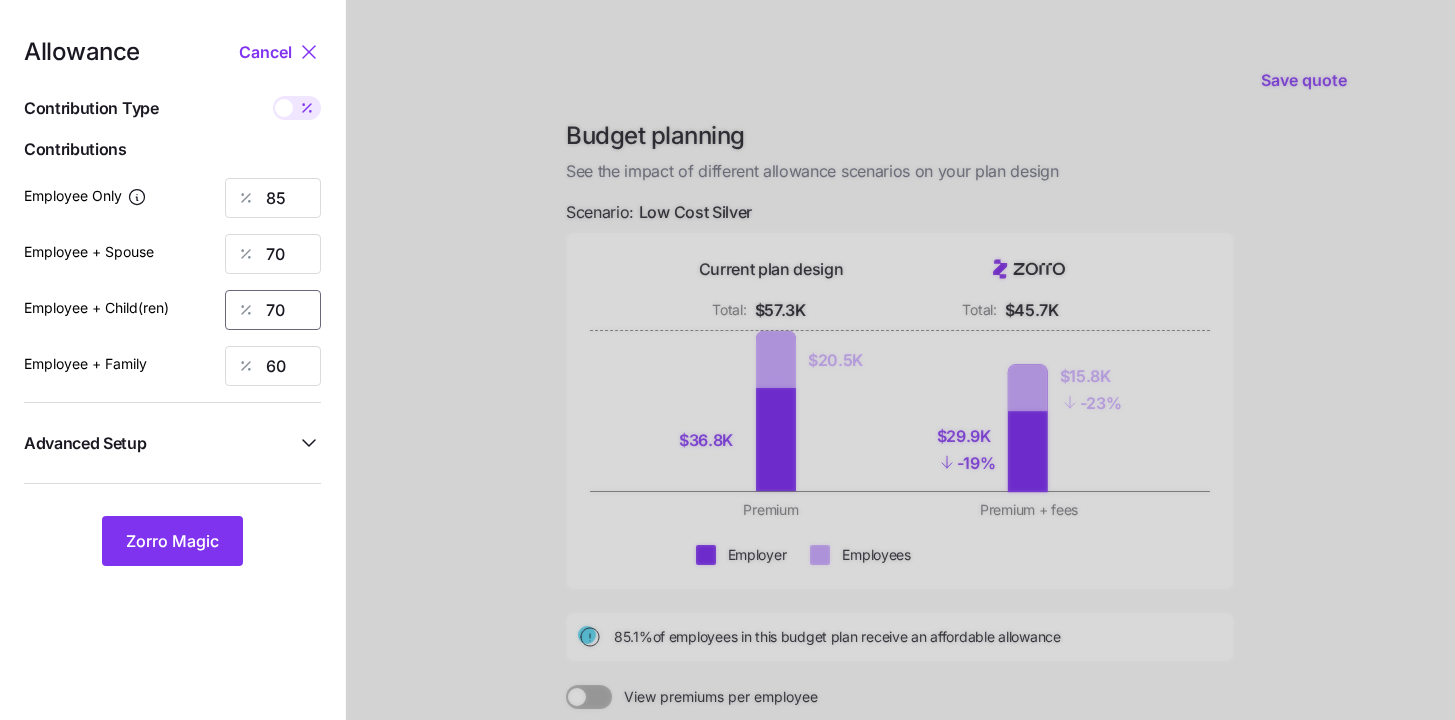 type on "70" 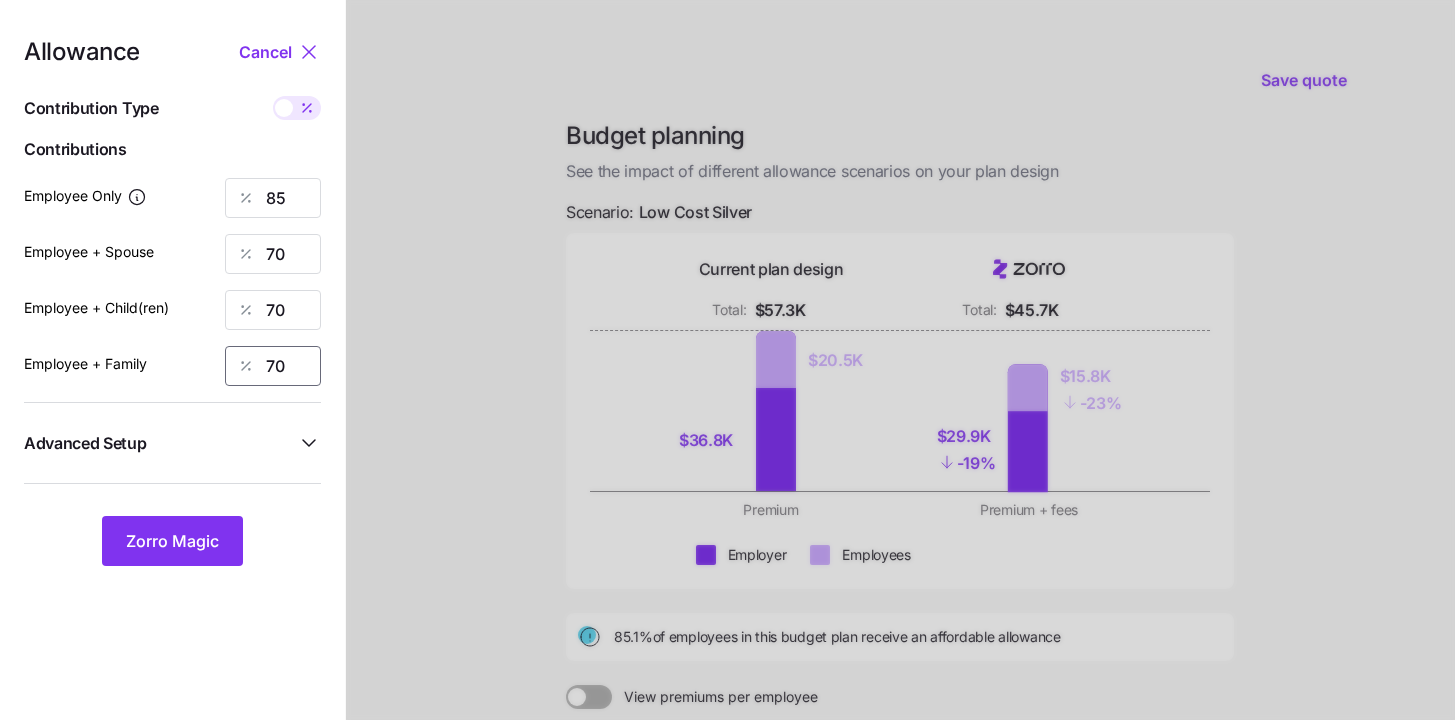 type on "70" 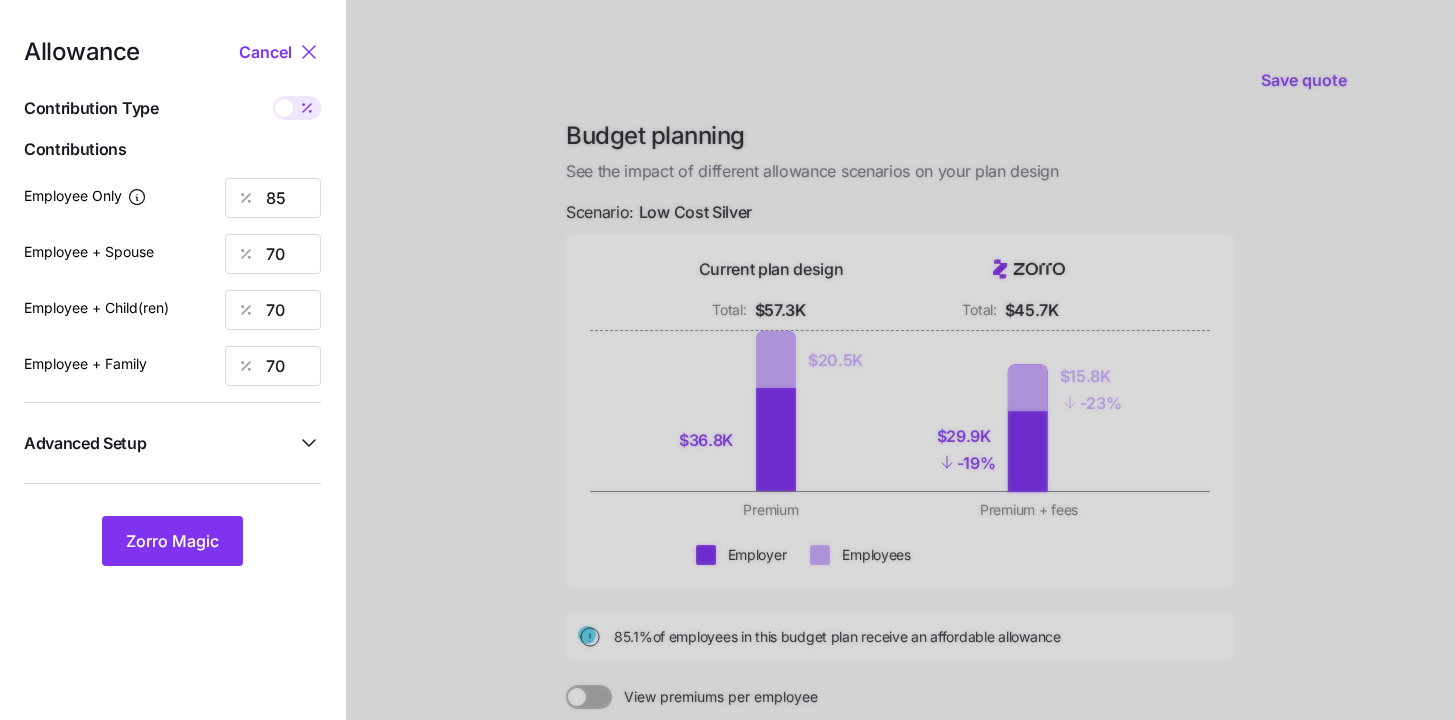 click on "Advanced Setup" at bounding box center [172, 443] 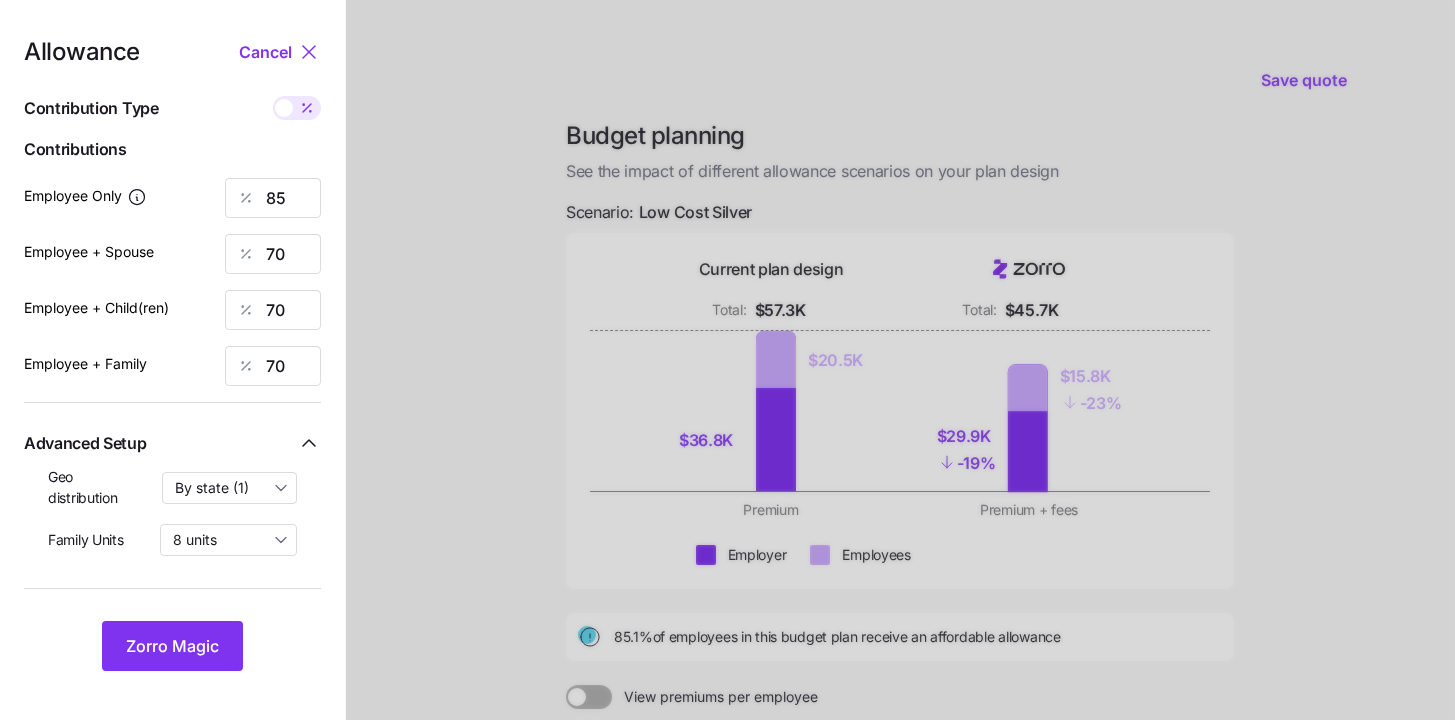 click on "Allowance Cancel Contribution Type Use classes Contributions Employee Only 85 Employee + Spouse 70 Employee + Child(ren) 70 Employee + Family 70 Advanced Setup Geo distribution By state (1) Family Units 8 units Zorro Magic" at bounding box center [172, 355] 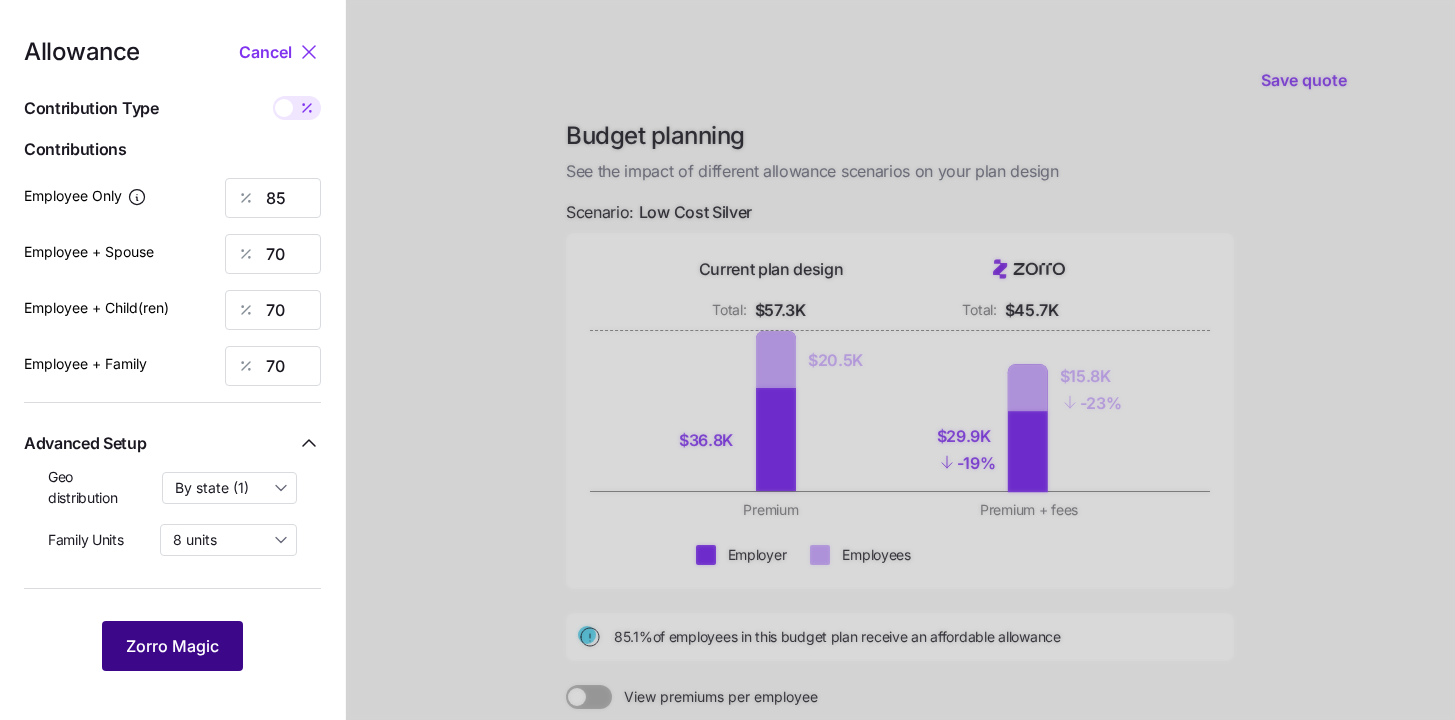 click on "Zorro Magic" at bounding box center (172, 646) 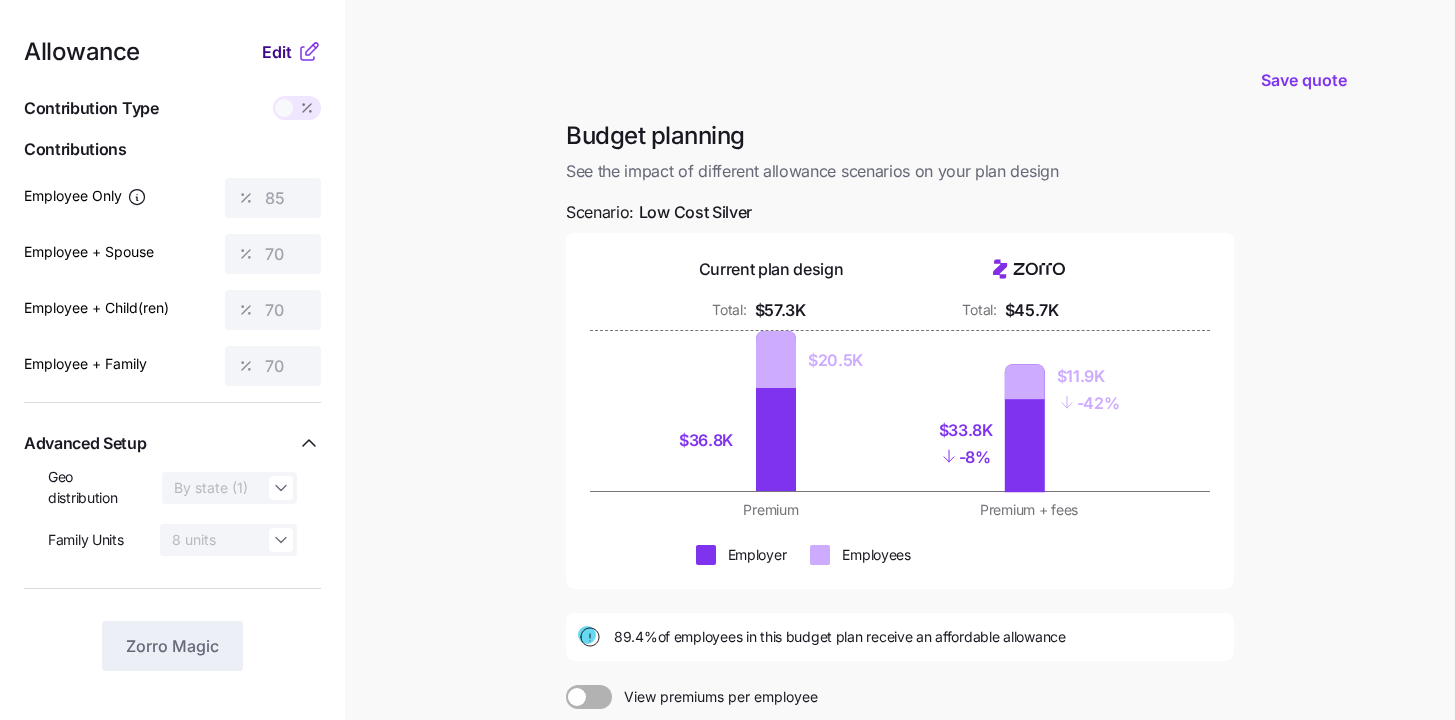 click on "Edit" at bounding box center [277, 52] 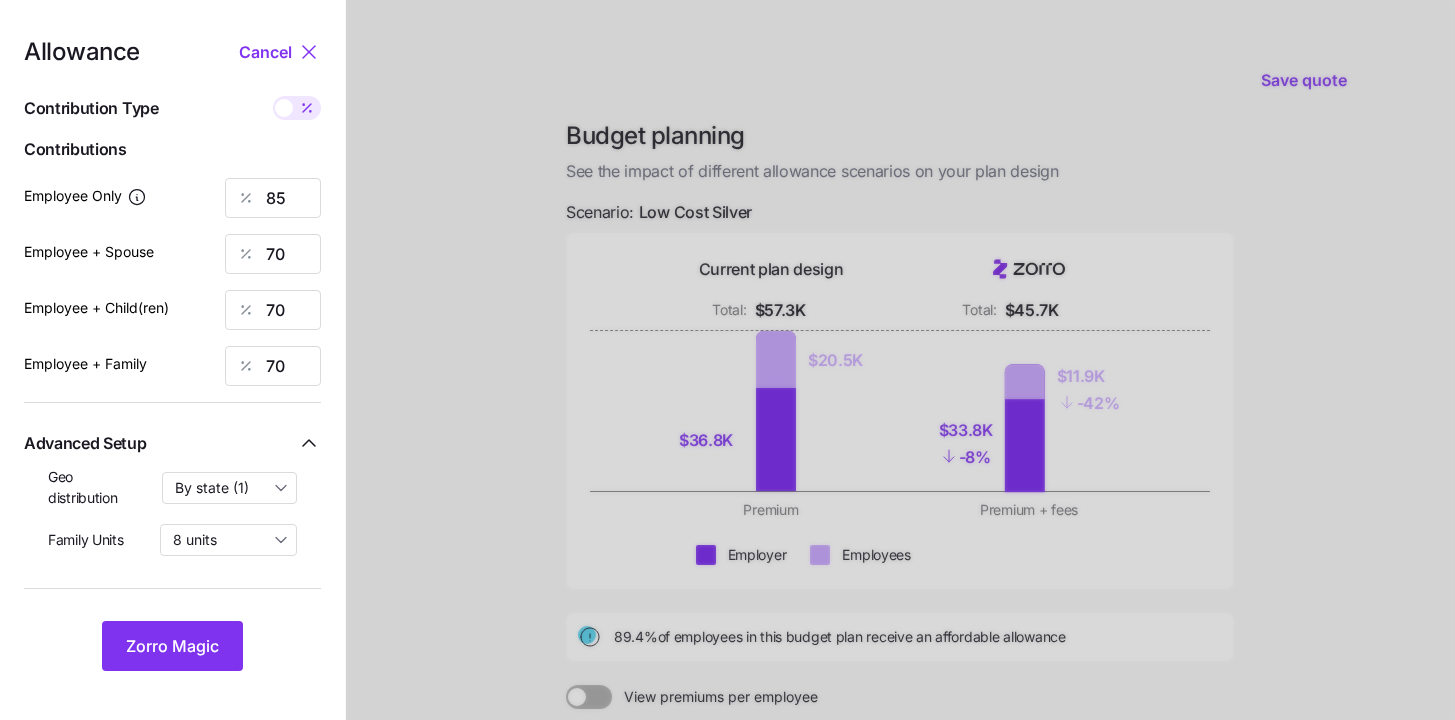 click at bounding box center (246, 198) 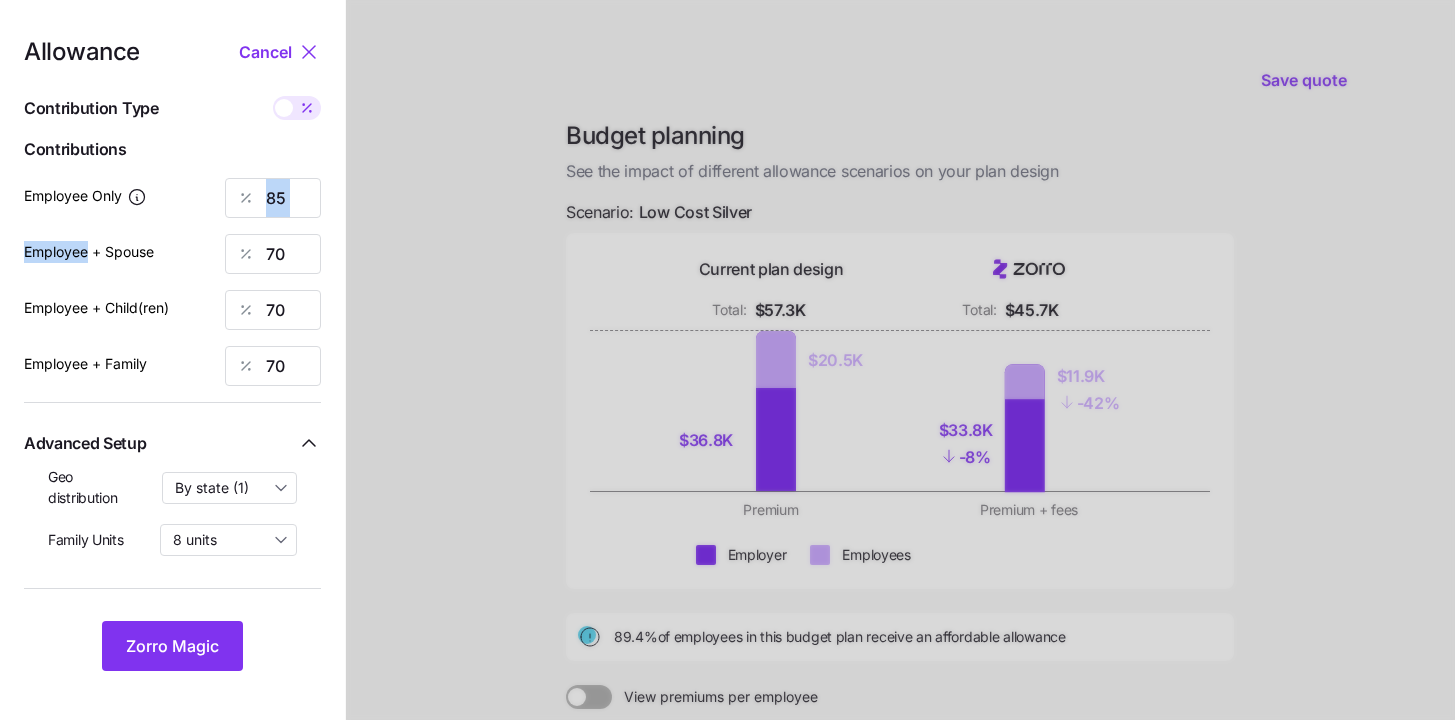 click at bounding box center (246, 198) 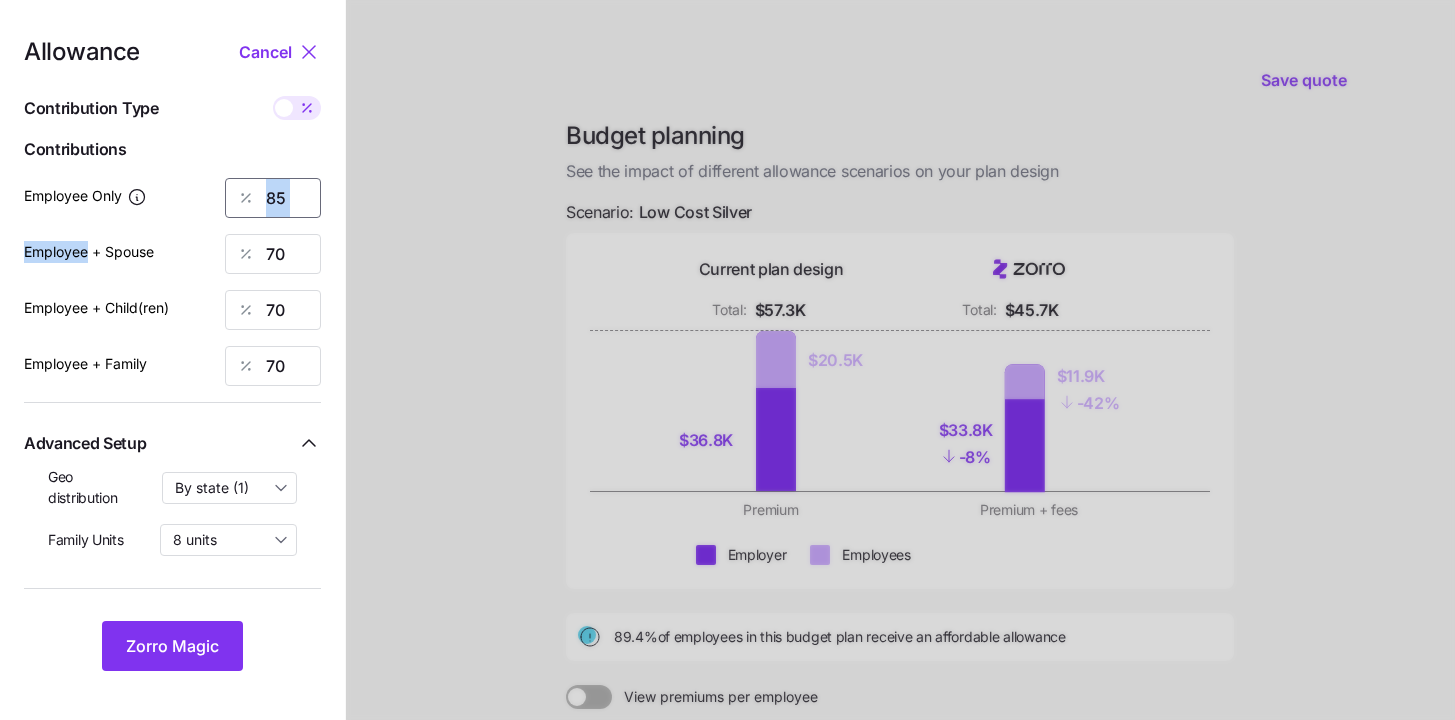 click on "85" at bounding box center (273, 198) 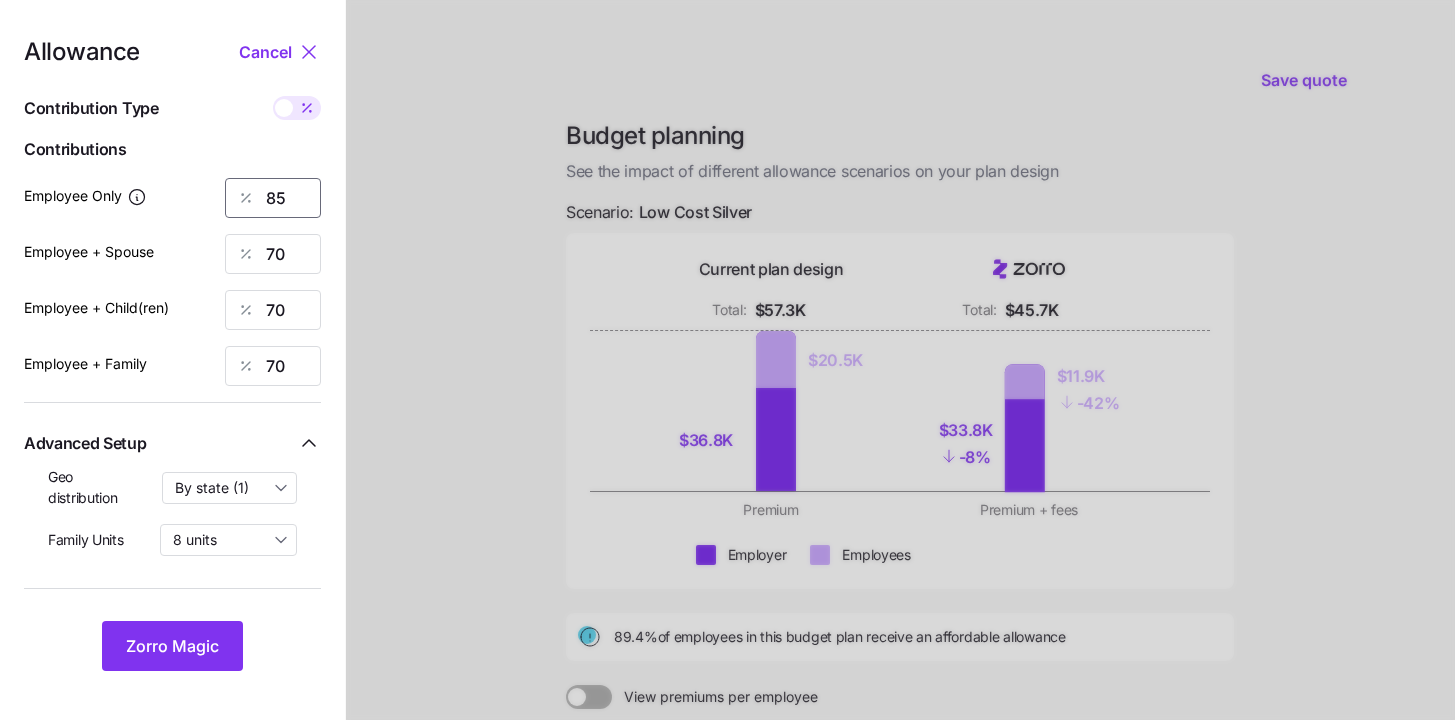 click on "85" at bounding box center (273, 198) 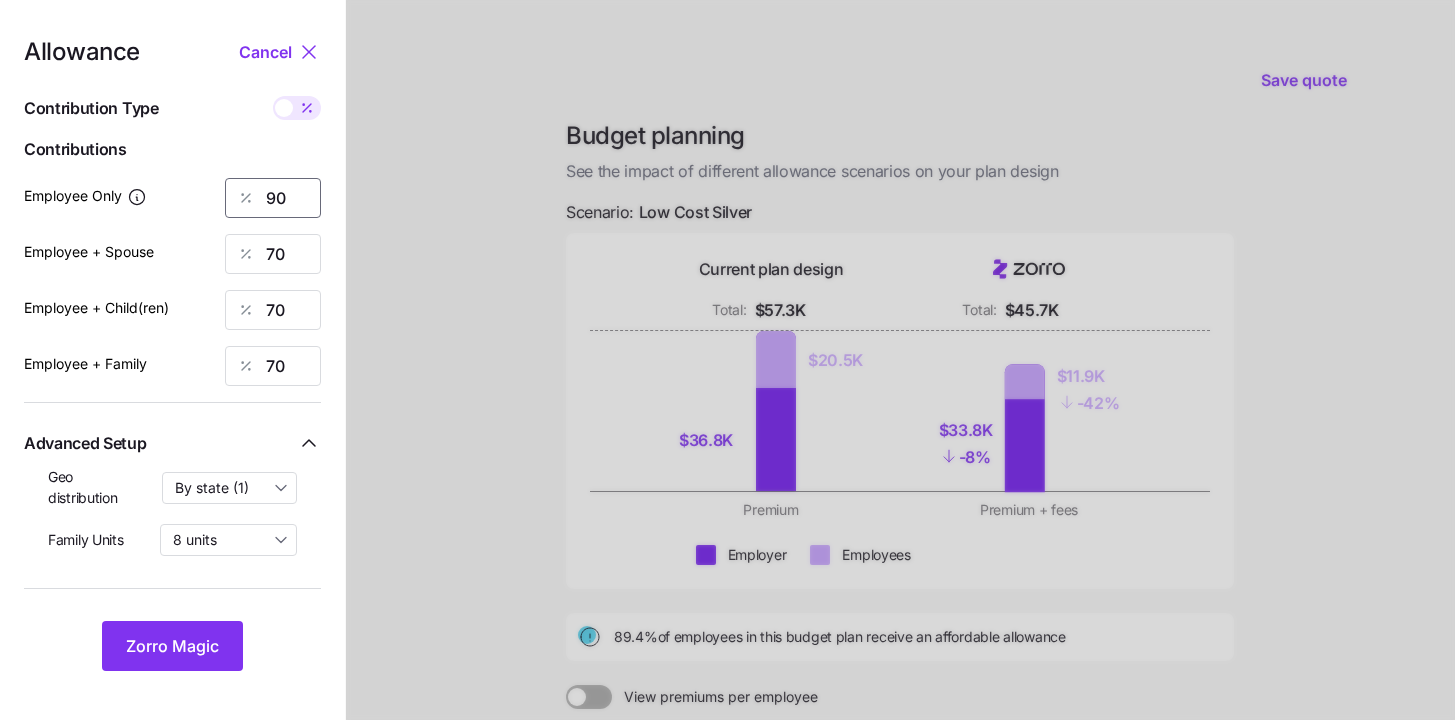 type on "90" 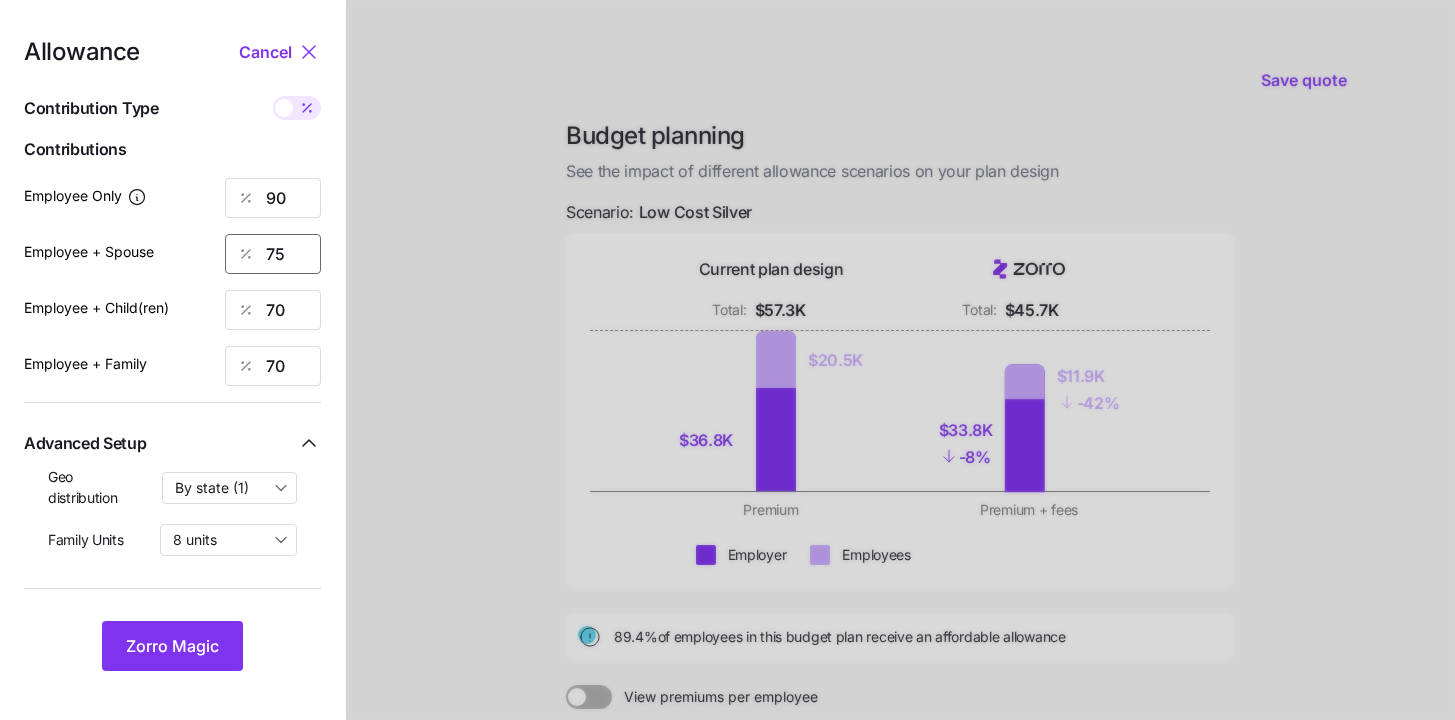 type on "75" 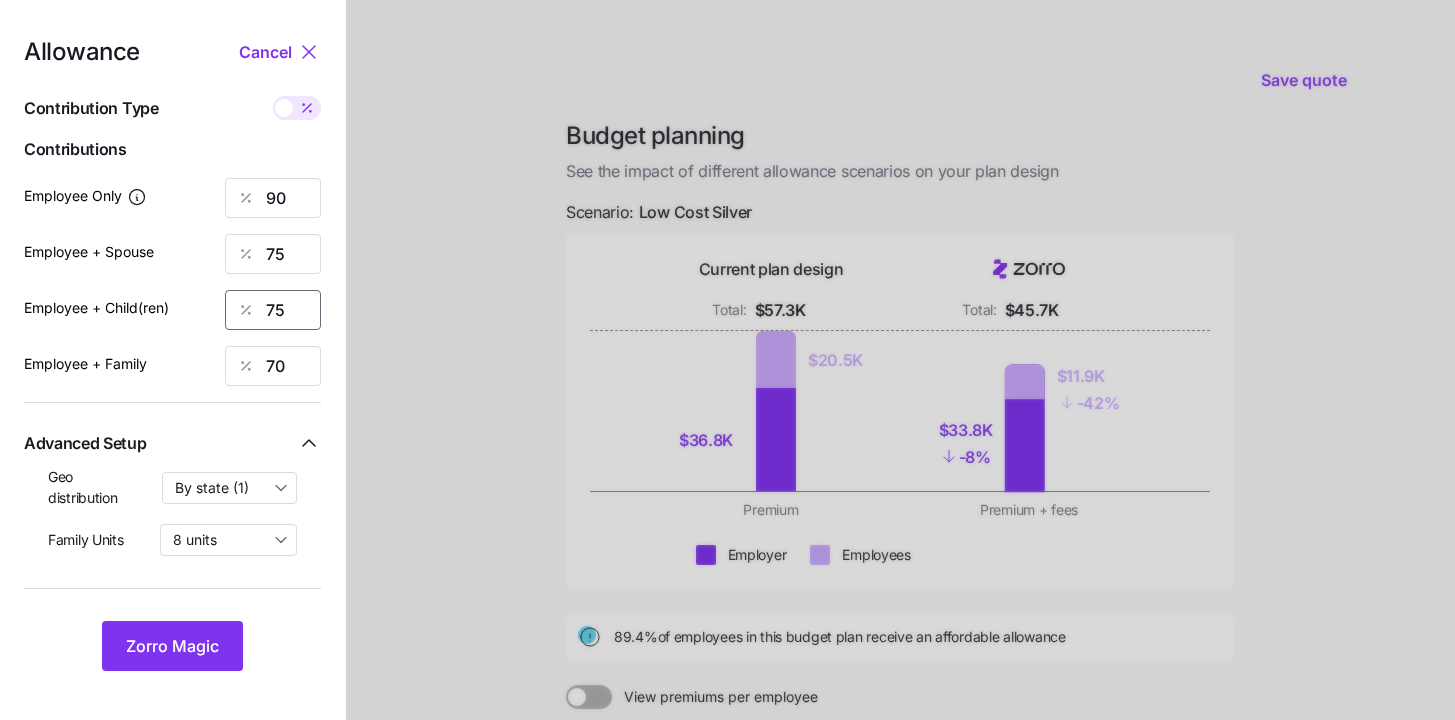 type on "75" 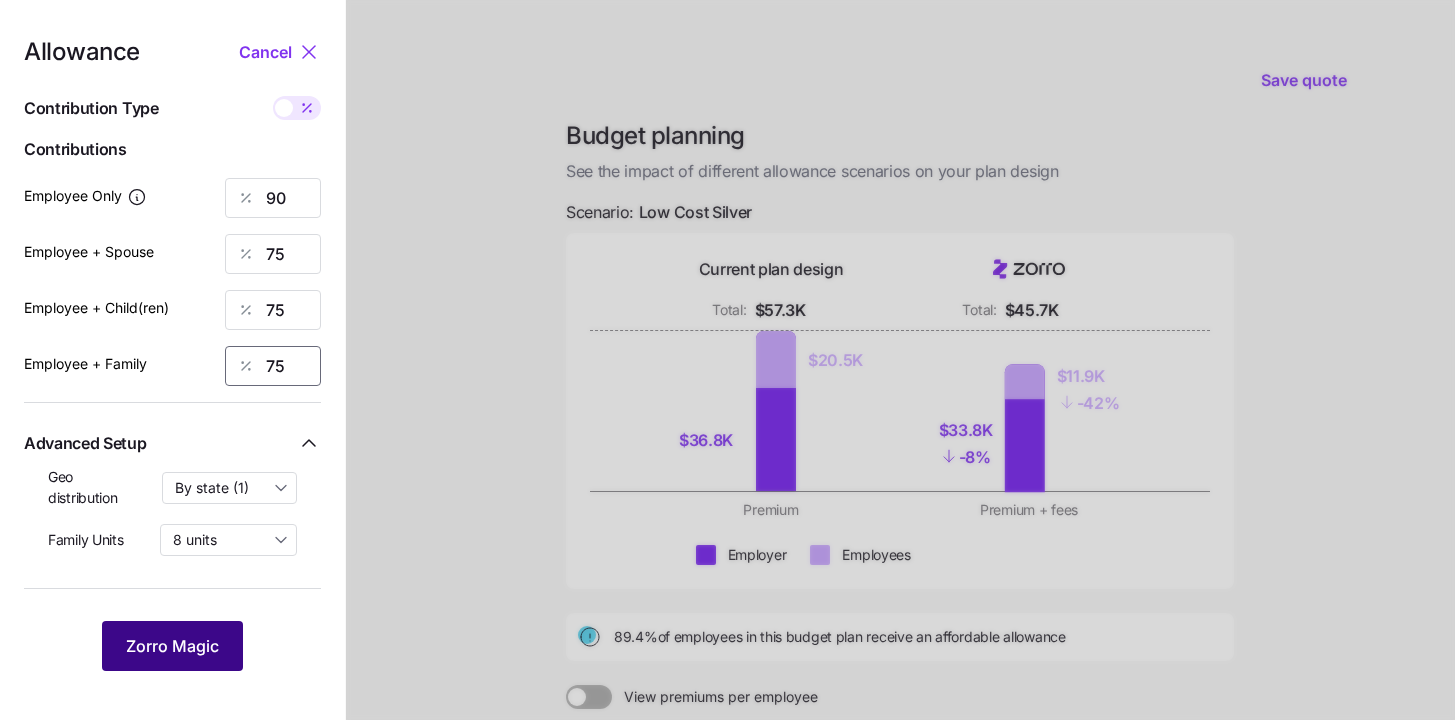 type on "75" 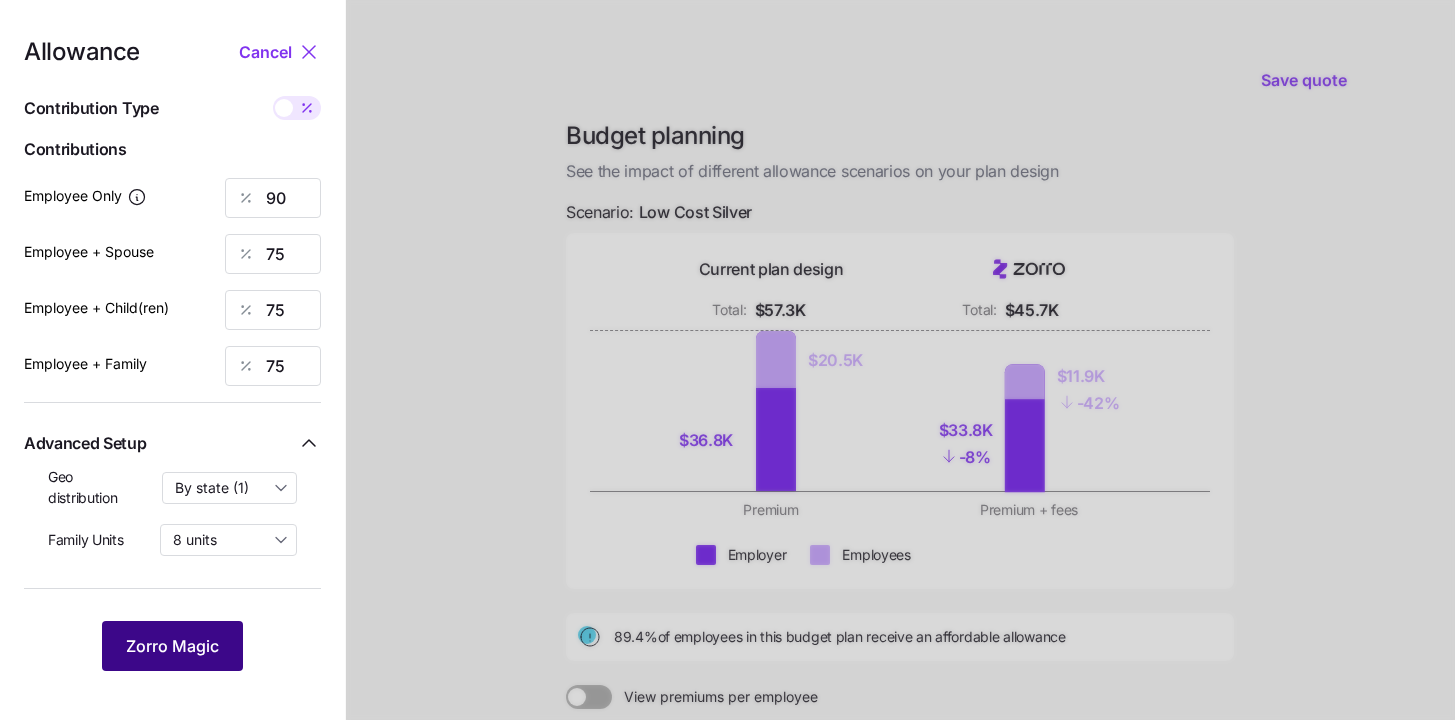 click on "Zorro Magic" at bounding box center (172, 646) 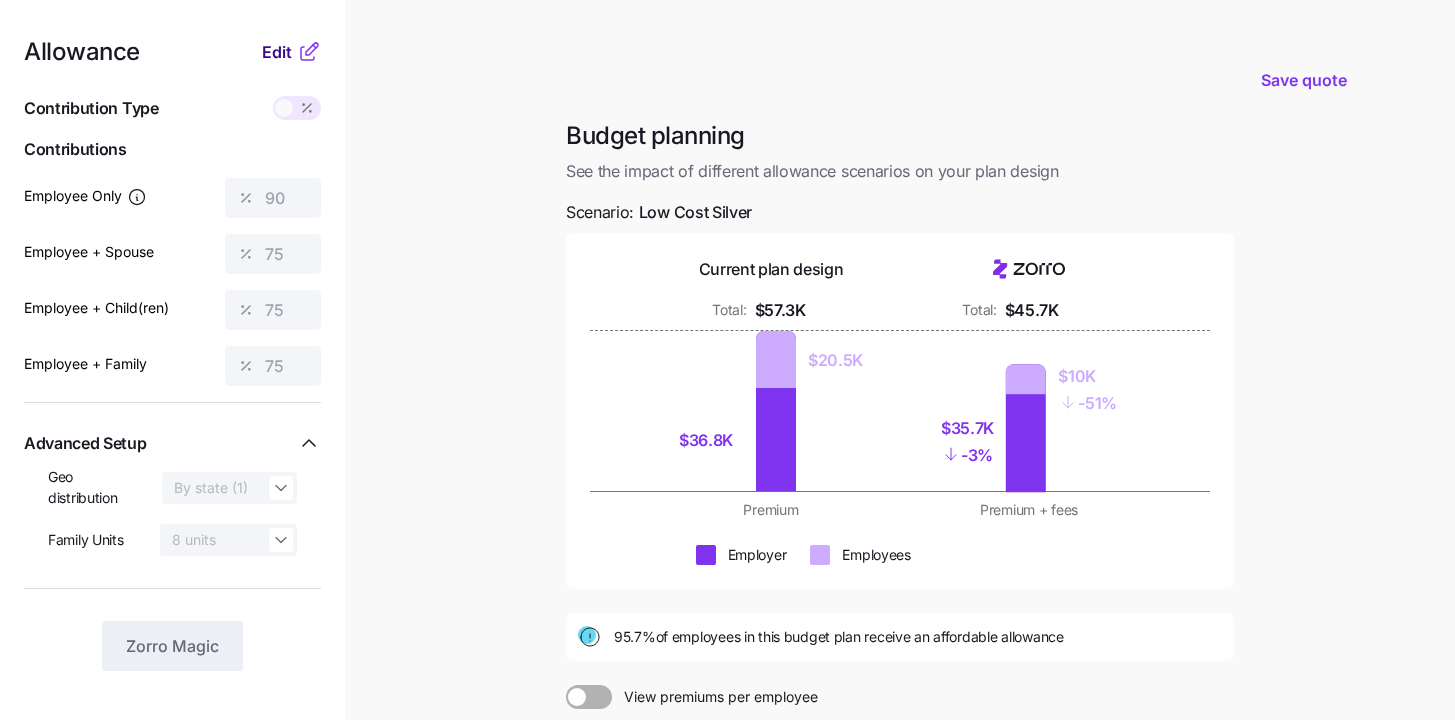 click on "Edit" at bounding box center (277, 52) 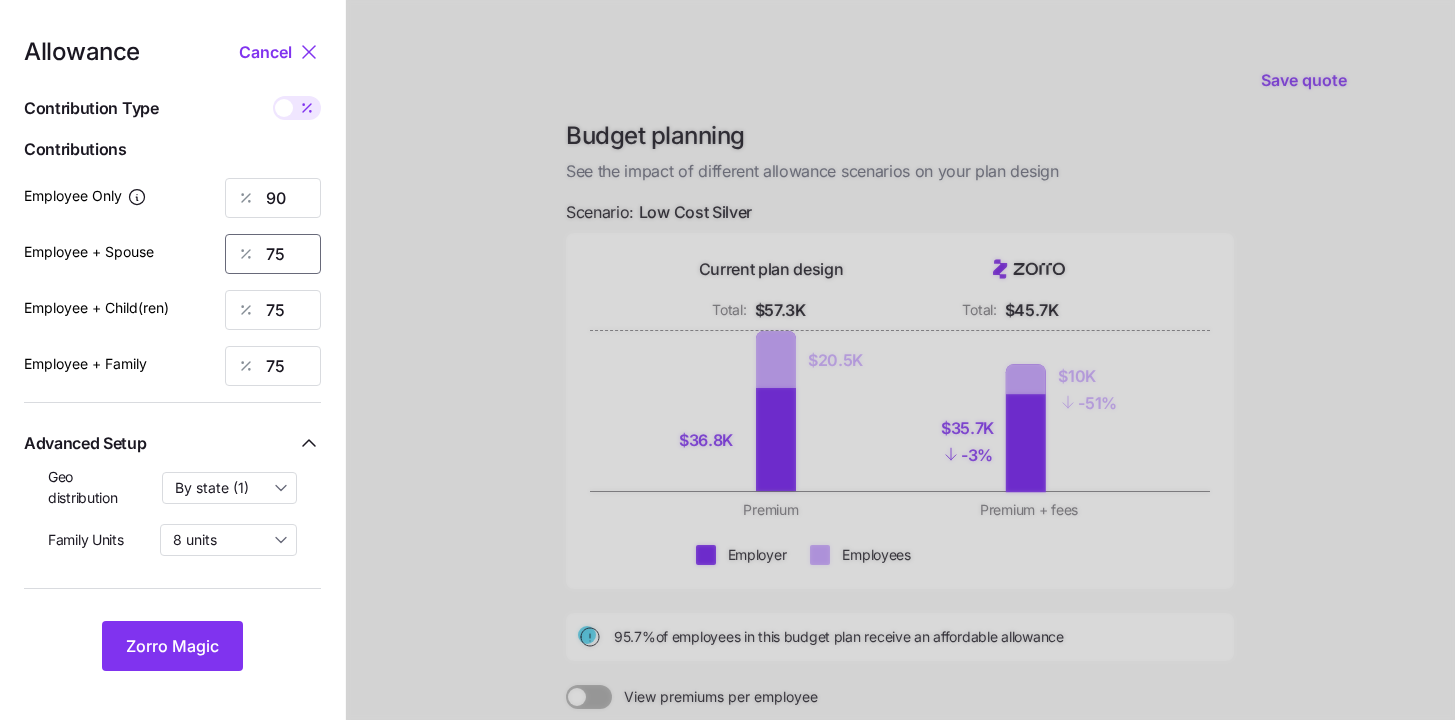 click on "75" at bounding box center [273, 254] 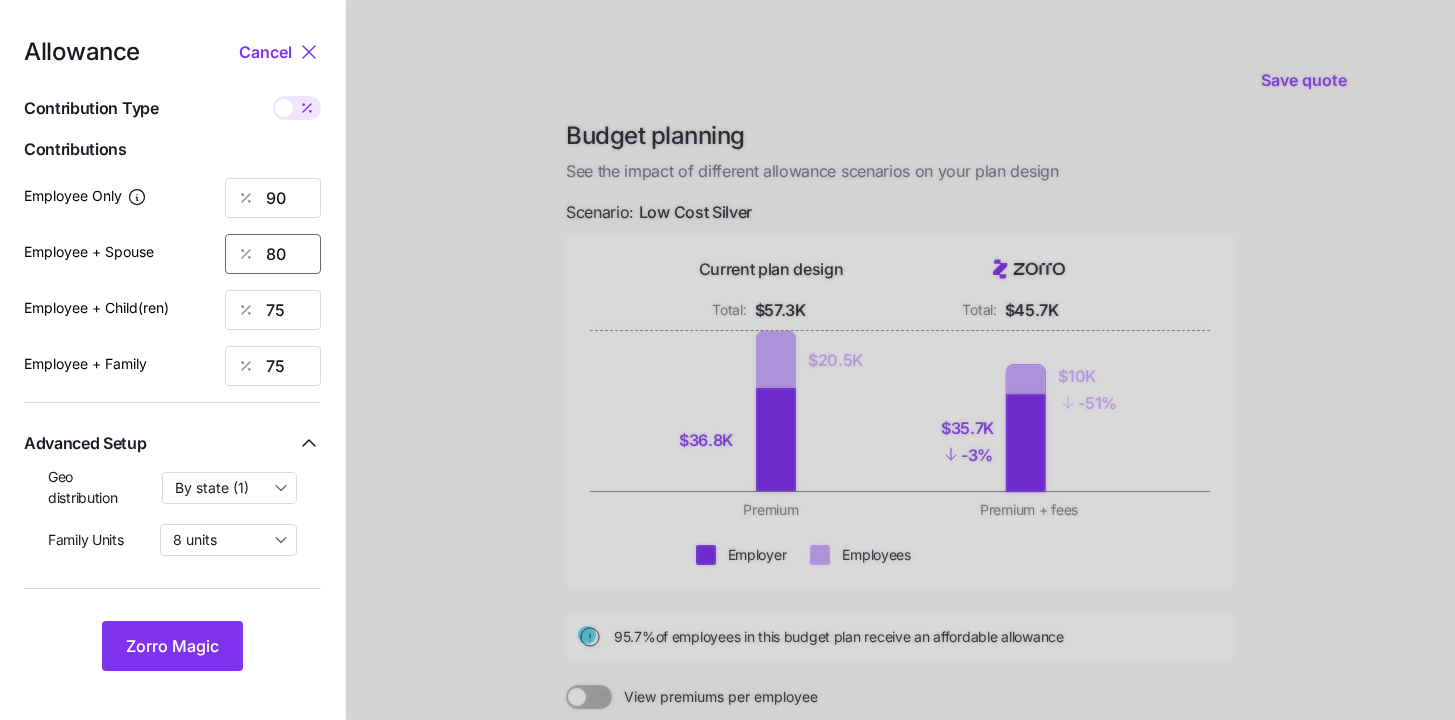 type on "80" 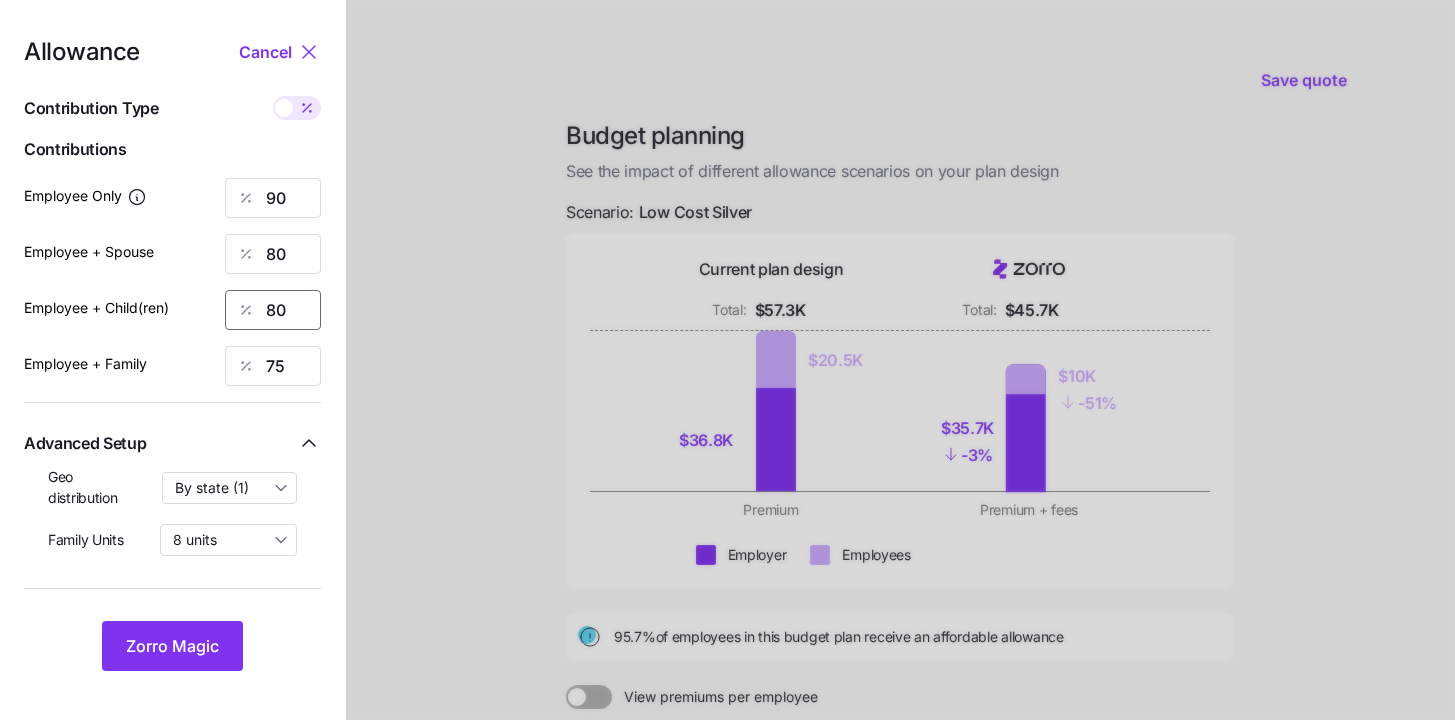 type on "80" 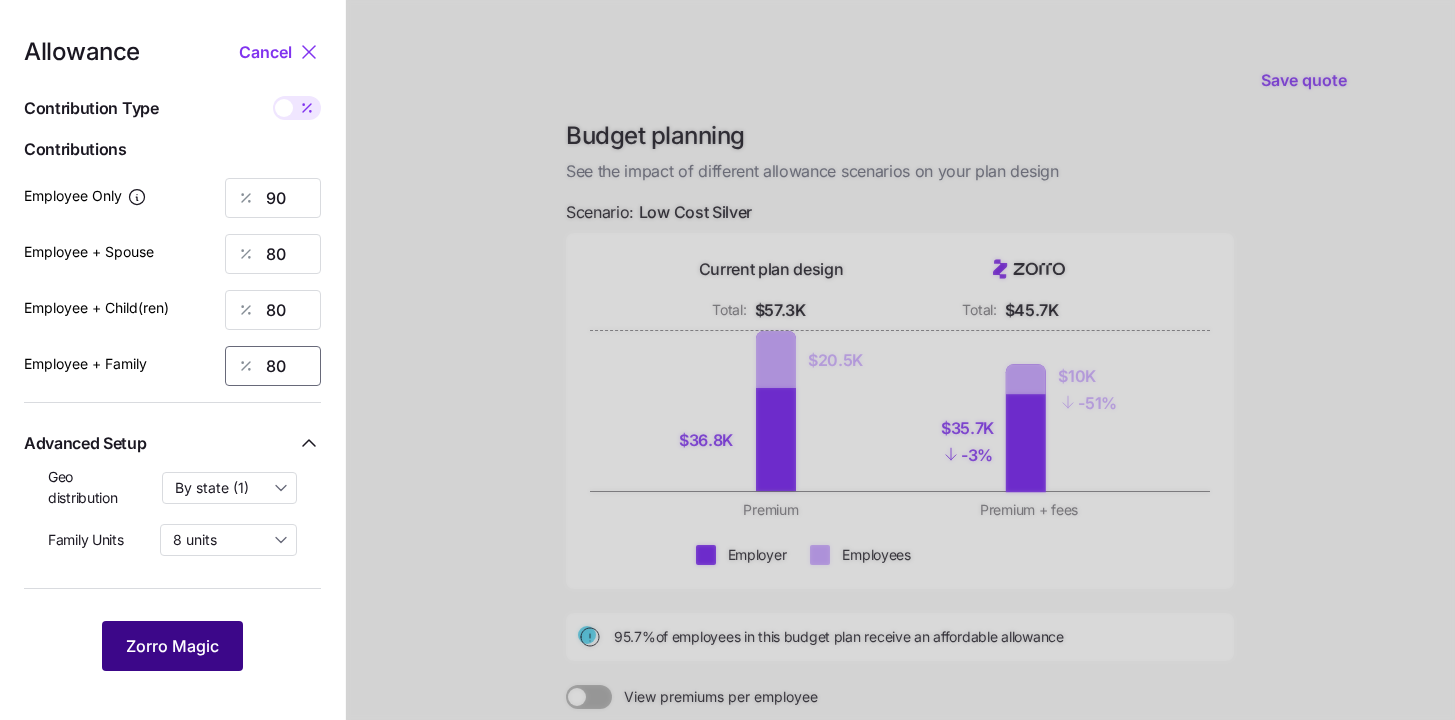 type on "80" 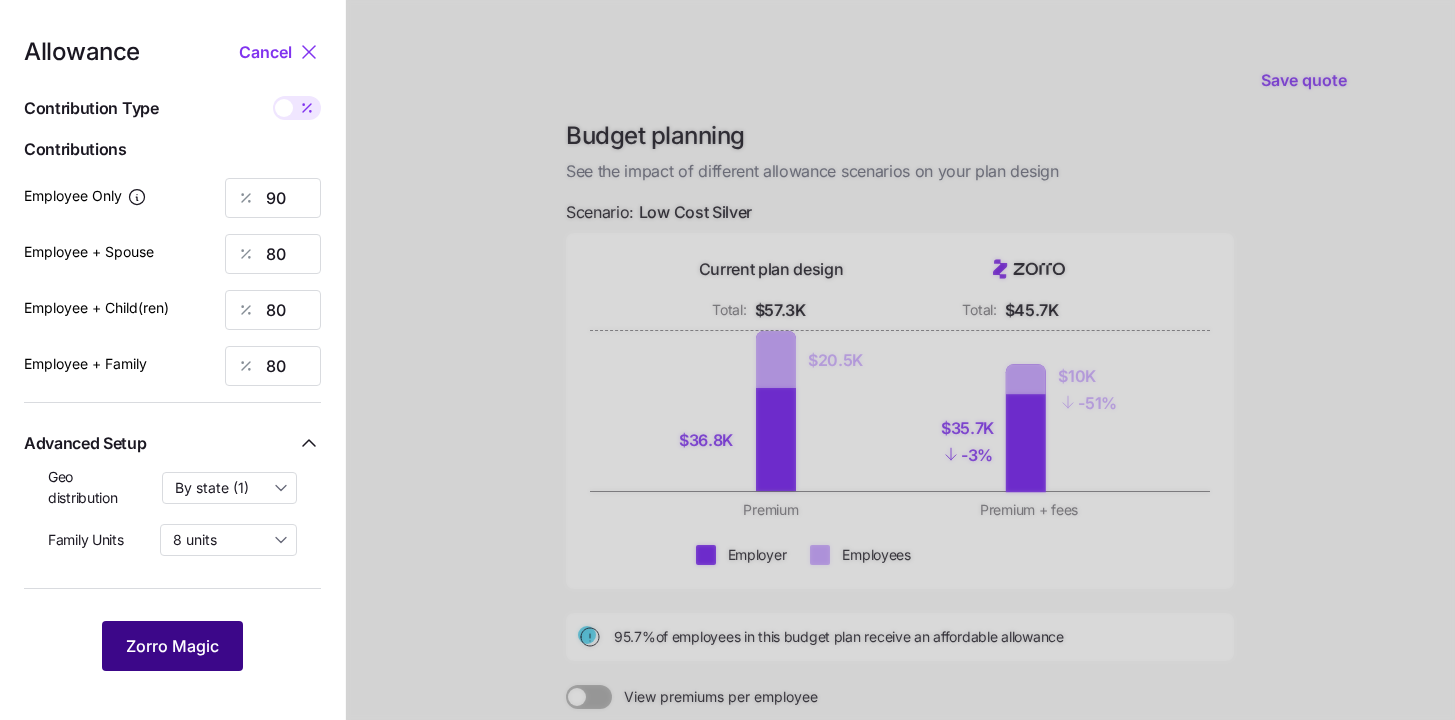 click on "Zorro Magic" at bounding box center [172, 646] 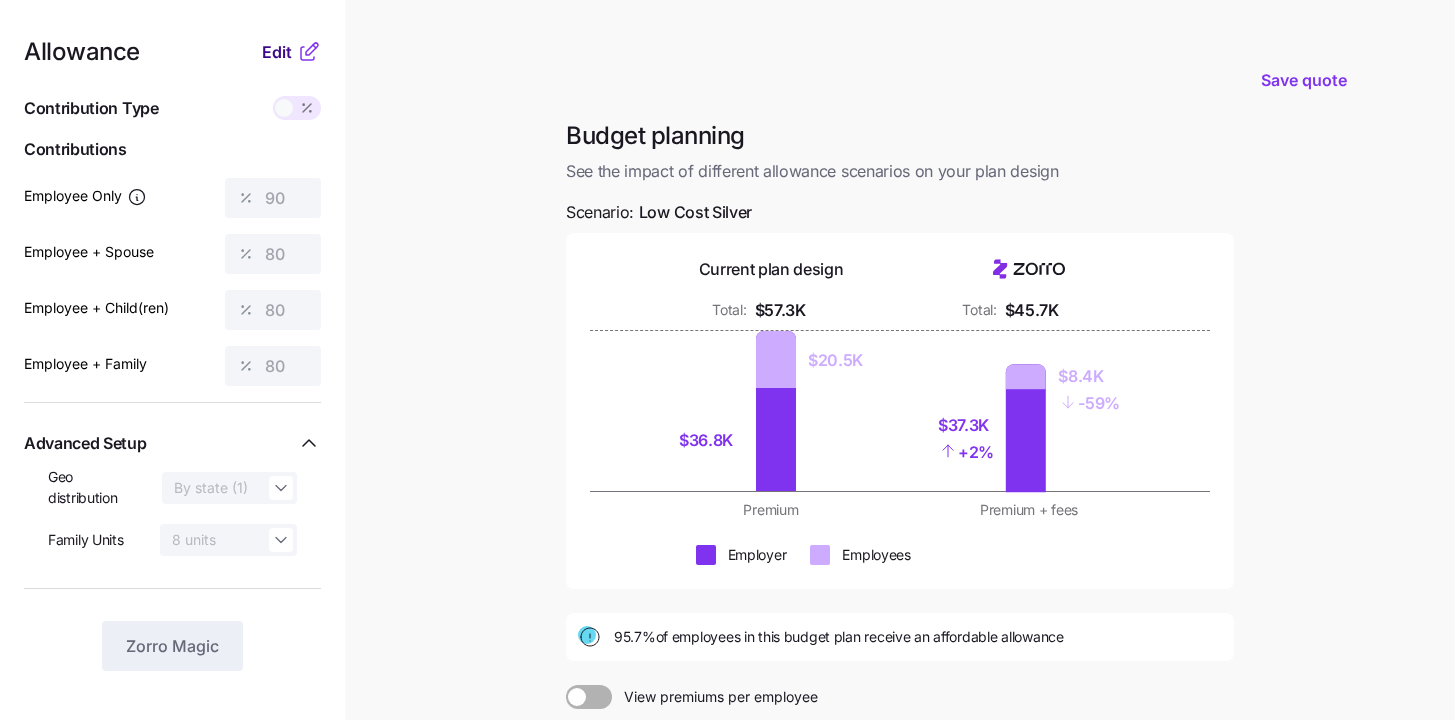 click on "Edit" at bounding box center [277, 52] 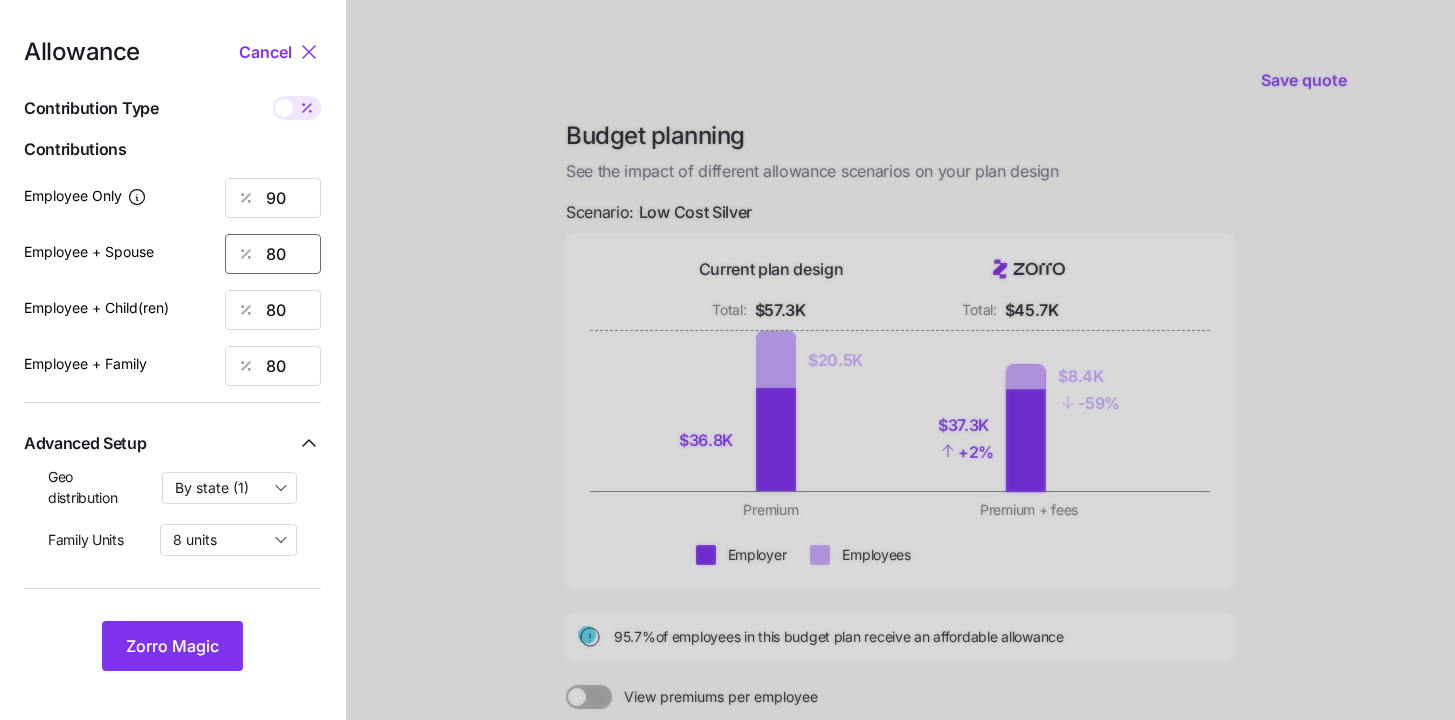 click on "80" at bounding box center [273, 254] 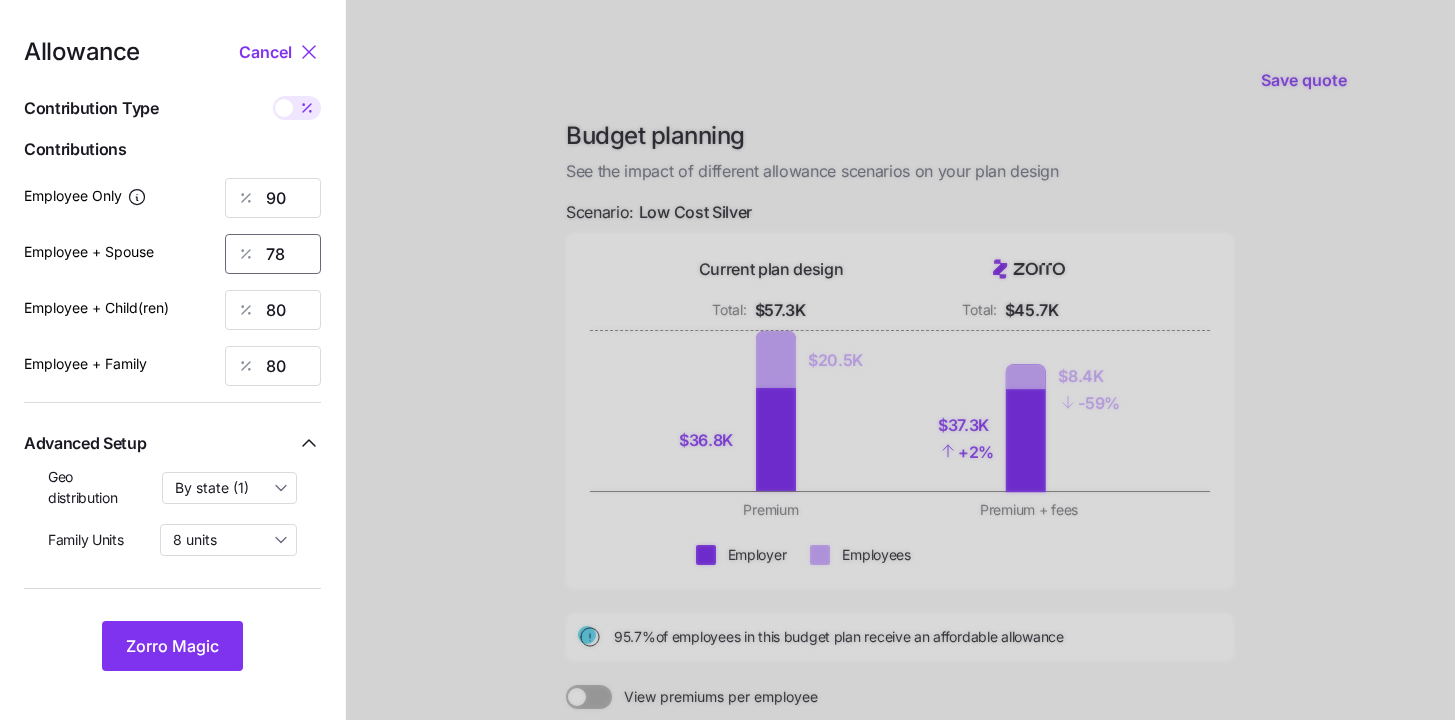 type on "78" 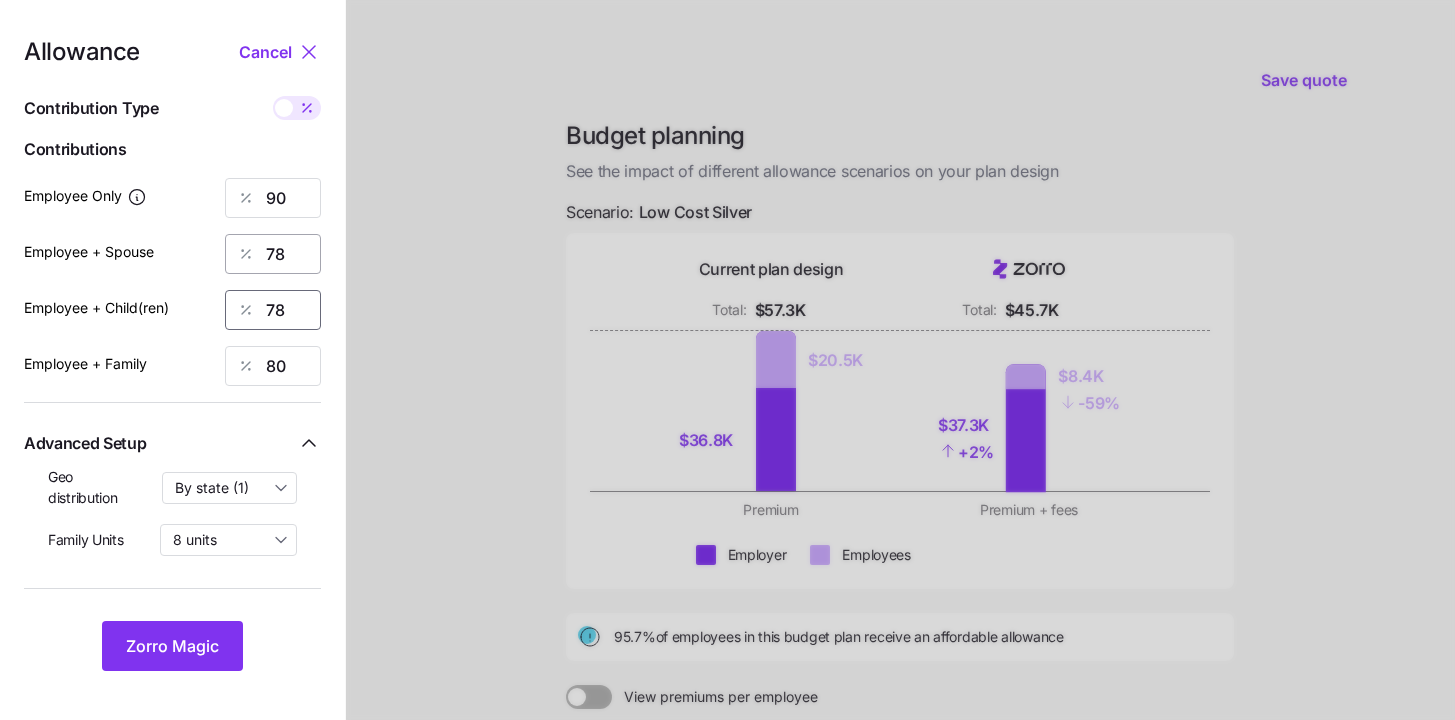 type on "78" 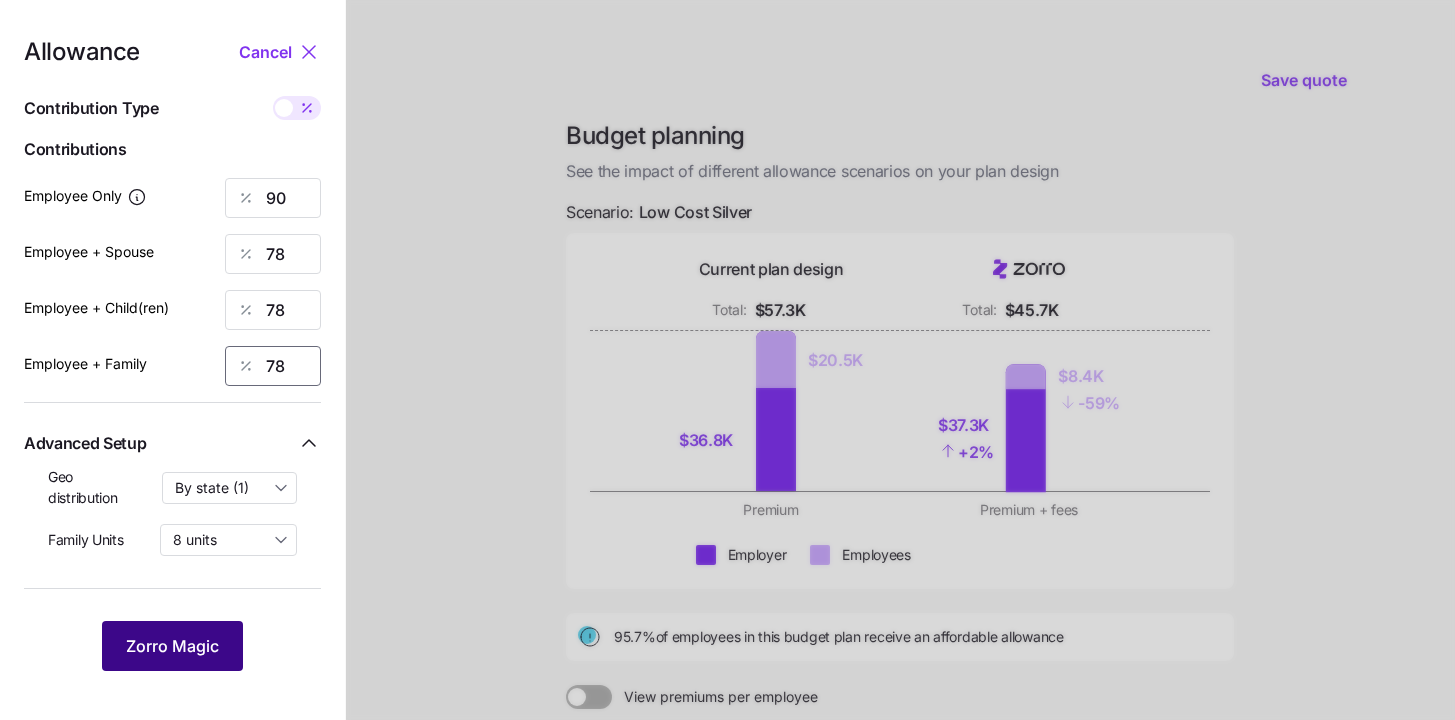 type on "78" 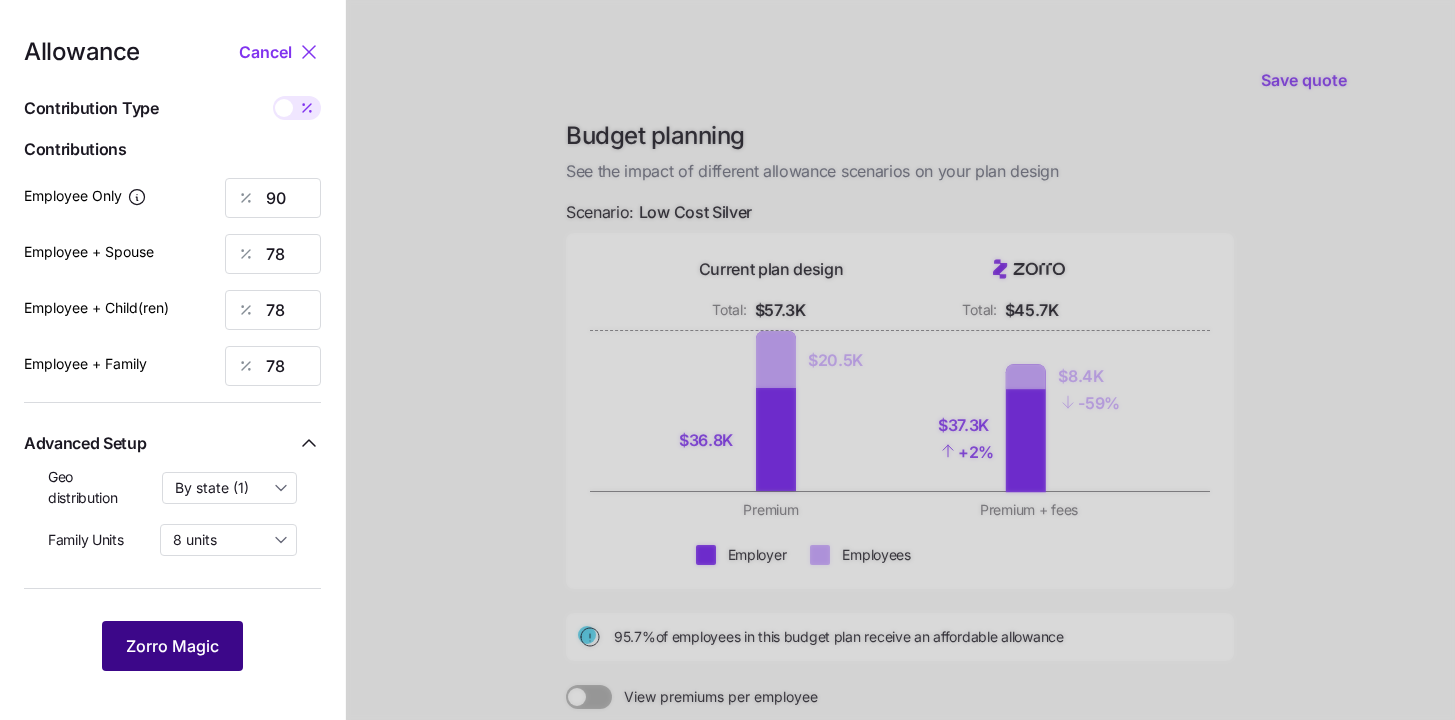 click on "Zorro Magic" at bounding box center (172, 646) 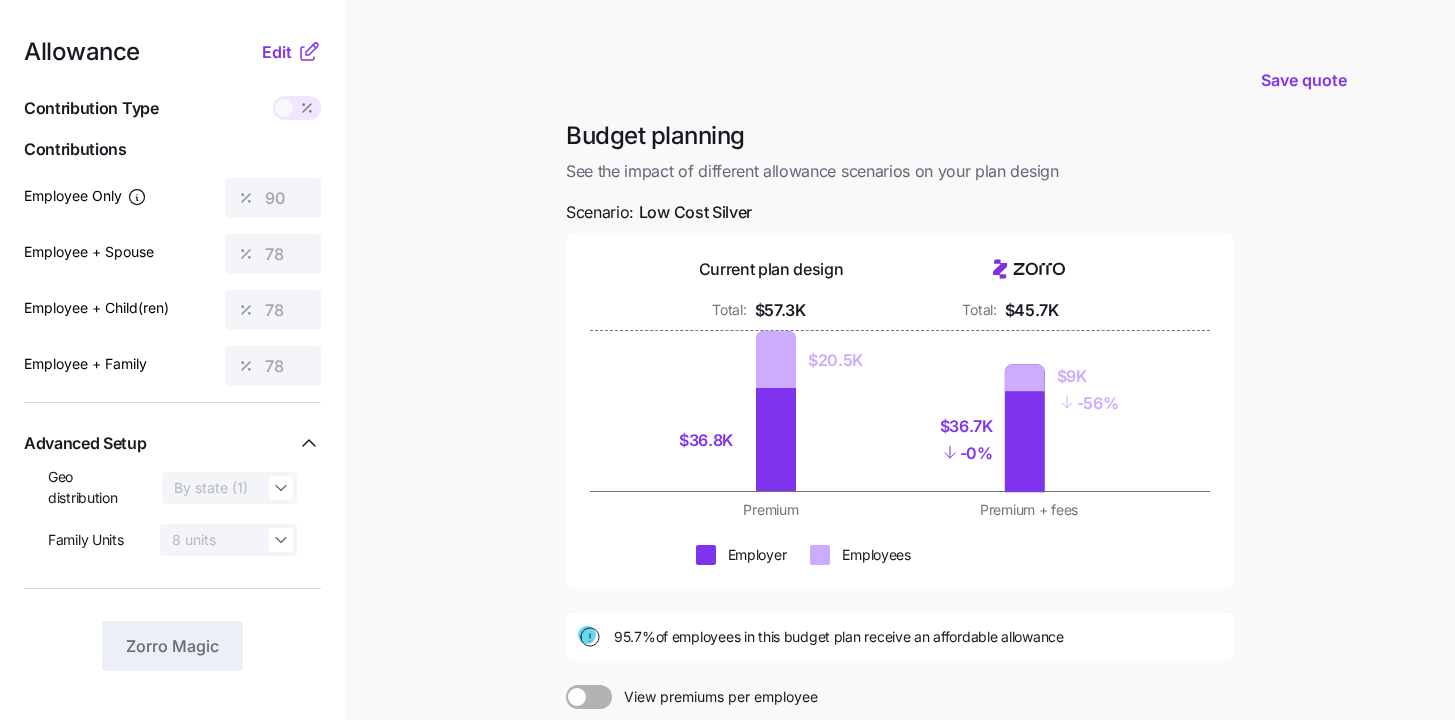 scroll, scrollTop: 263, scrollLeft: 0, axis: vertical 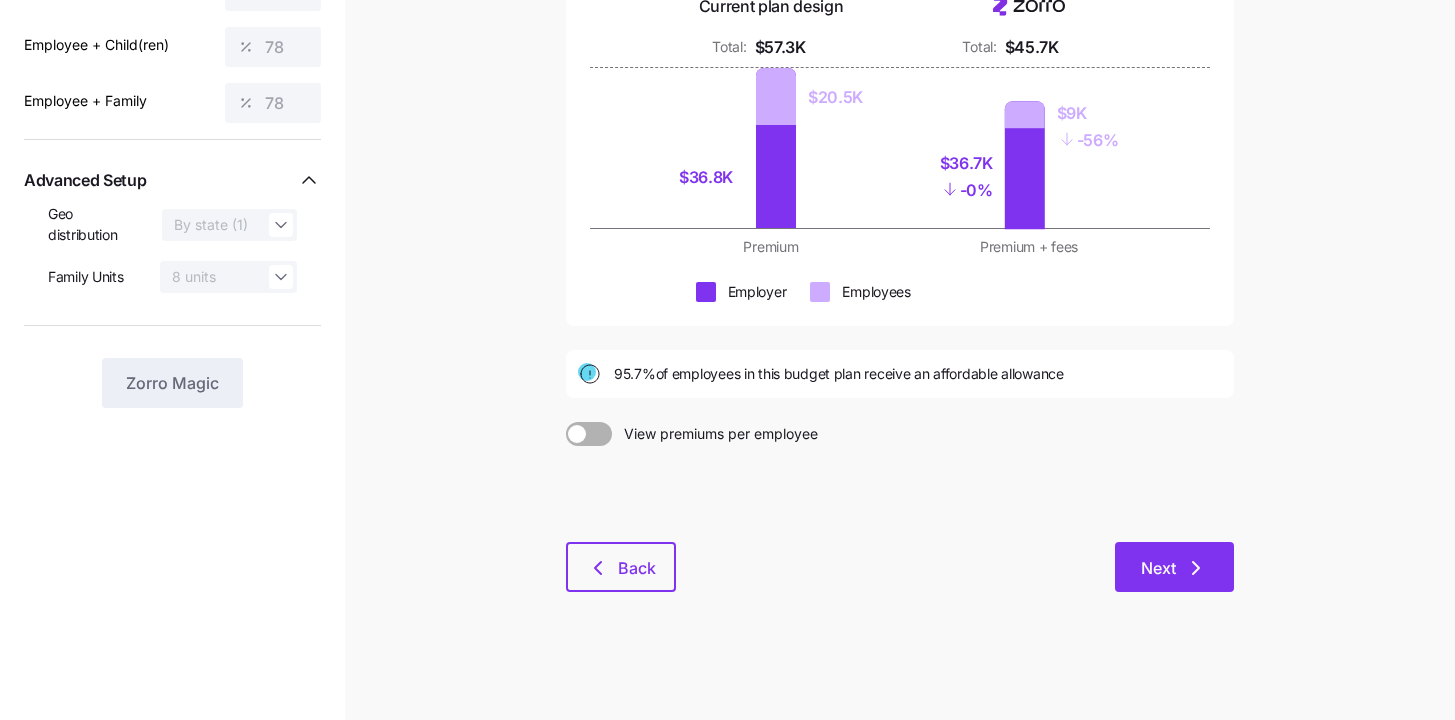 click 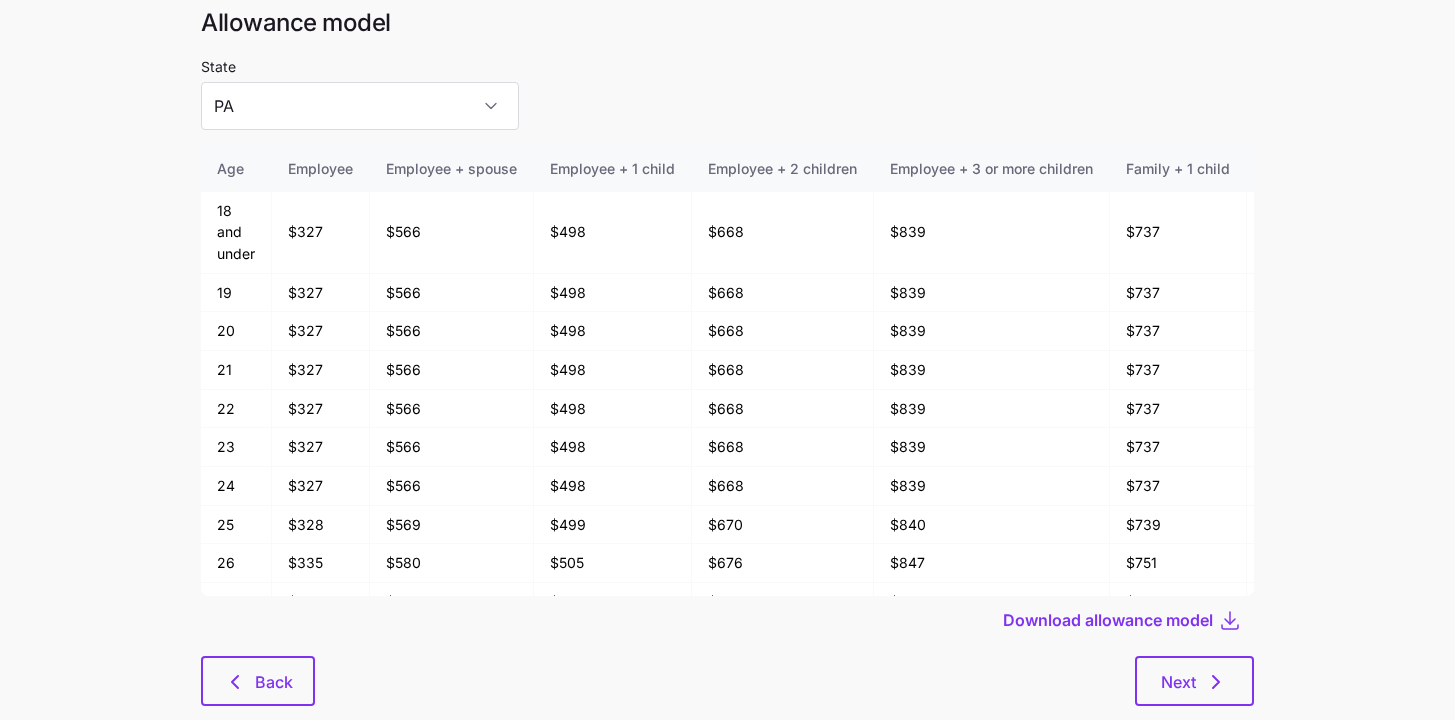 scroll, scrollTop: 107, scrollLeft: 0, axis: vertical 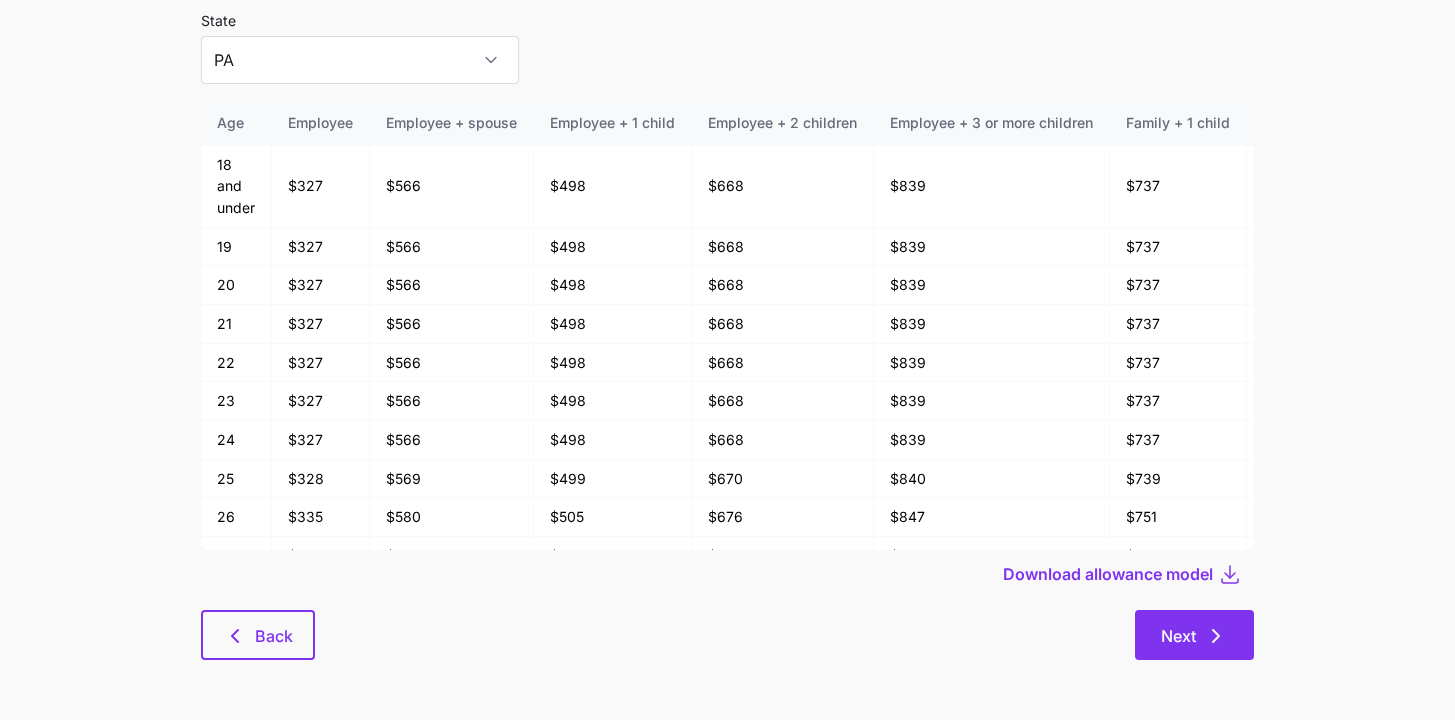 click on "Next" at bounding box center (1194, 635) 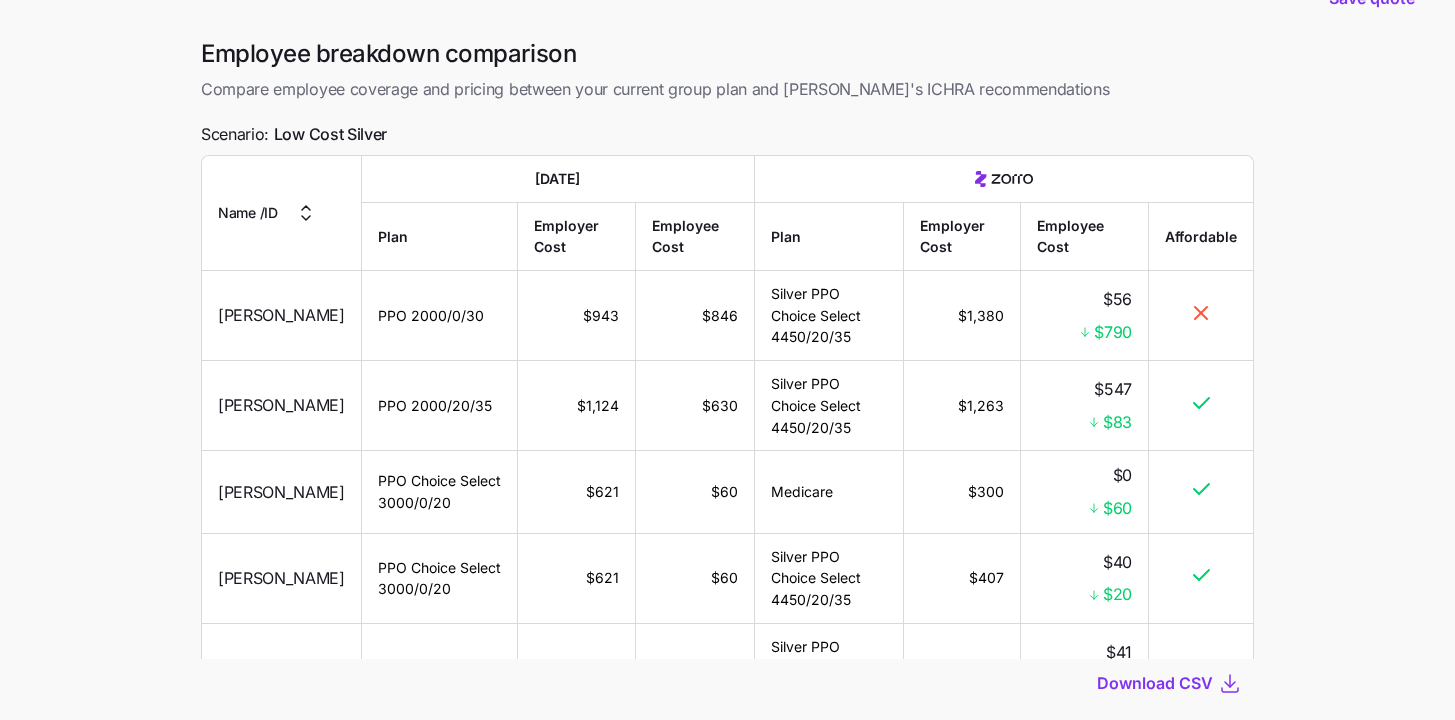 scroll, scrollTop: 138, scrollLeft: 0, axis: vertical 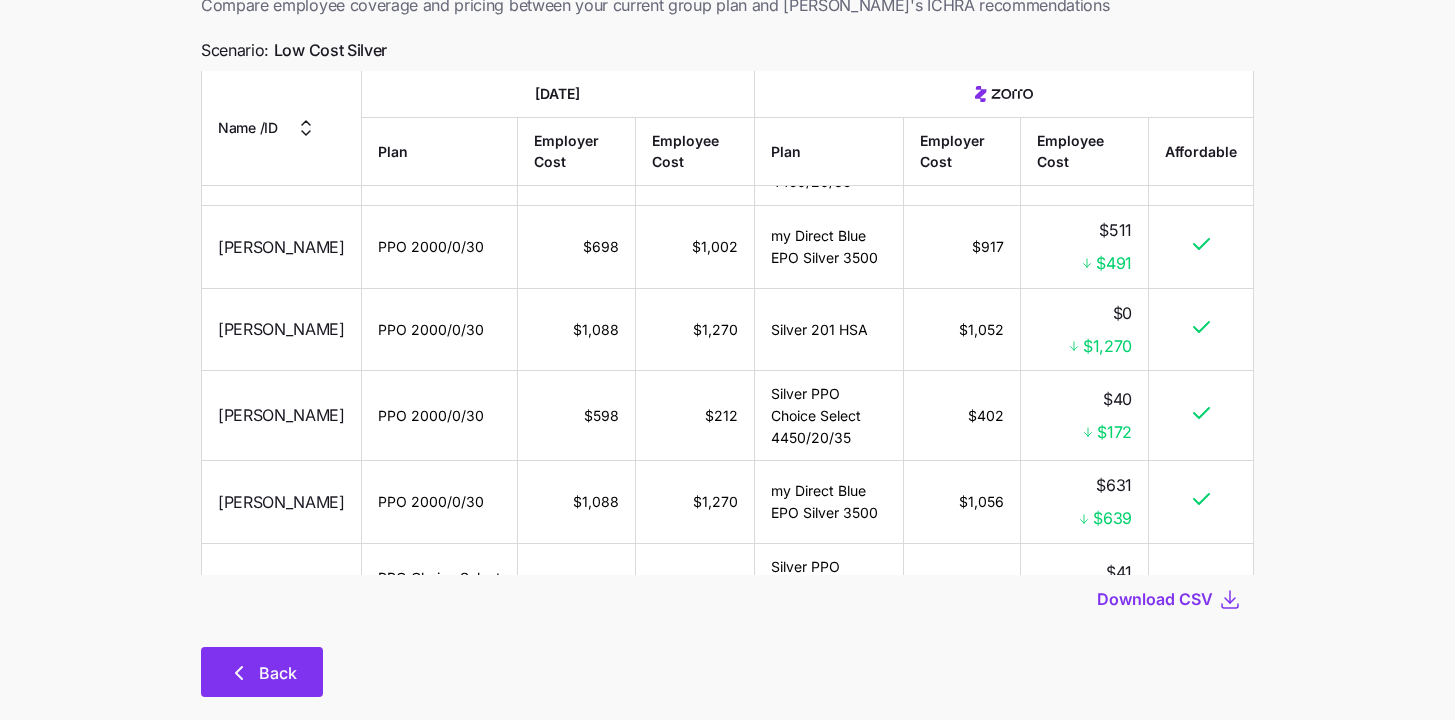 click on "Back" at bounding box center (278, 673) 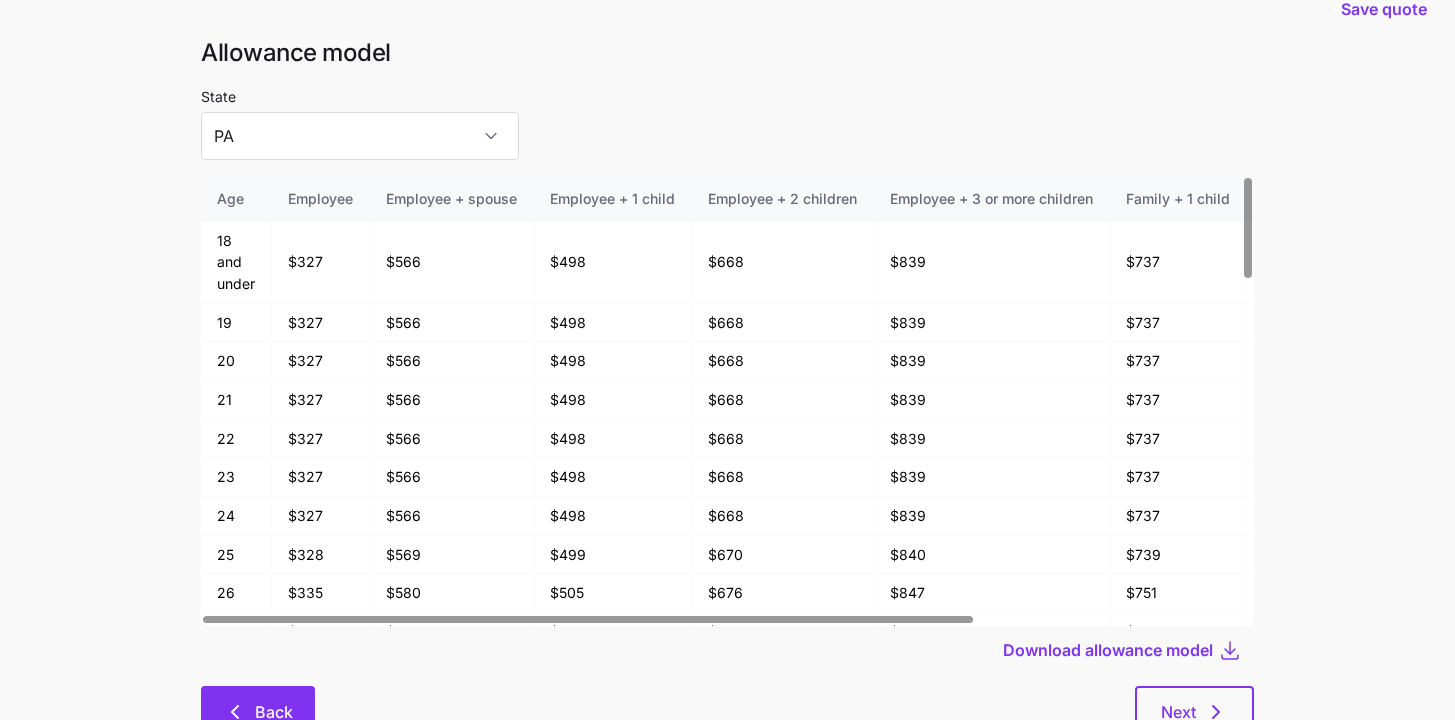 scroll, scrollTop: 107, scrollLeft: 0, axis: vertical 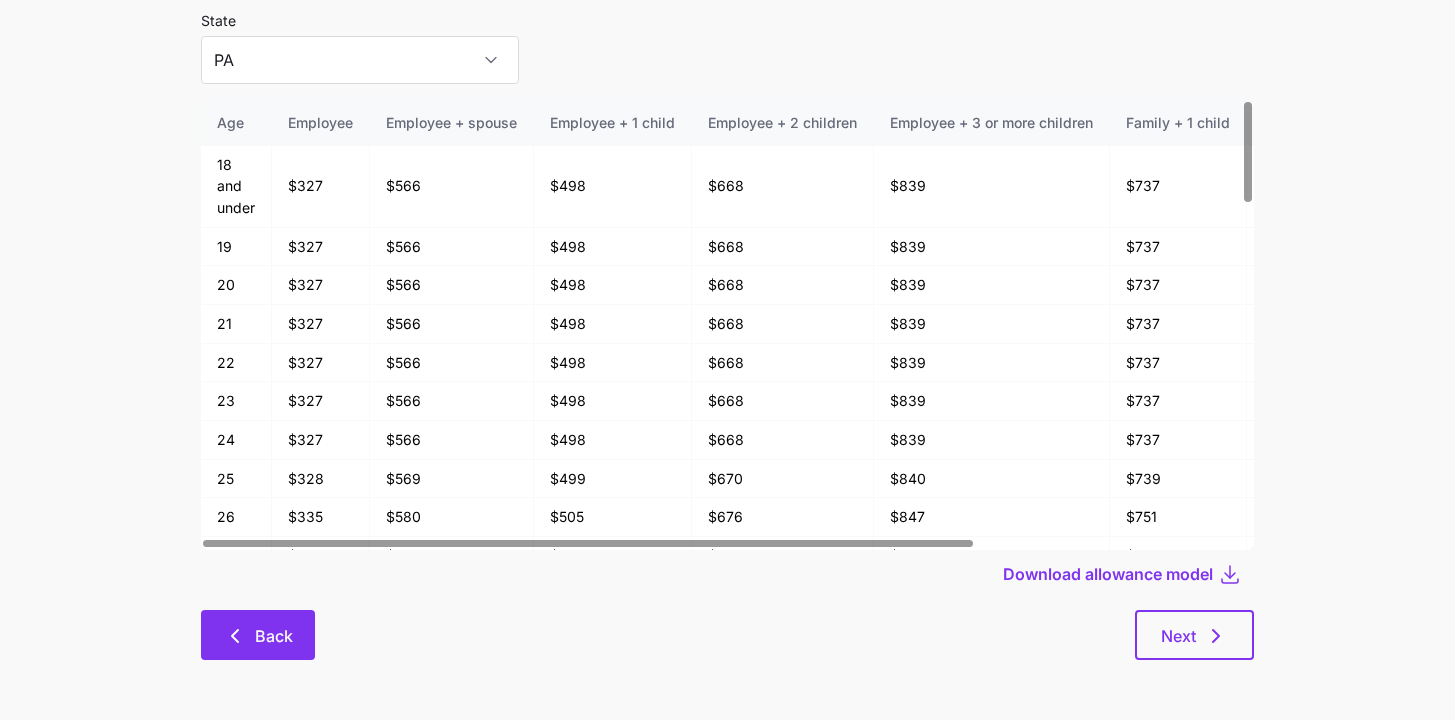 click on "Back" at bounding box center [258, 635] 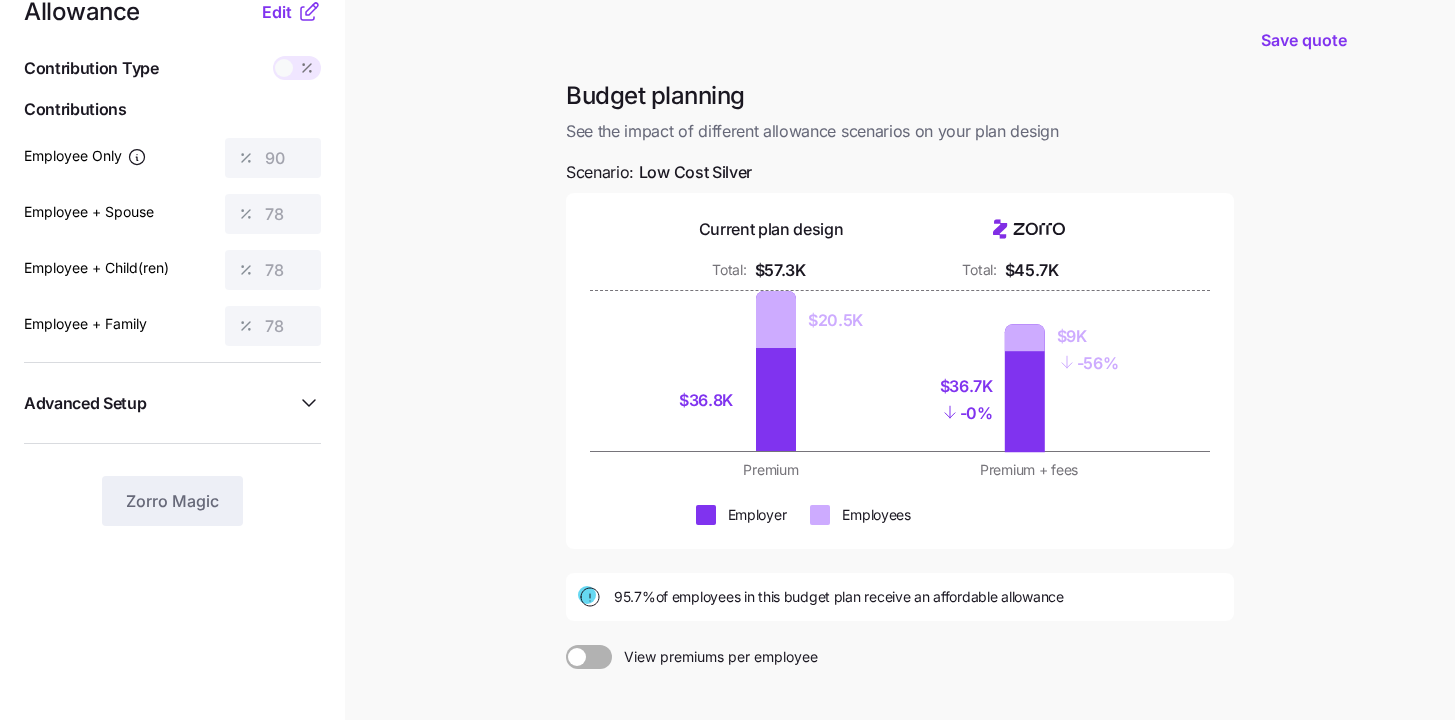 scroll, scrollTop: 128, scrollLeft: 0, axis: vertical 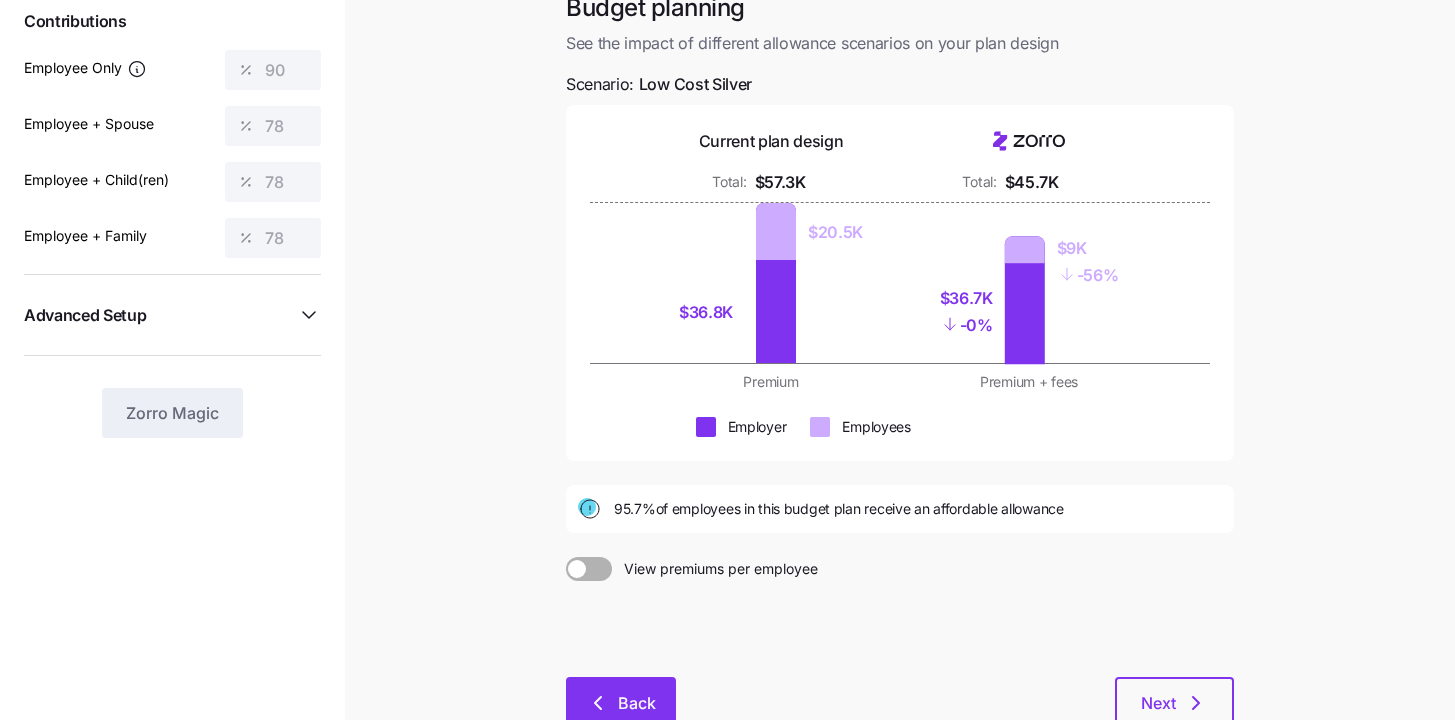click on "Back" at bounding box center (621, 702) 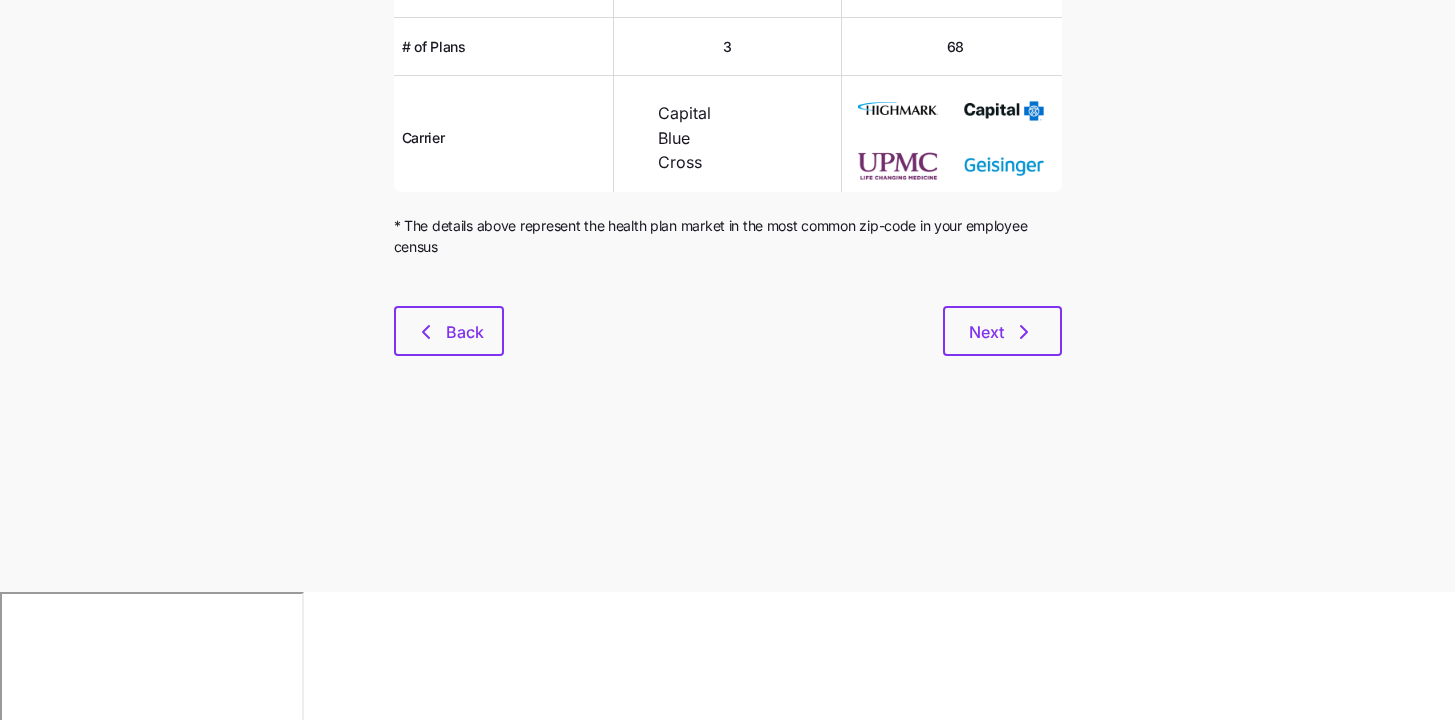 scroll, scrollTop: 0, scrollLeft: 0, axis: both 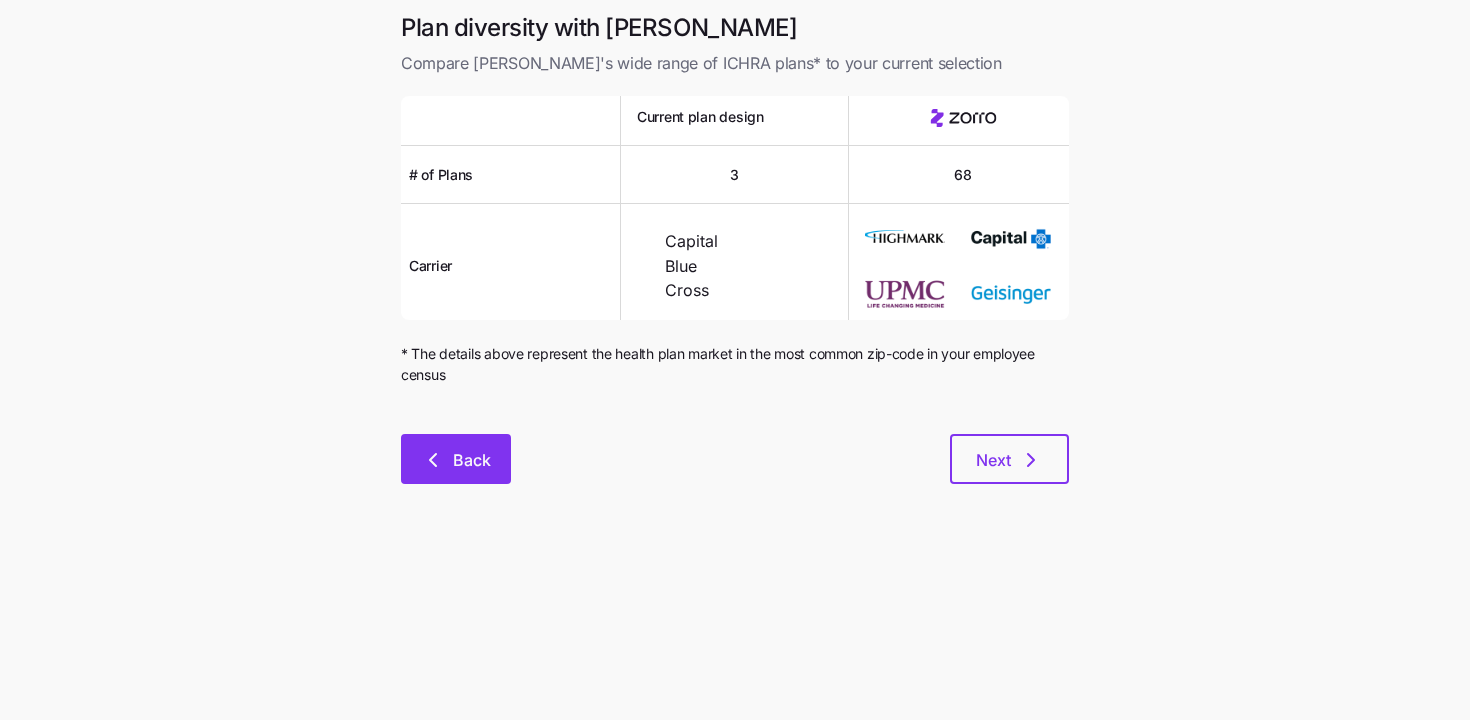 click on "Back" at bounding box center (472, 460) 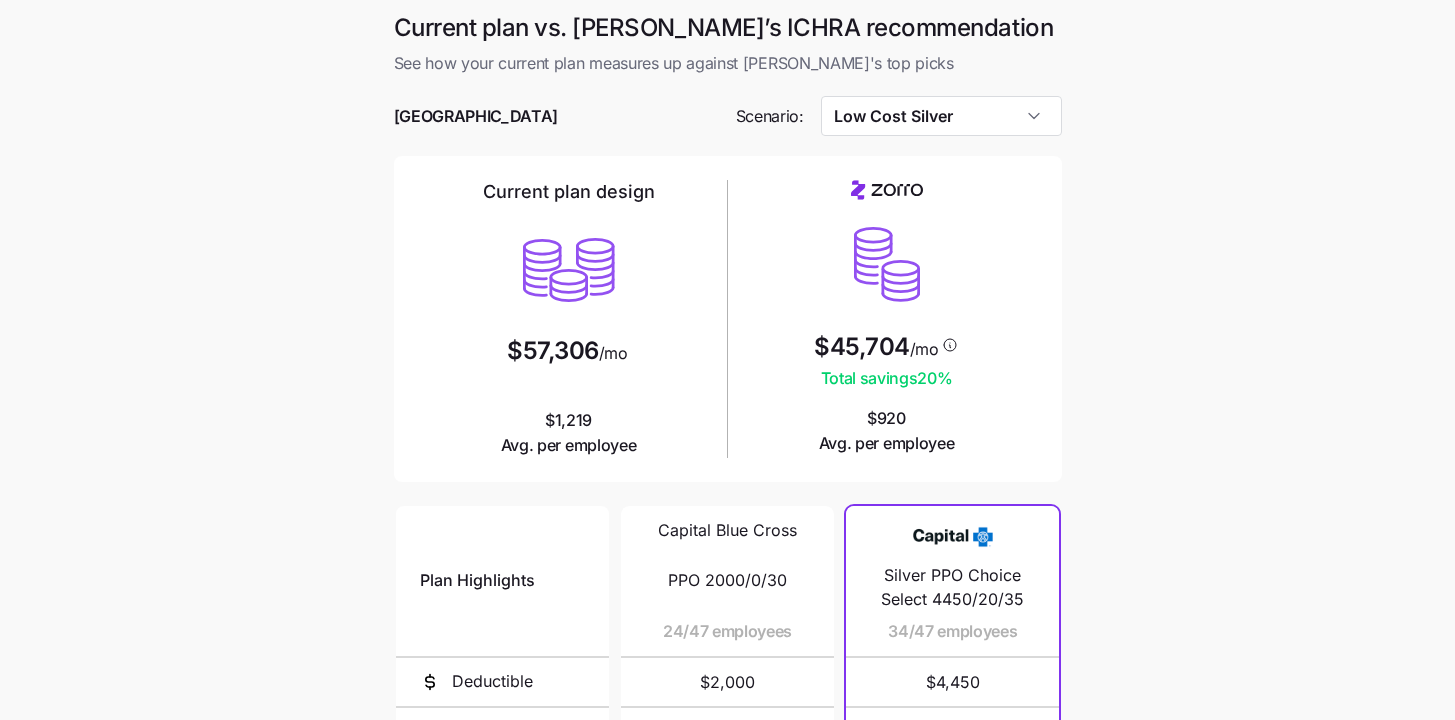 click on "Low Cost Silver" at bounding box center (941, 116) 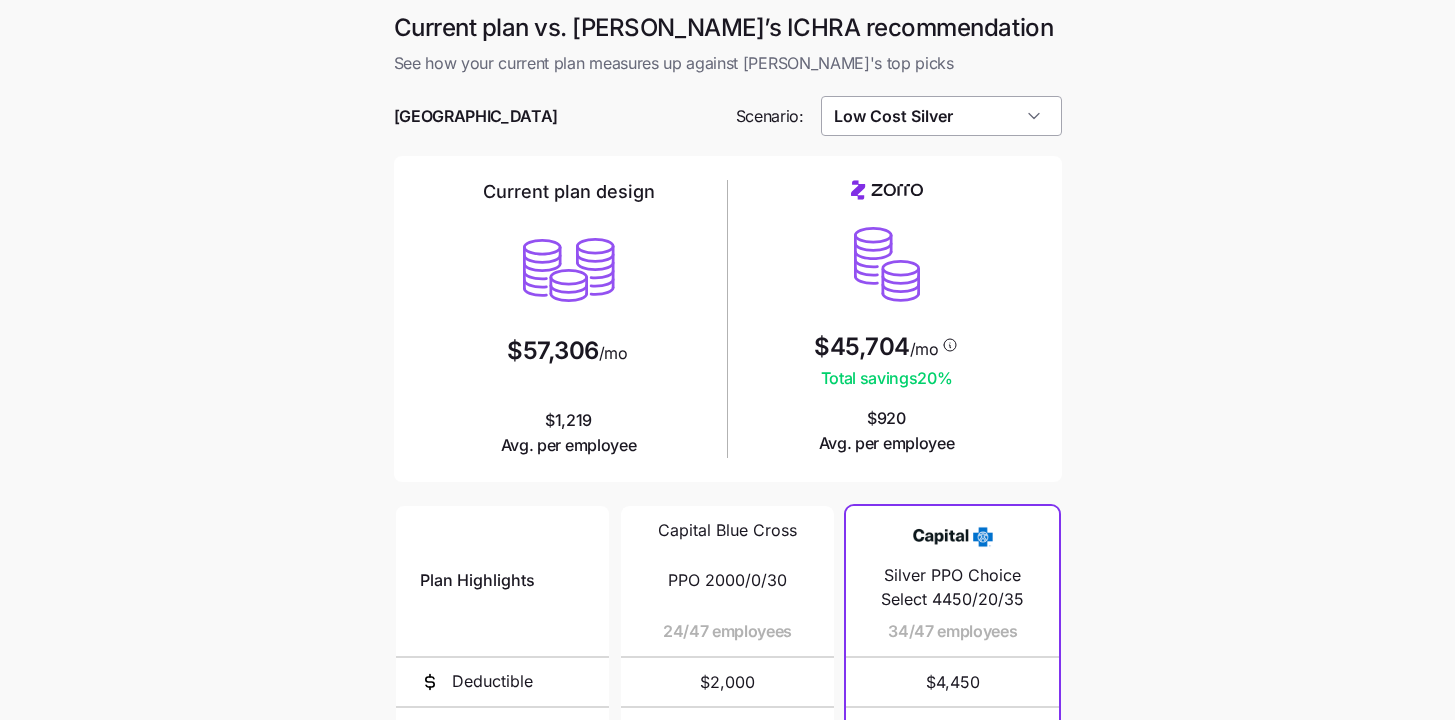 click on "Low Cost Silver" at bounding box center (941, 116) 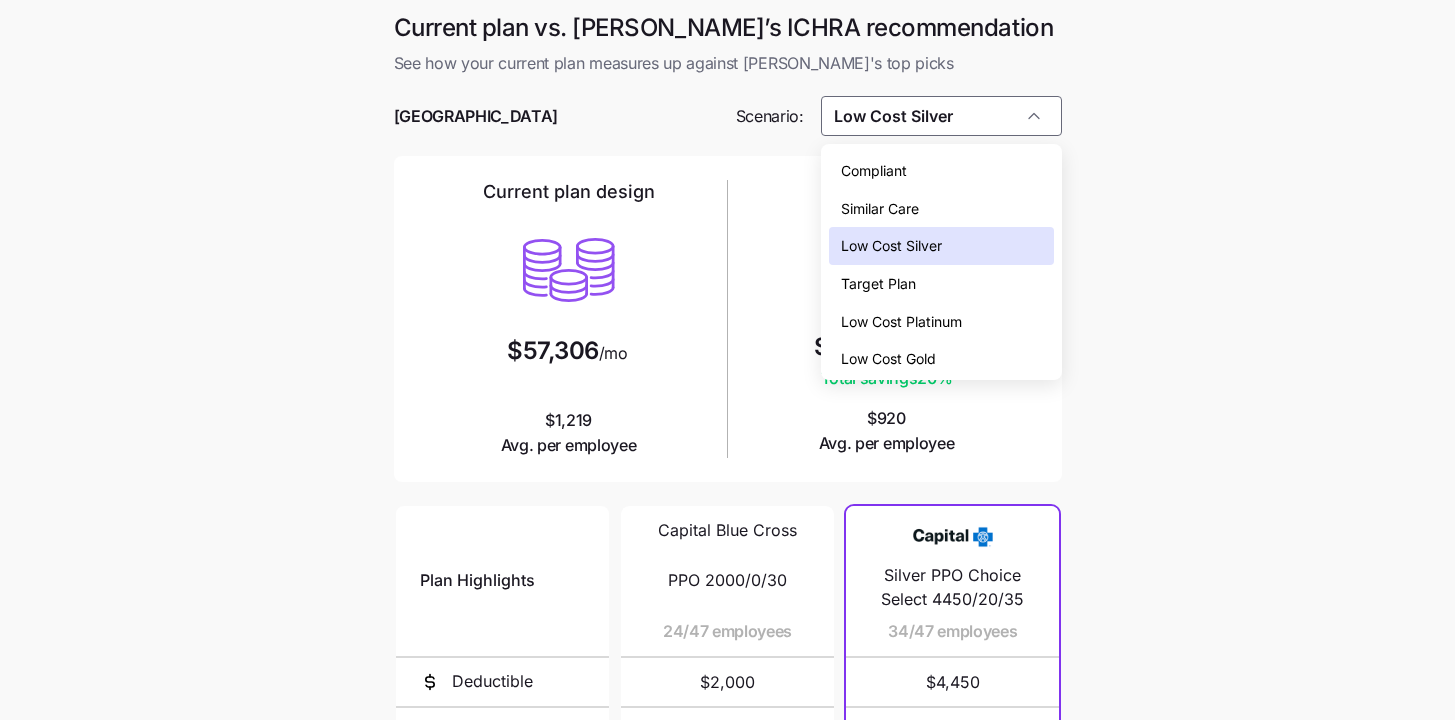 drag, startPoint x: 921, startPoint y: 359, endPoint x: 1038, endPoint y: 374, distance: 117.95762 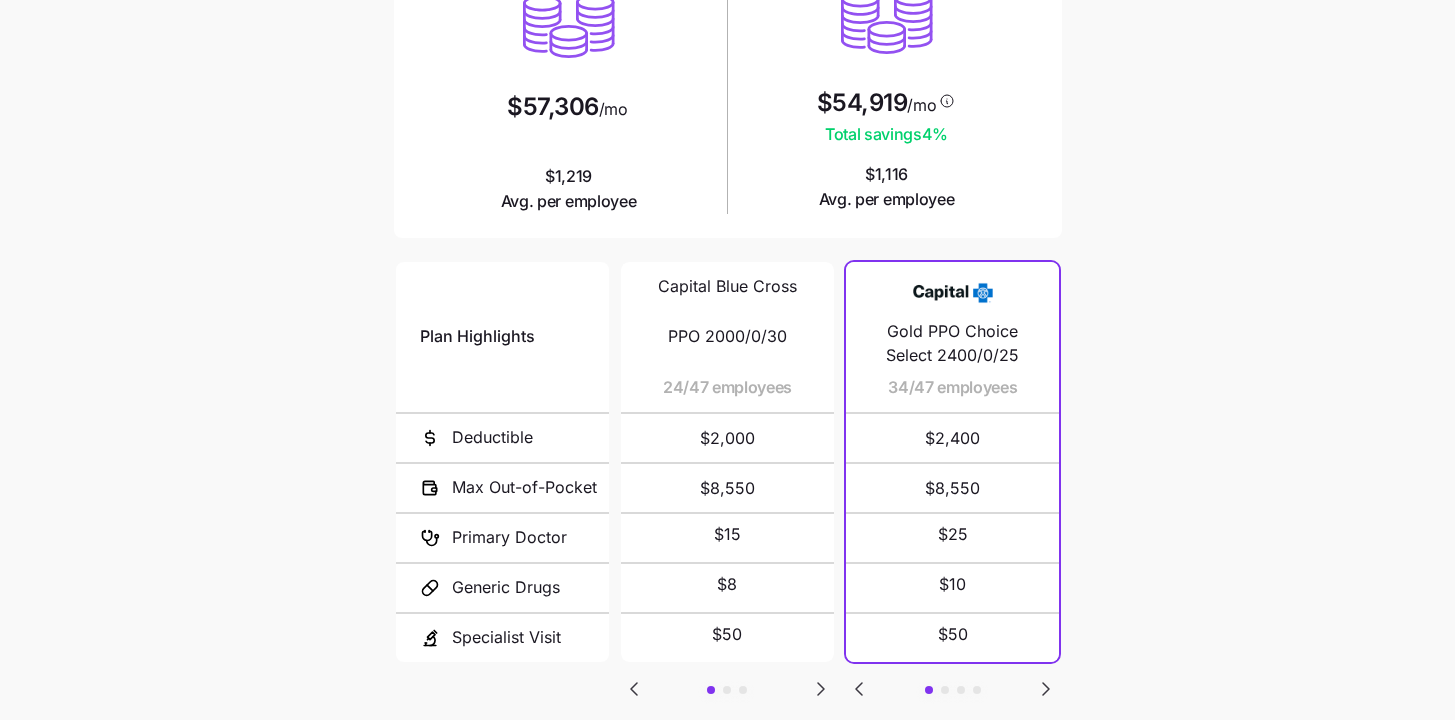 scroll, scrollTop: 371, scrollLeft: 0, axis: vertical 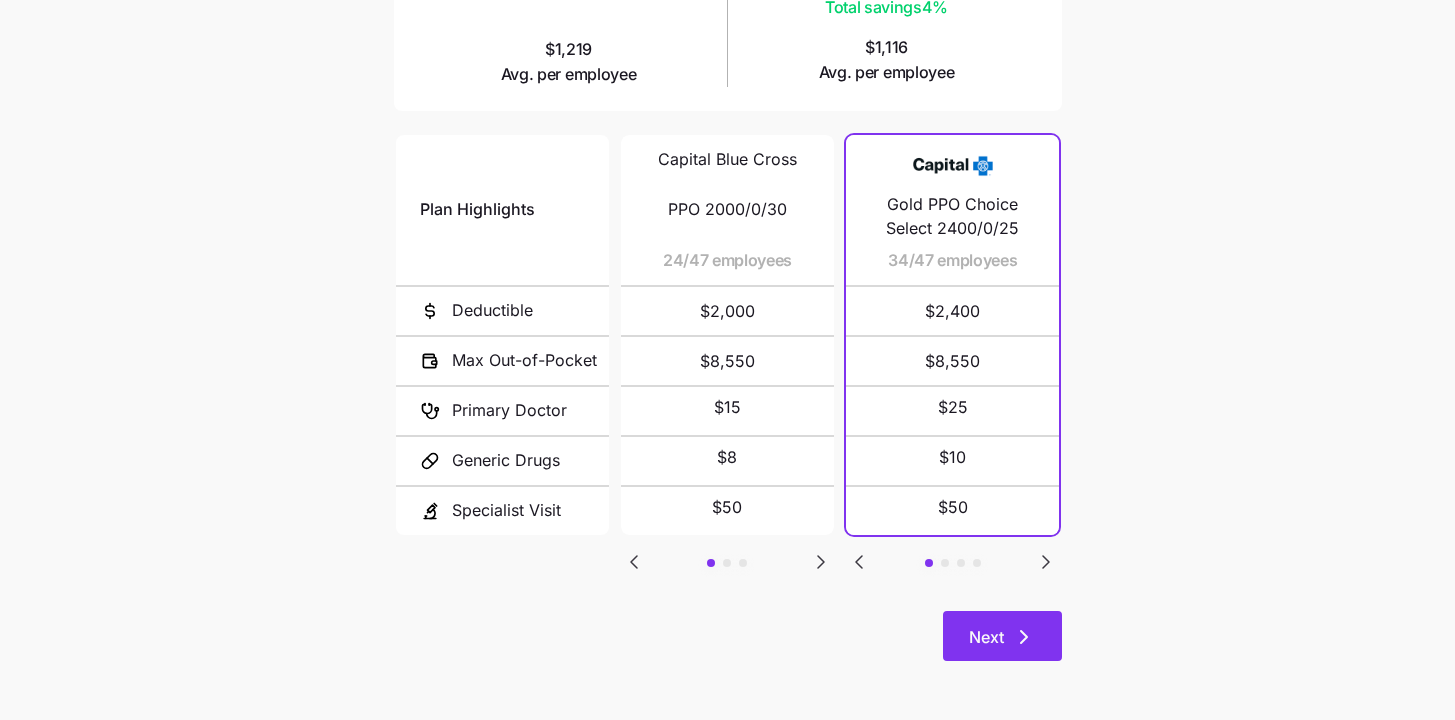 click on "Next" at bounding box center [986, 637] 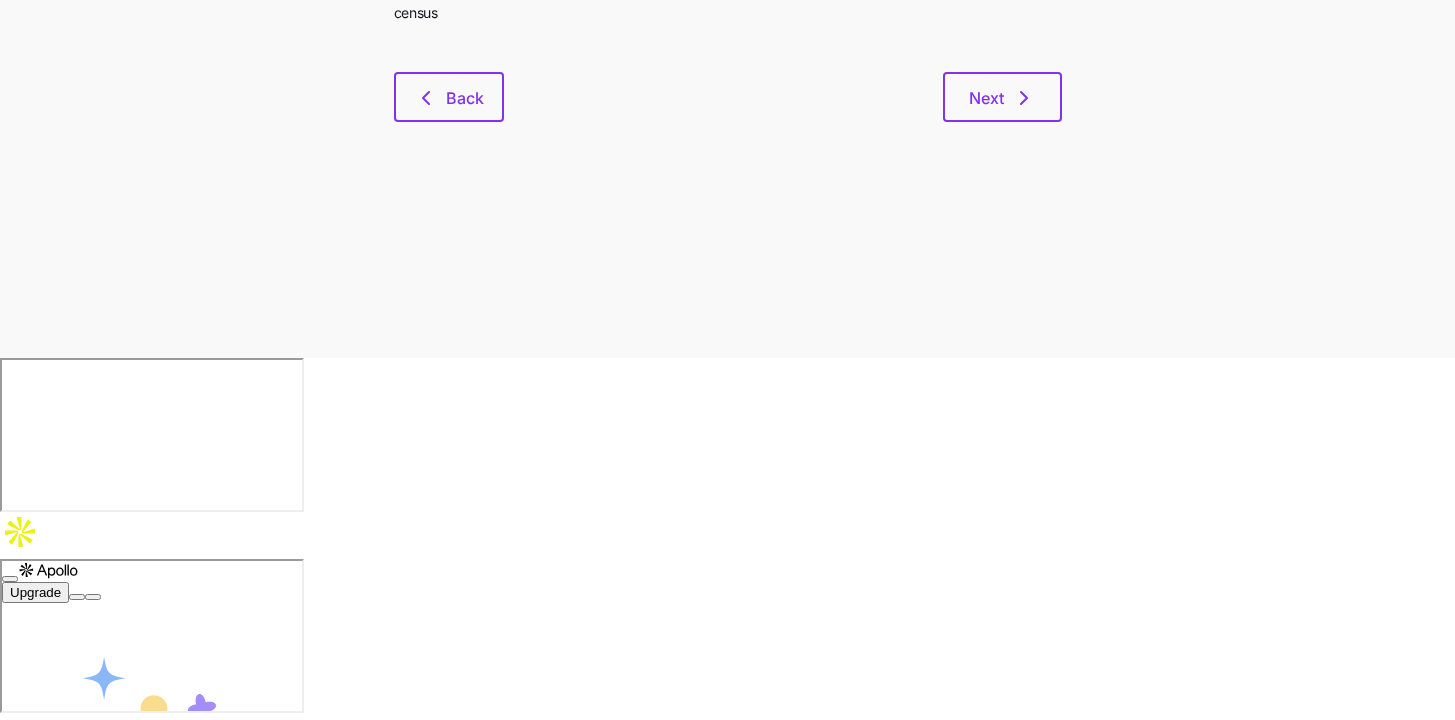 scroll, scrollTop: 0, scrollLeft: 0, axis: both 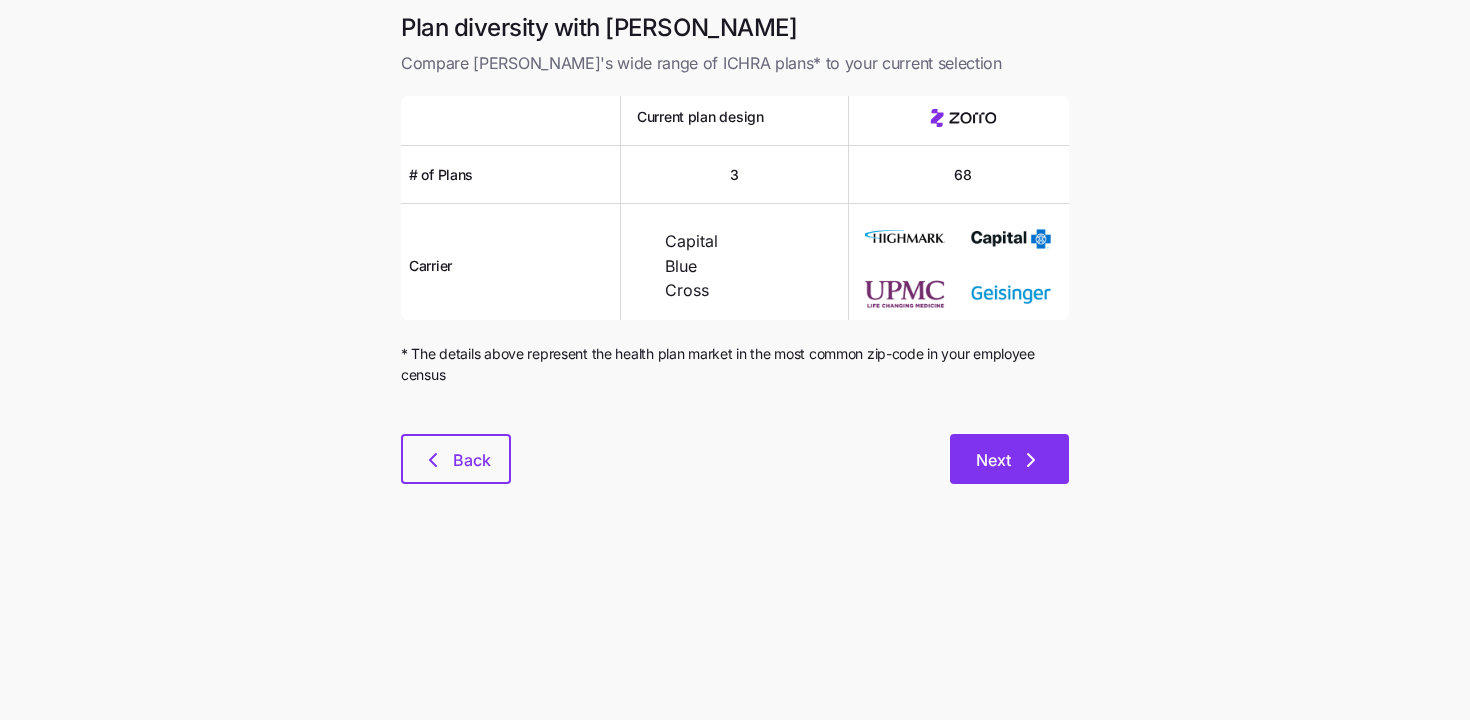 click on "Next" at bounding box center (993, 460) 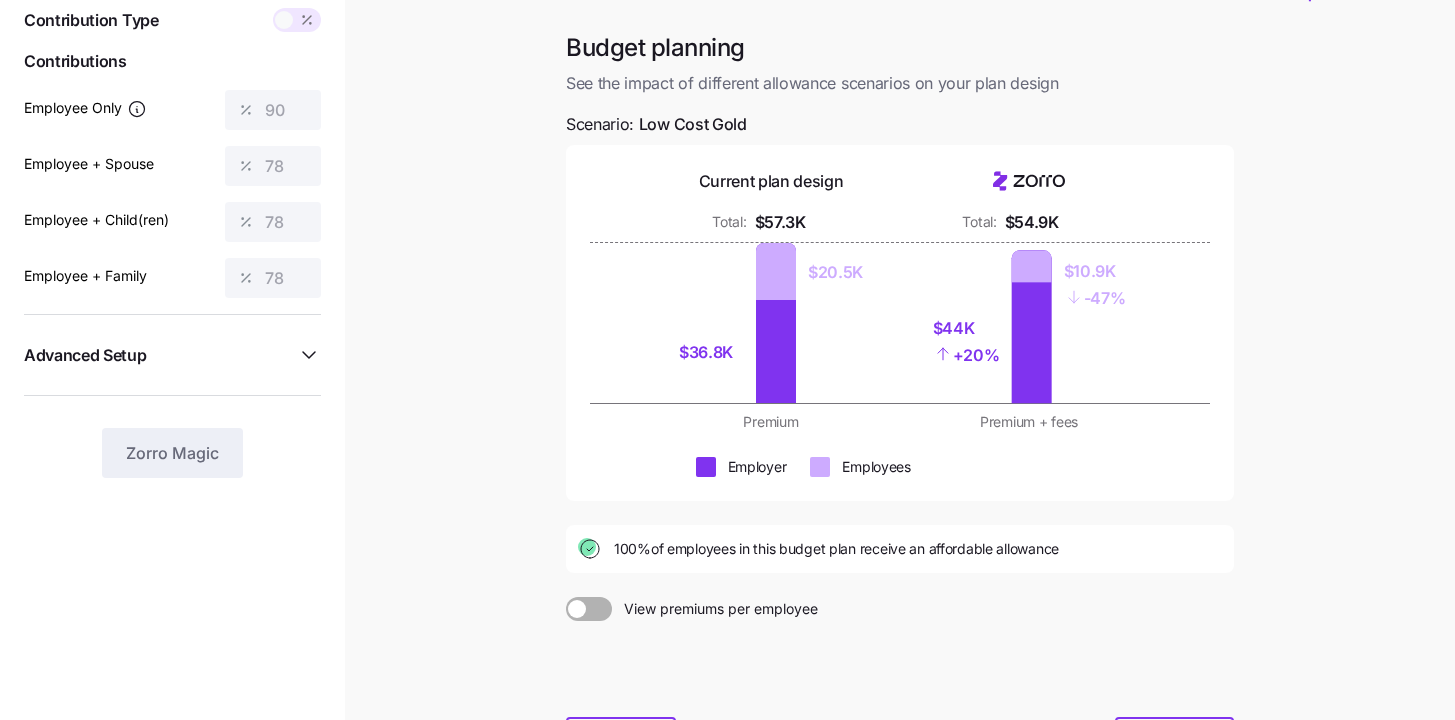 scroll, scrollTop: 0, scrollLeft: 0, axis: both 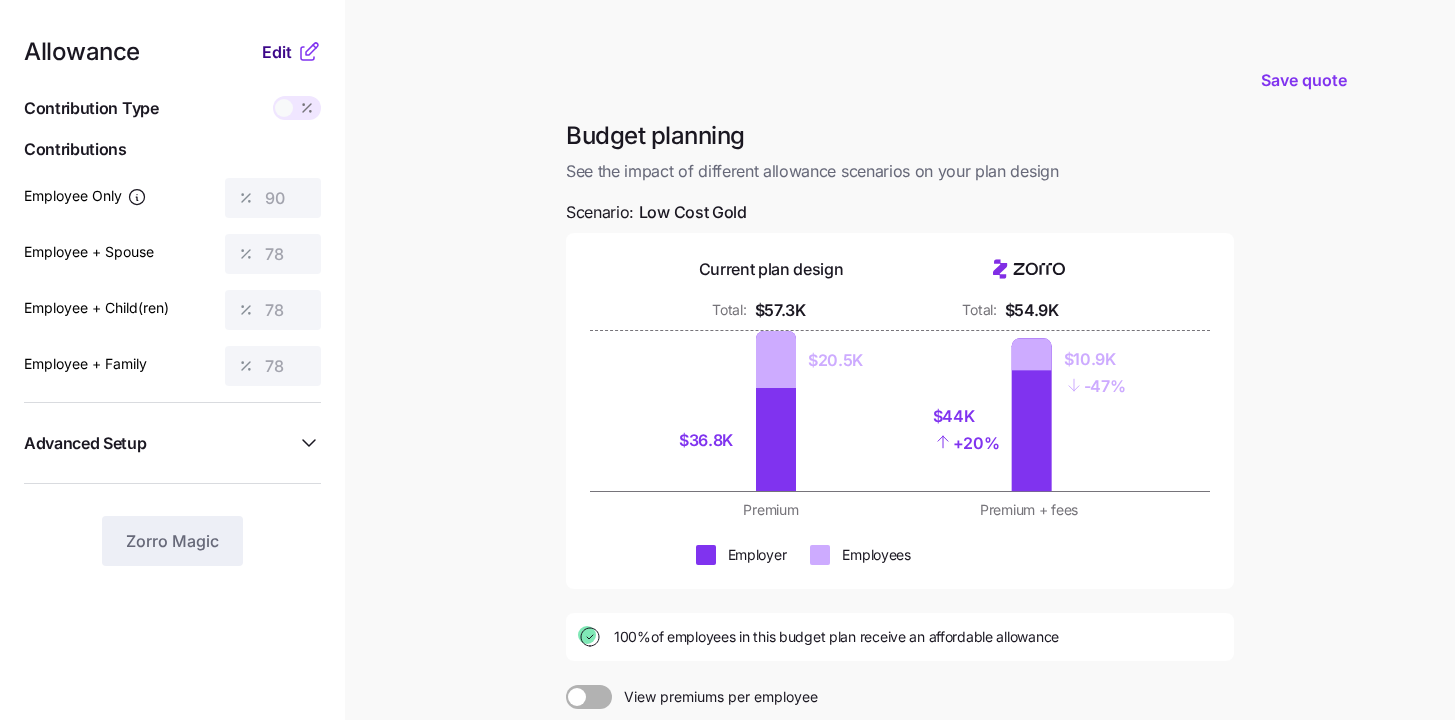 click on "Edit" at bounding box center (277, 52) 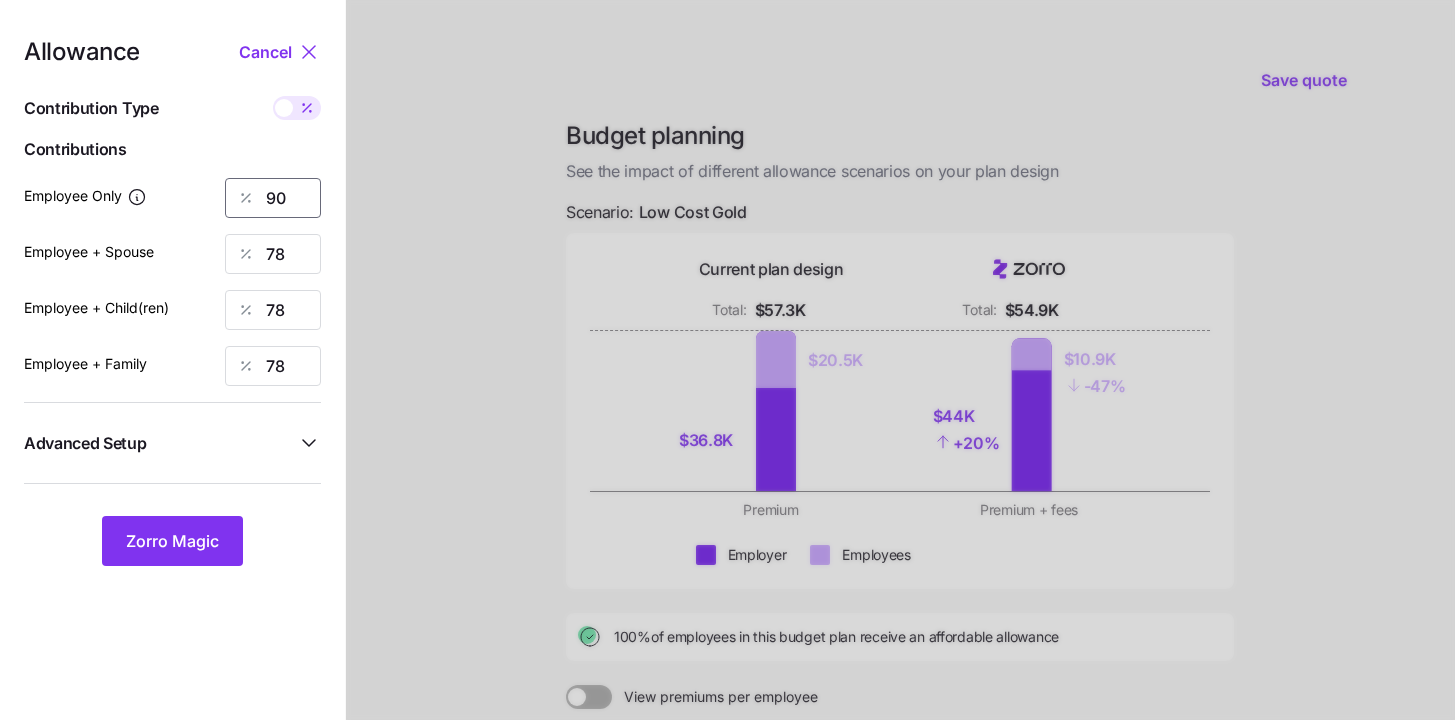 click on "90" at bounding box center (273, 198) 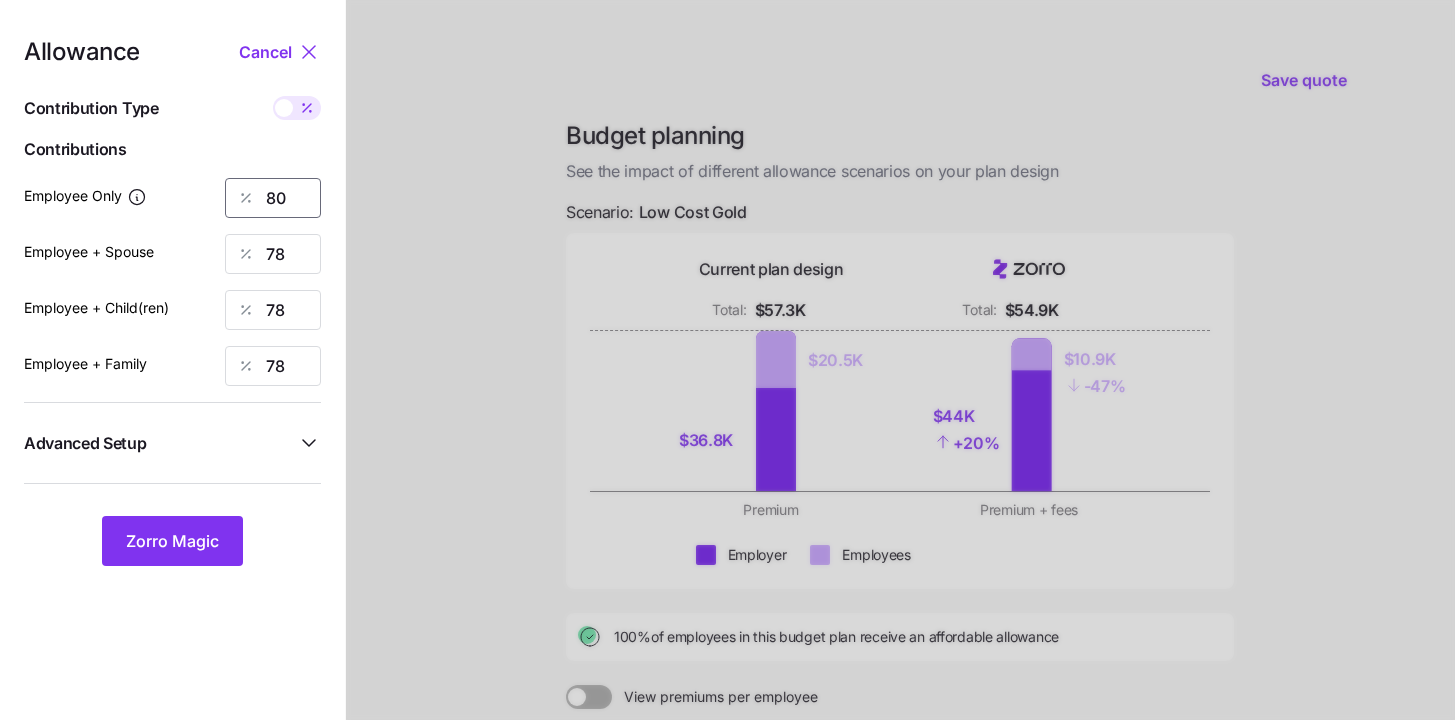type on "80" 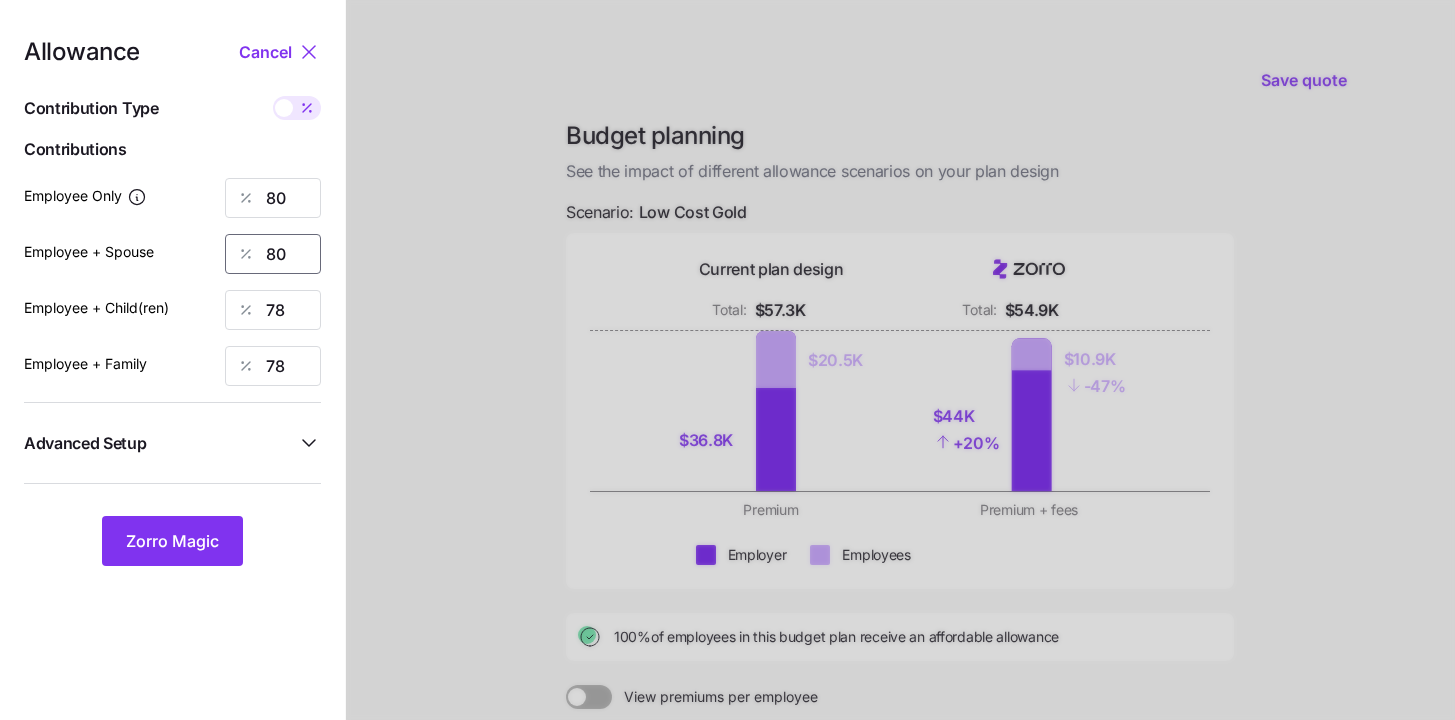 type on "80" 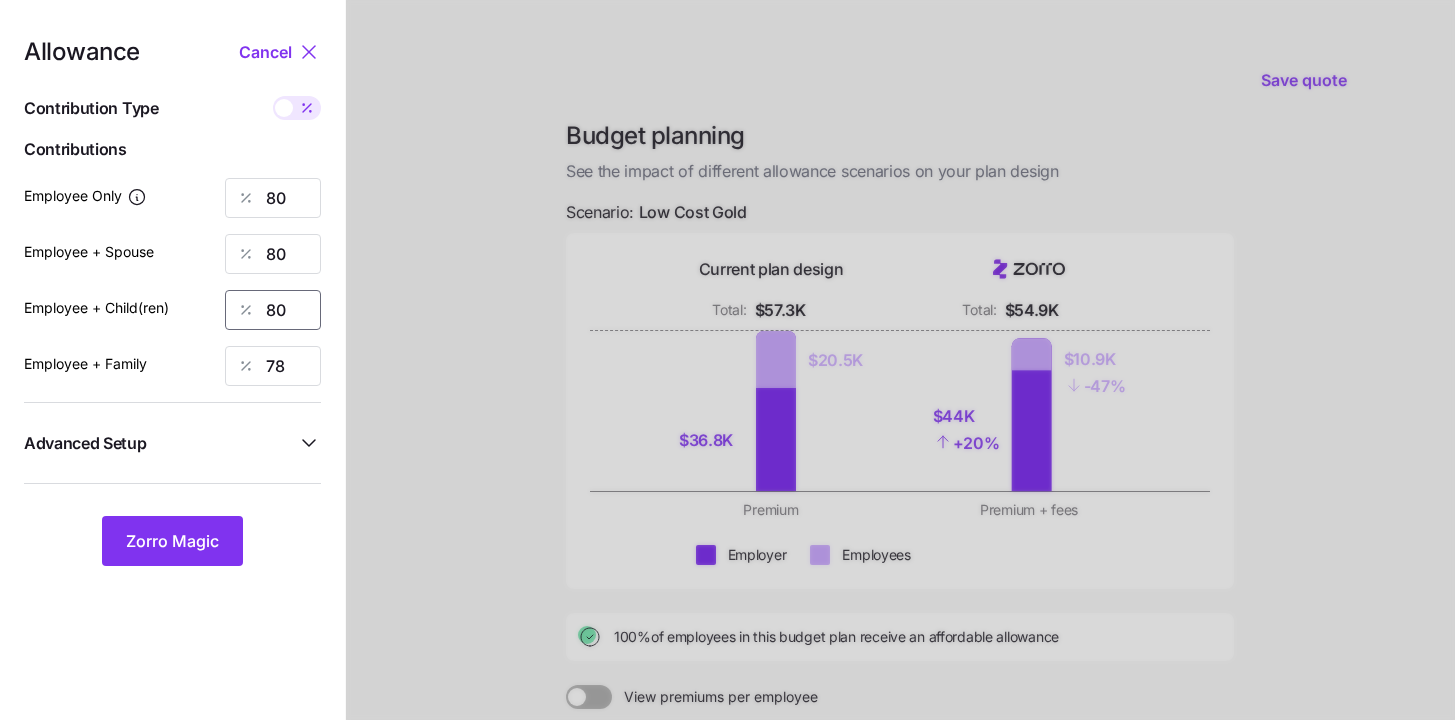 type on "80" 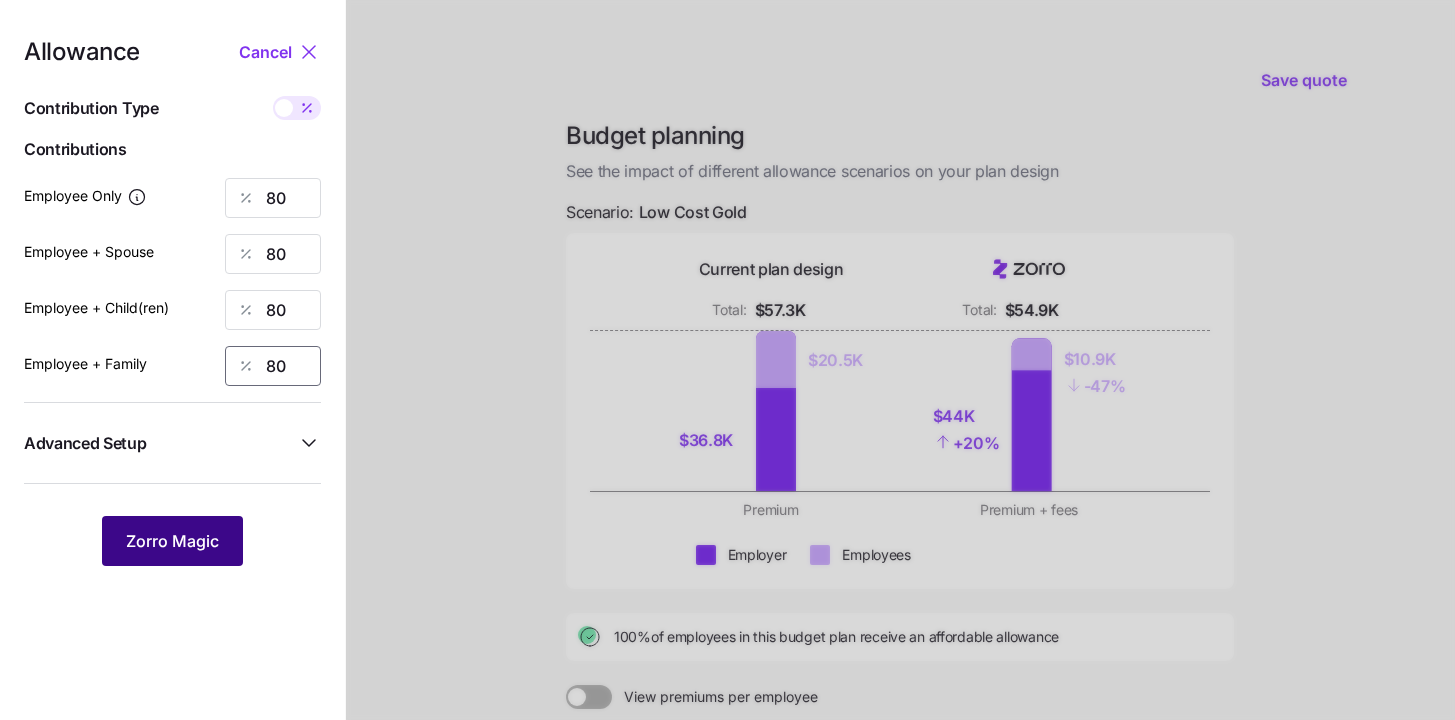 type on "80" 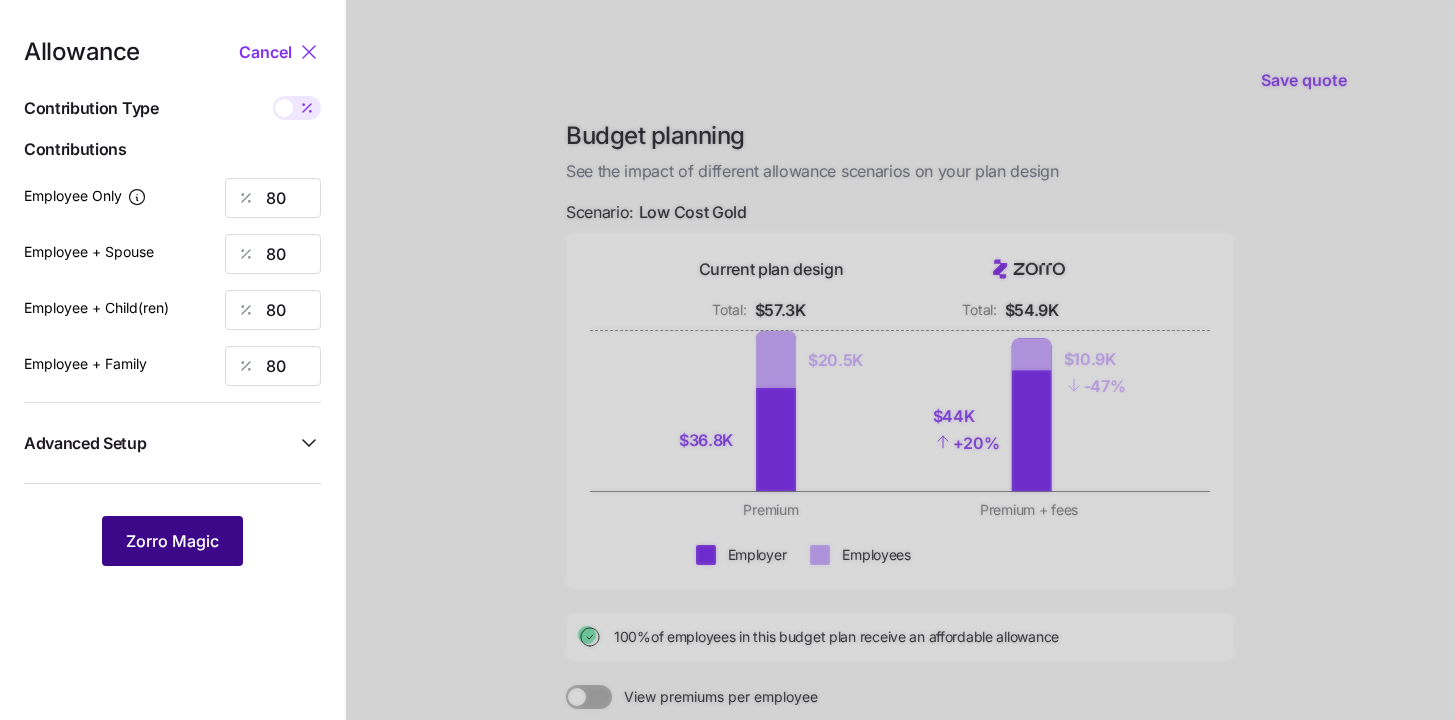 click on "Zorro Magic" at bounding box center [172, 541] 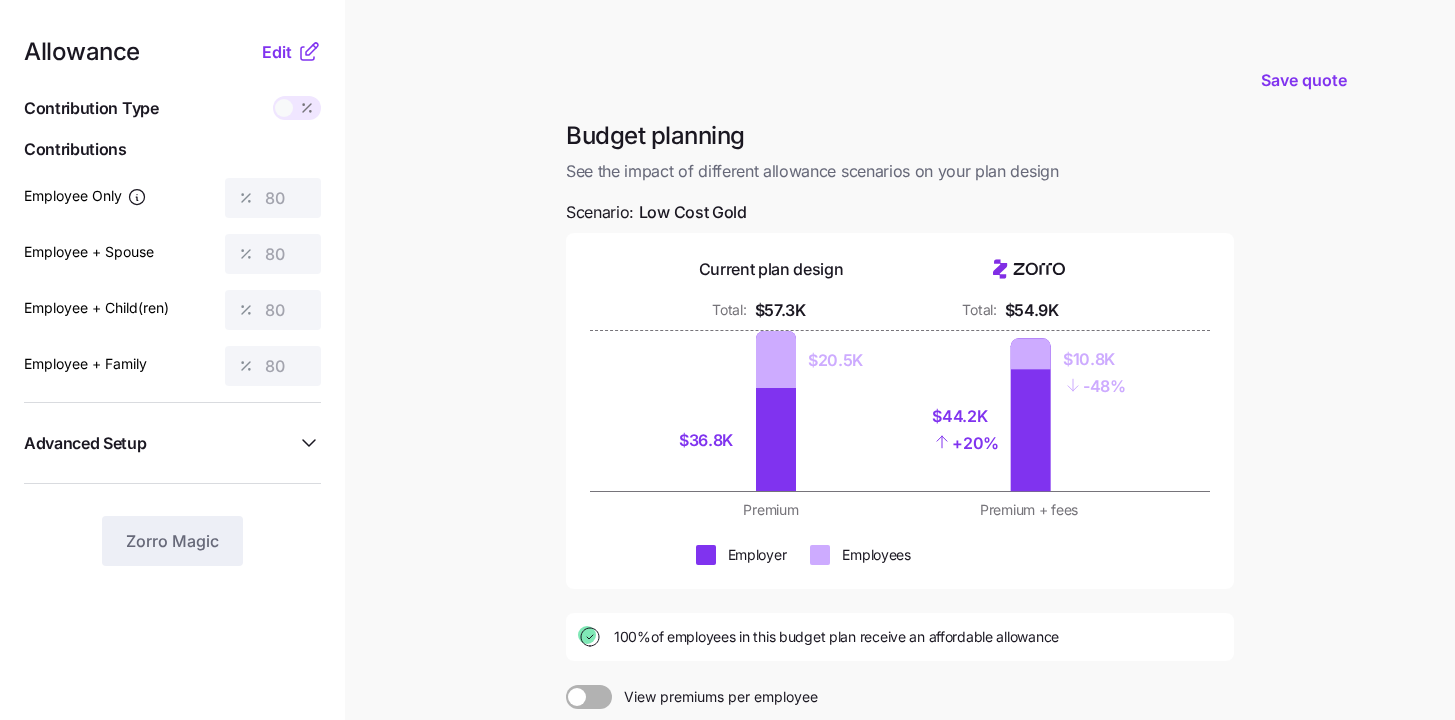 click on "Allowance Edit Contribution Type Use classes Contributions Employee Only 80 Employee + Spouse 80 Employee + Child(ren) 80 Employee + Family 80 Advanced Setup Geo distribution By state (1) Family Units 8 units Zorro Magic" at bounding box center [172, 303] 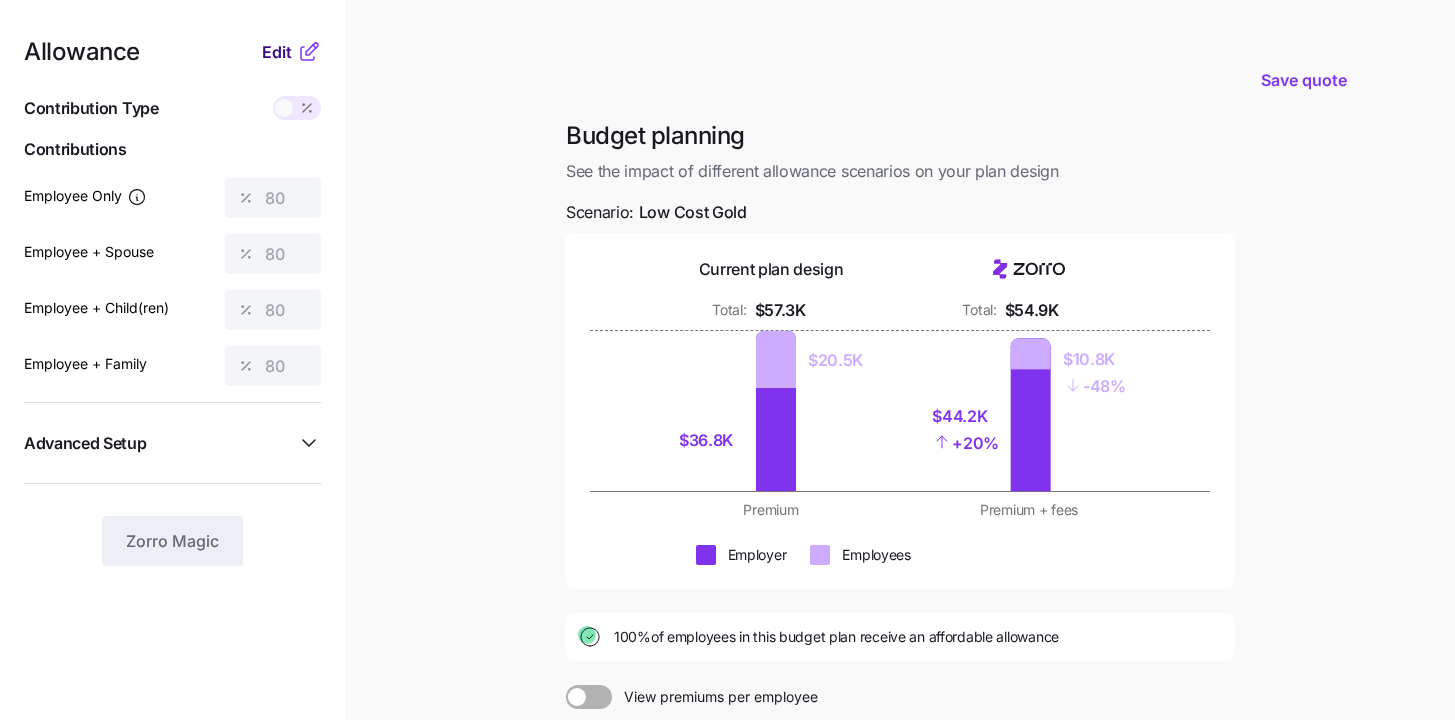 click on "Edit" at bounding box center (277, 52) 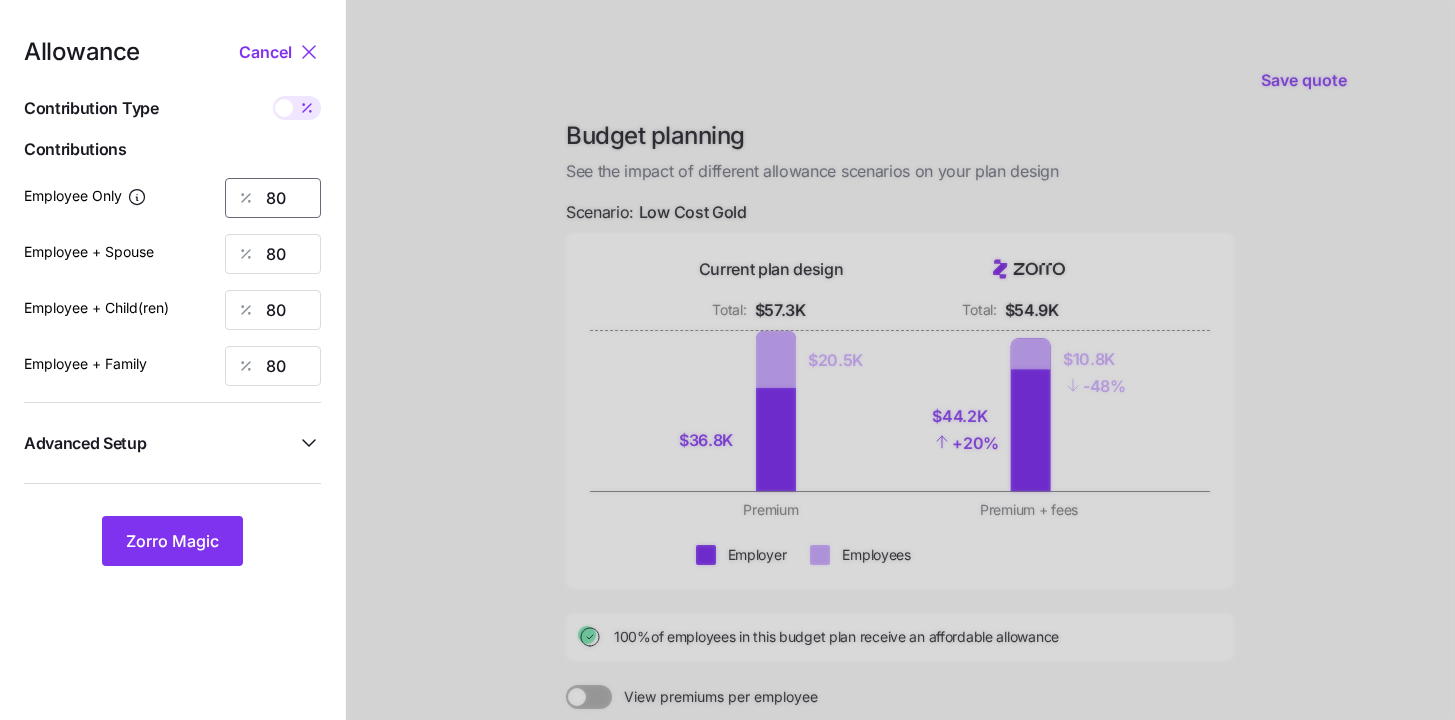 click on "80" at bounding box center (273, 198) 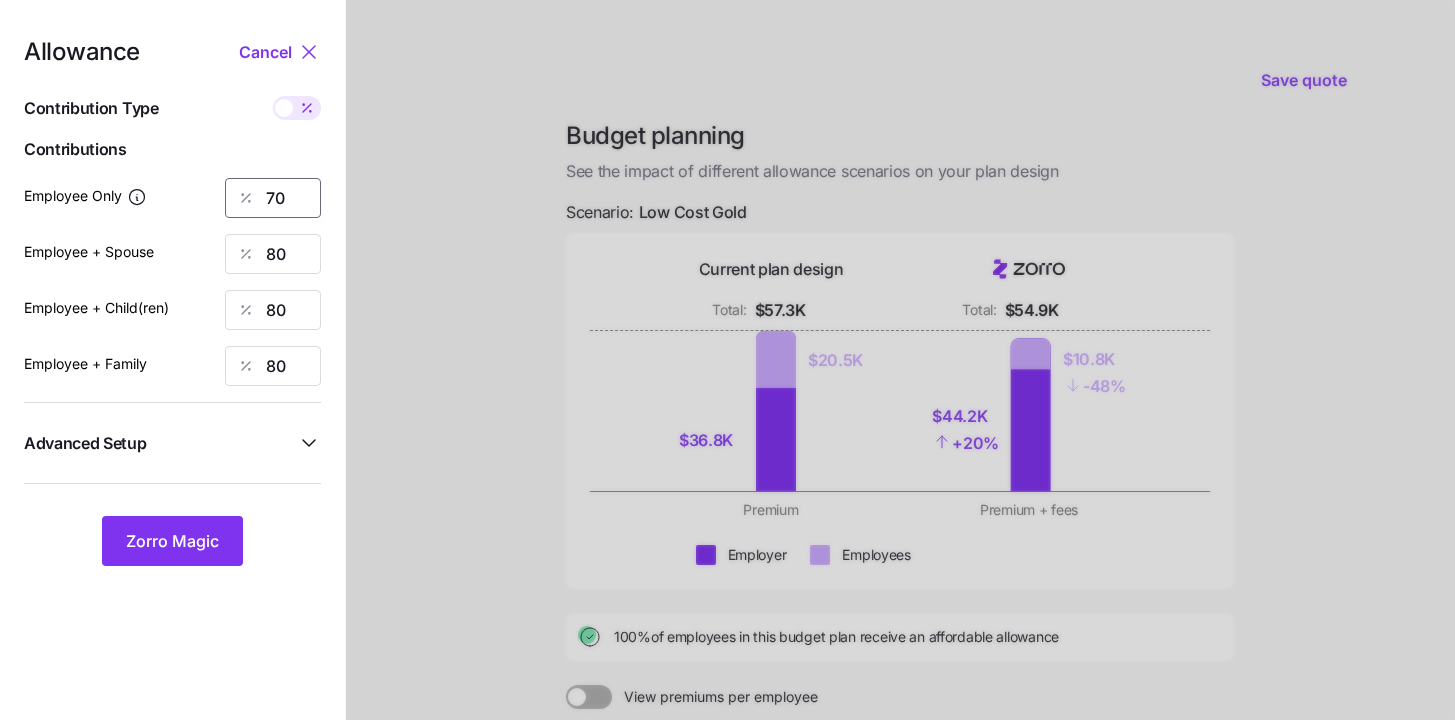 type on "70" 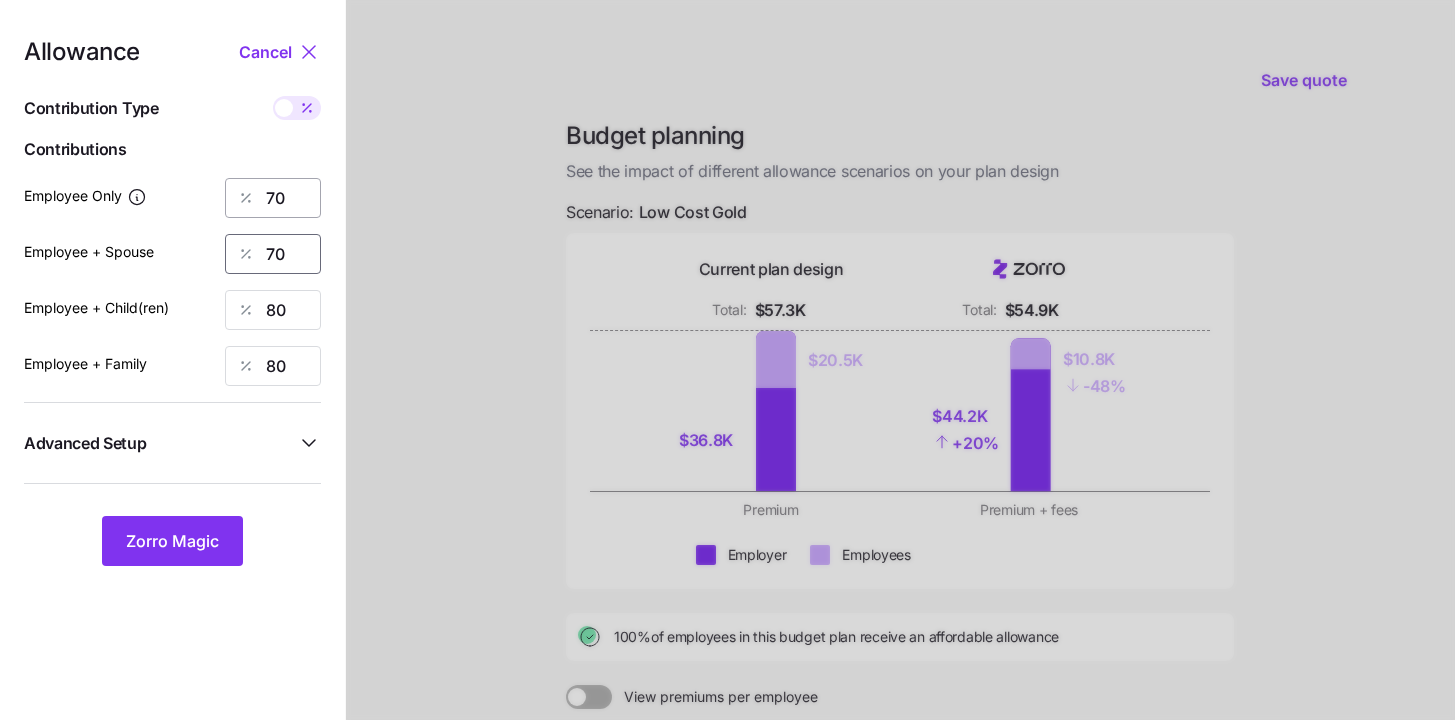 type on "70" 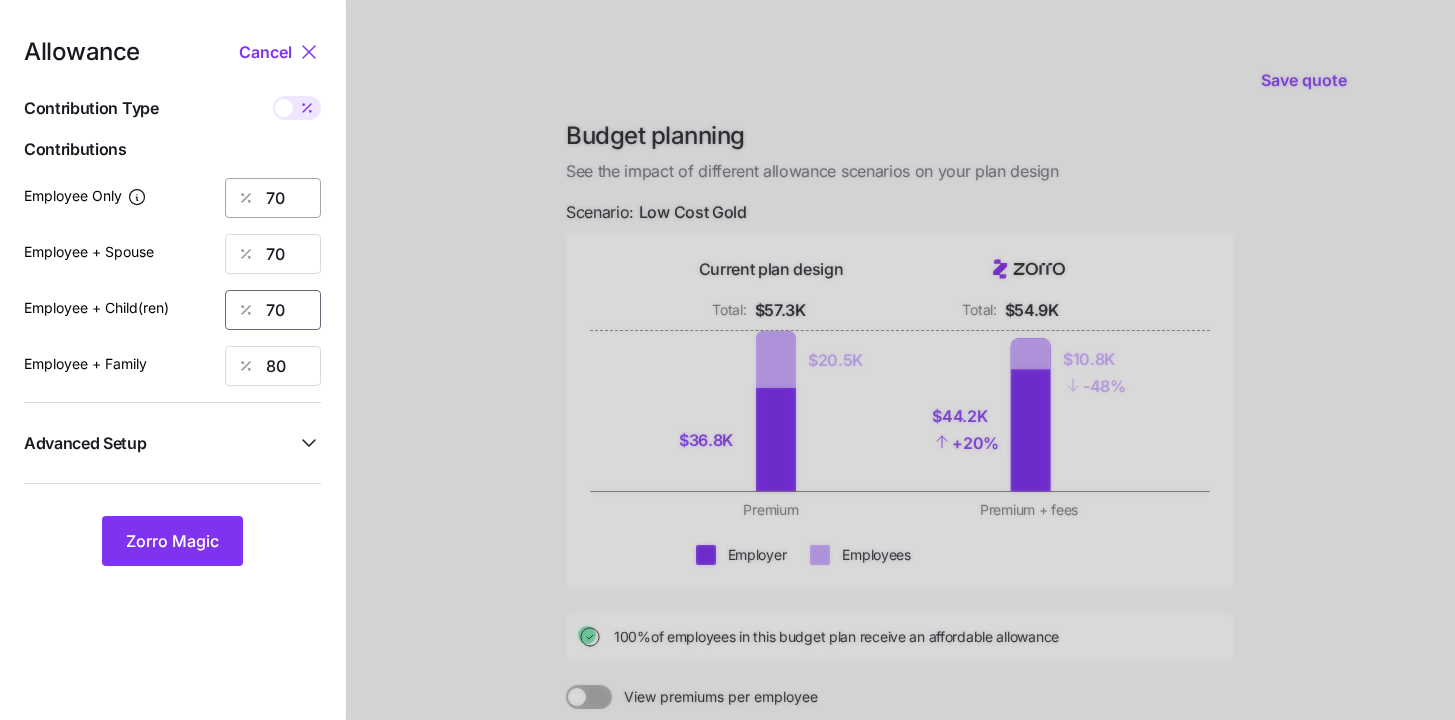 type on "70" 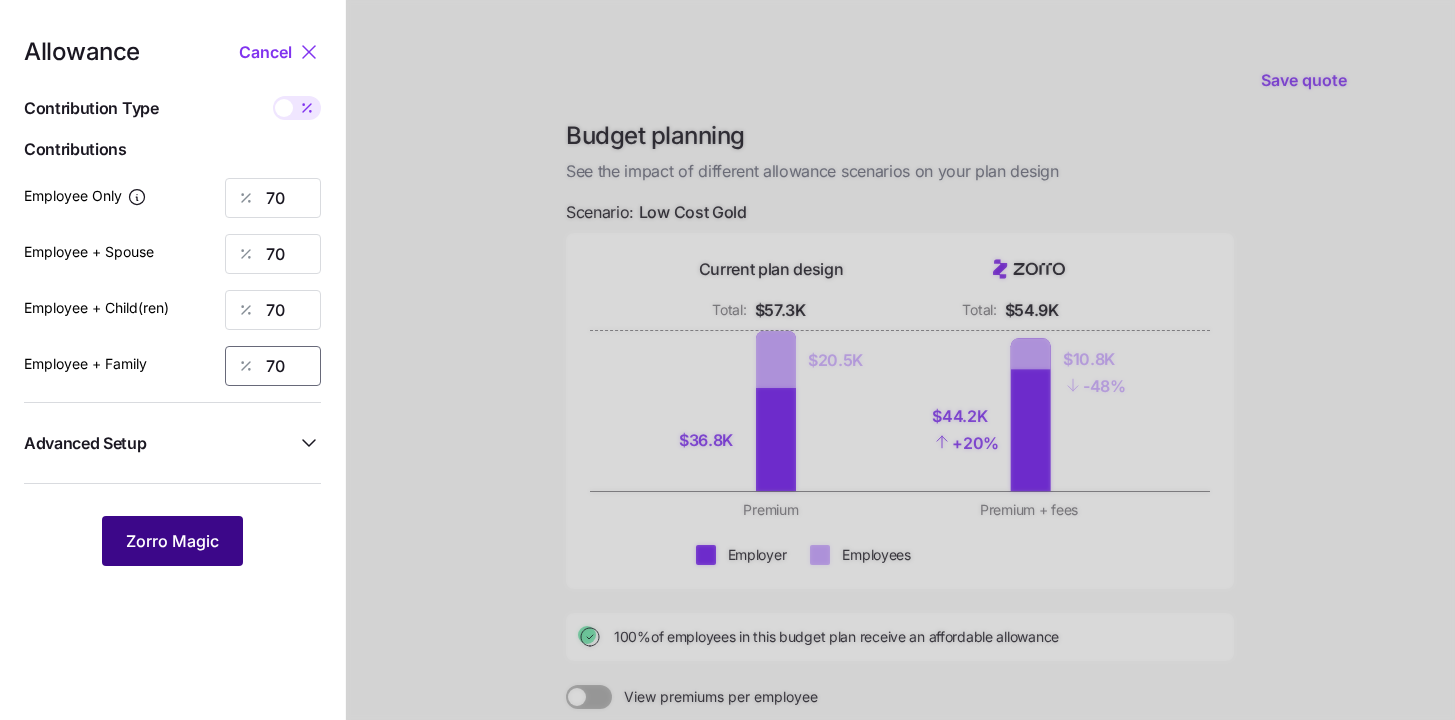 type on "70" 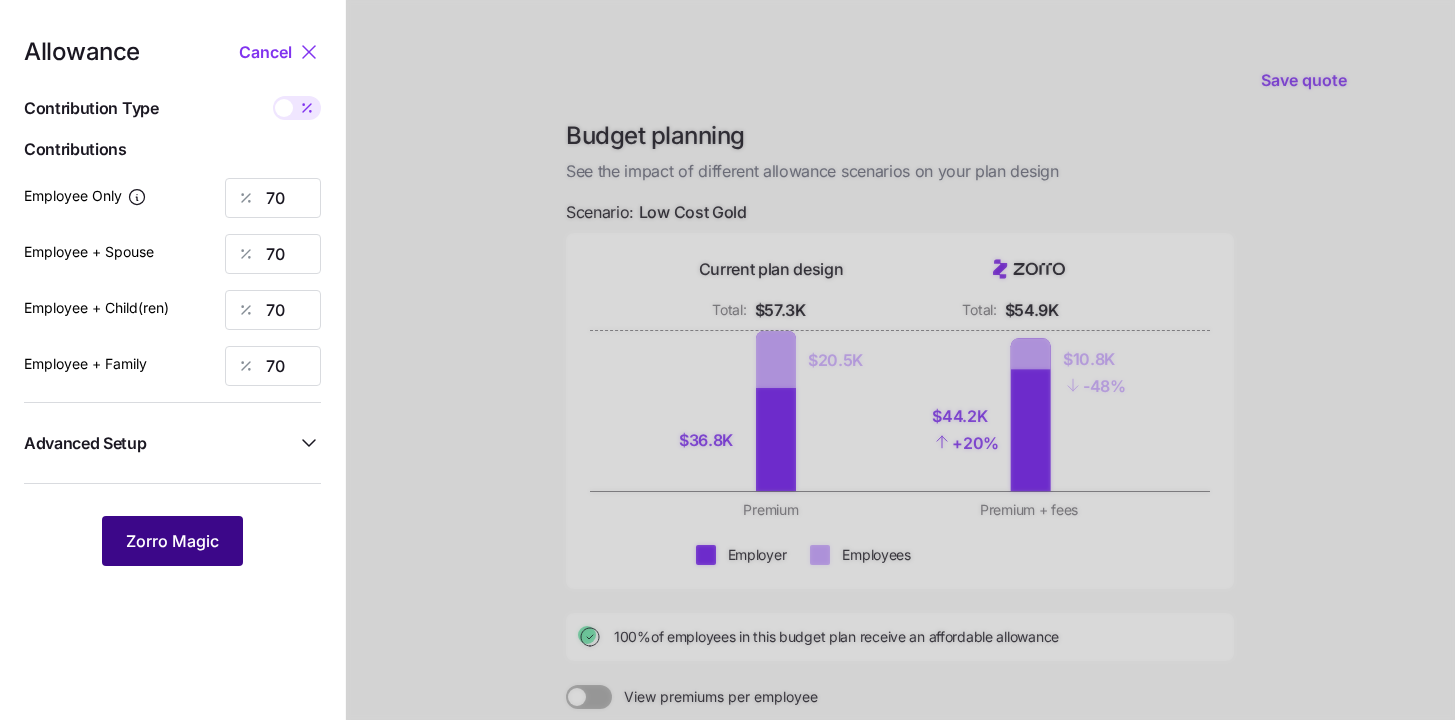 click on "Zorro Magic" at bounding box center [172, 541] 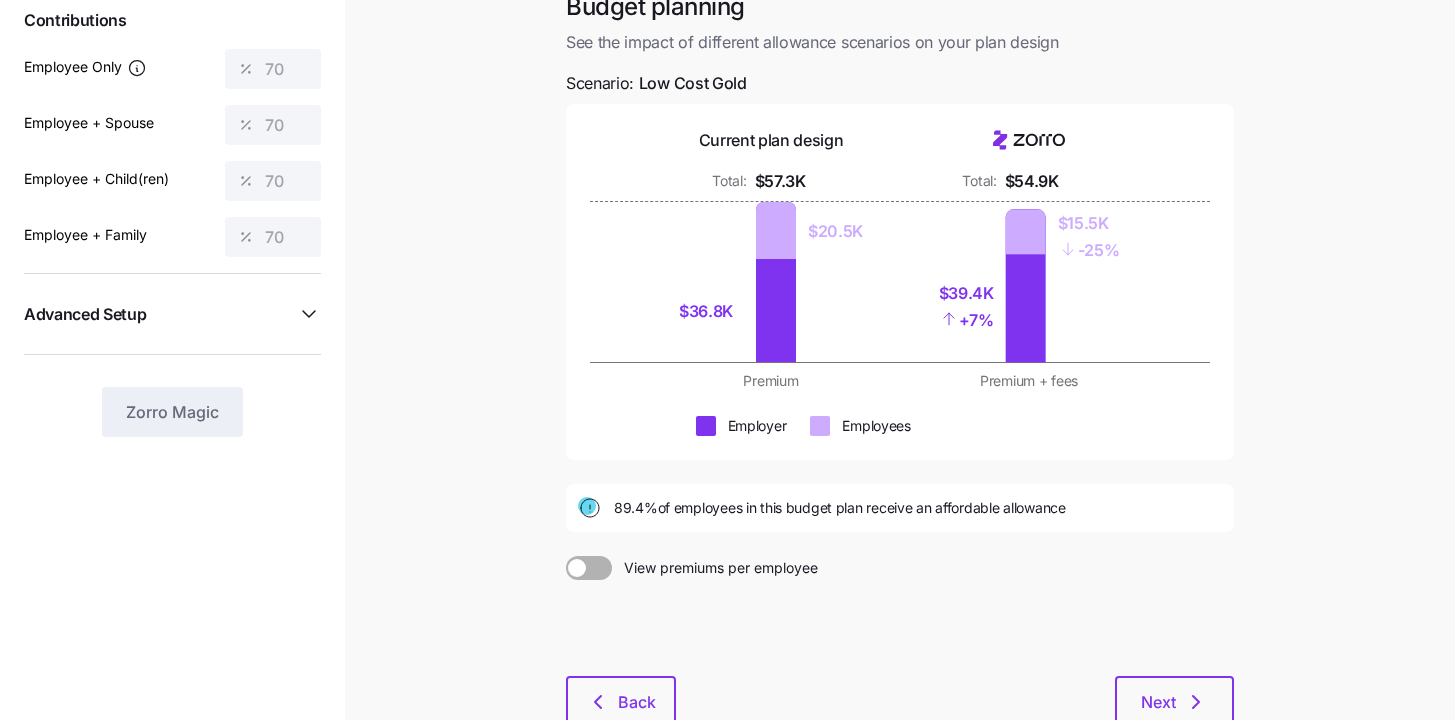 scroll, scrollTop: 263, scrollLeft: 0, axis: vertical 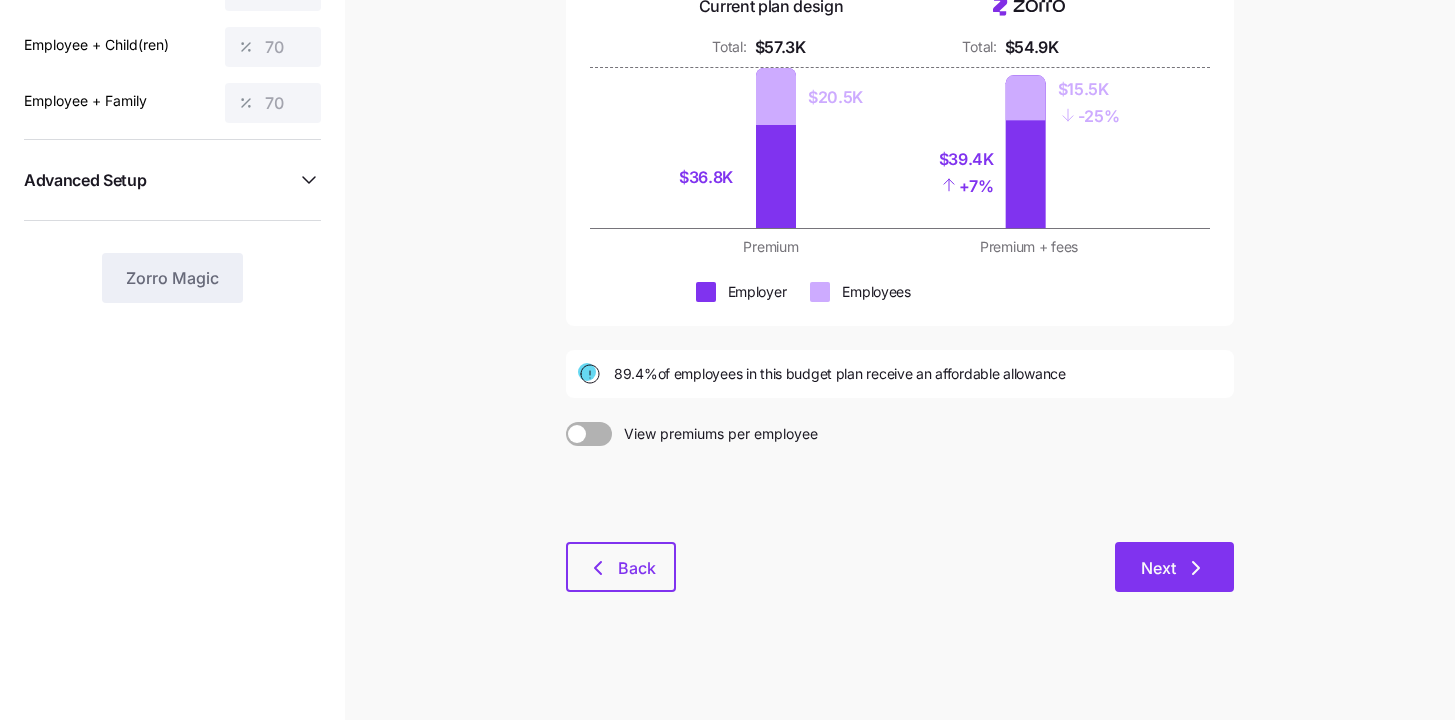 click on "Next" at bounding box center [1174, 568] 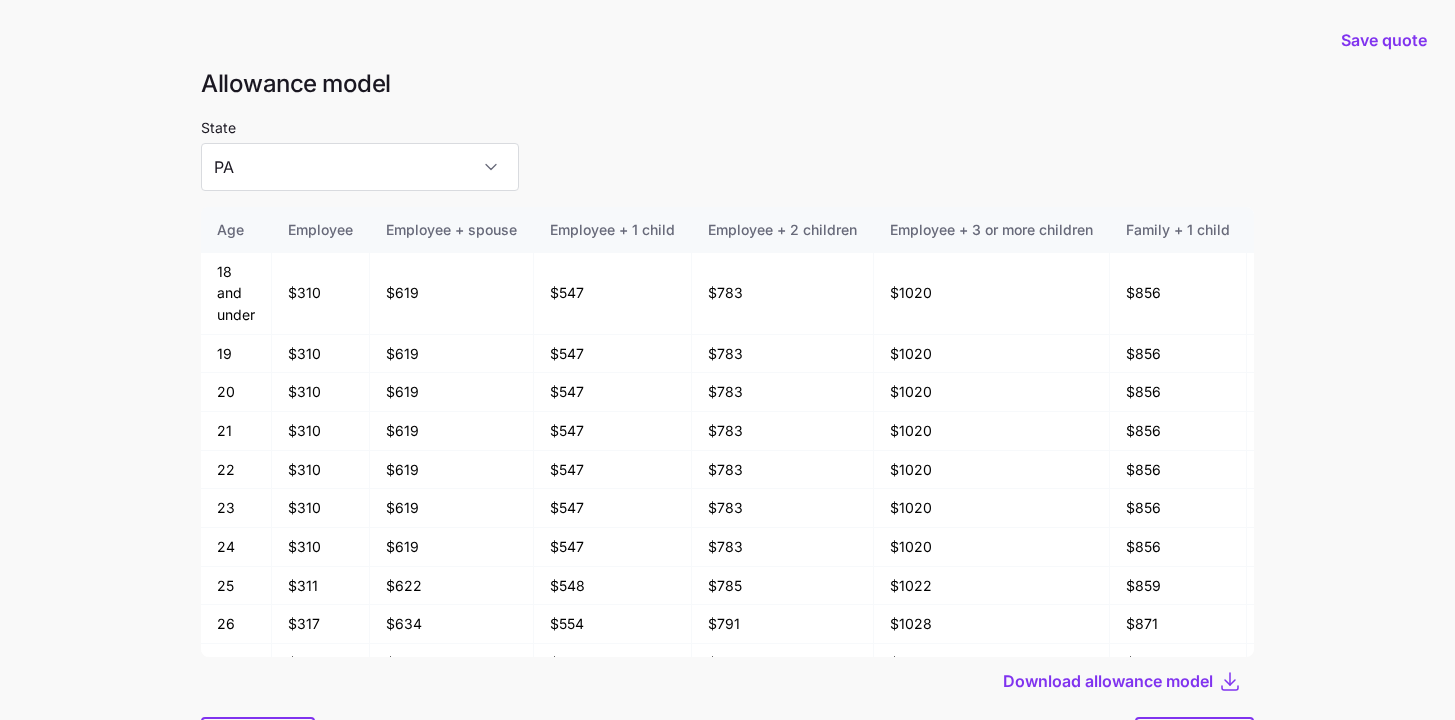 scroll, scrollTop: 107, scrollLeft: 0, axis: vertical 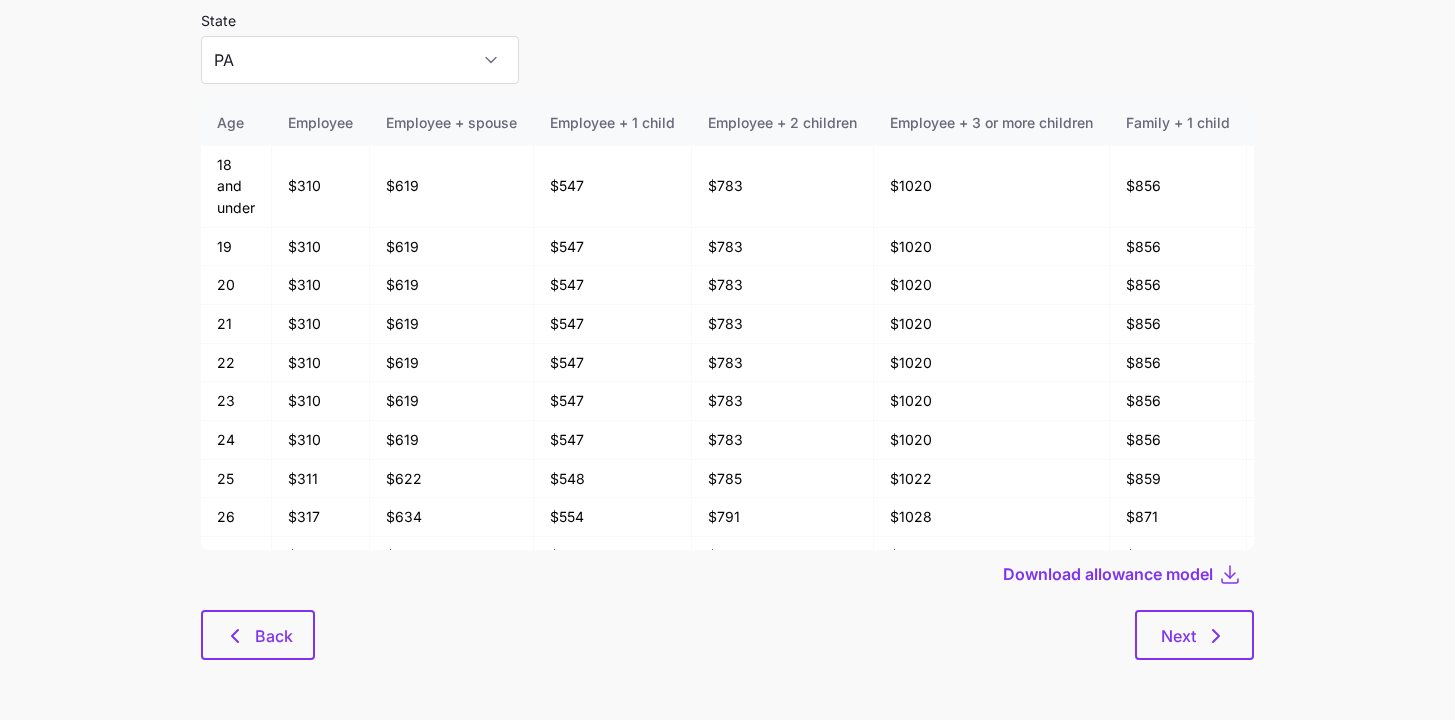 click on "Allowance model State [US_STATE] Age Employee Employee + spouse Employee + 1 child Employee + 2 children Employee + 3 or more children Family + 1 child Family + 2 children Family + 3 or more children 18 and under $310 $619 $547 $783 $1020 $856 $1093 $1330 19 $310 $619 $547 $783 $1020 $856 $1093 $1330 20 $310 $619 $547 $783 $1020 $856 $1093 $1330 21 $310 $619 $547 $783 $1020 $856 $1093 $1330 22 $310 $619 $547 $783 $1020 $856 $1093 $1330 23 $310 $619 $547 $783 $1020 $856 $1093 $1330 24 $310 $619 $547 $783 $1020 $856 $1093 $1330 25 $311 $622 $548 $785 $1022 $859 $1096 $1332 26 $317 $634 $554 $791 $1028 $871 $1108 $1345 27 $325 $649 $561 $798 $1035 $886 $1123 $1360 28 $337 $673 $573 $810 $1047 $910 $1147 $1384 29 $347 $693 $583 $820 $1057 $930 $1167 $1404 30 $351 $703 $588 $825 $1062 $940 $1177 $1414 31 $359 $718 $596 $833 $1070 $955 $1192 $1428 32 $366 $733 $603 $840 $1077 $970 $1206 $1443 33 $371 $742 $608 $845 $1082 $979 $1216 $1453 34 $376 $752 $613 $850 $1087 $989 $1226 $1462 35 $378 $757 $615 $852 $1089 $994 $1231" at bounding box center (727, 322) 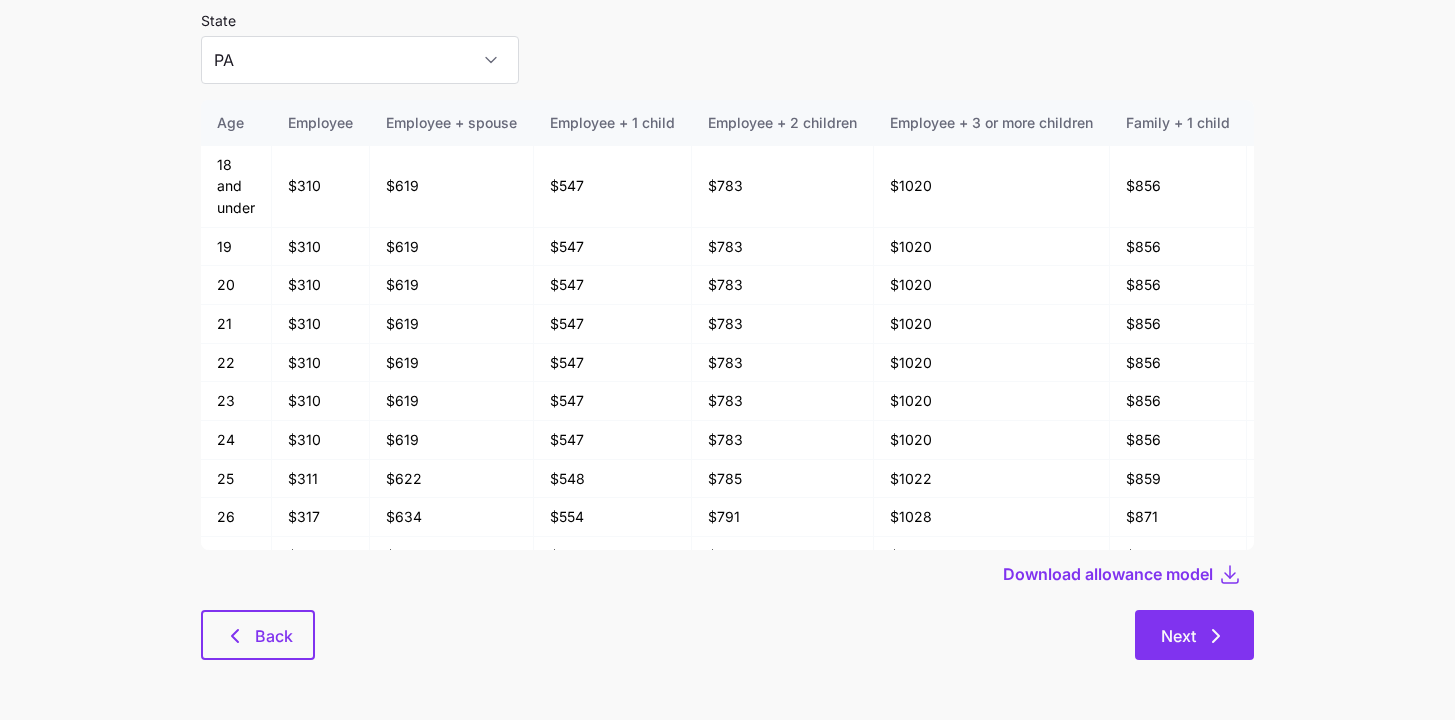 click 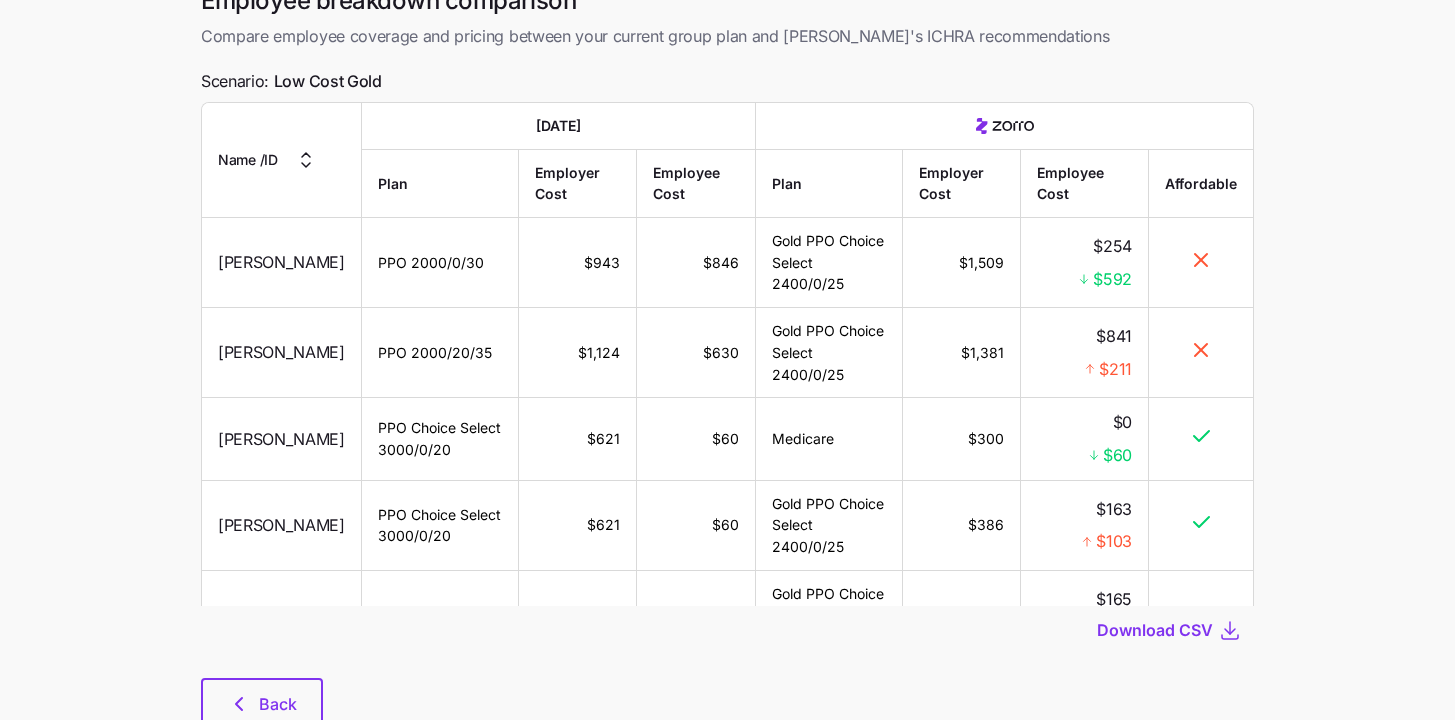 scroll, scrollTop: 0, scrollLeft: 0, axis: both 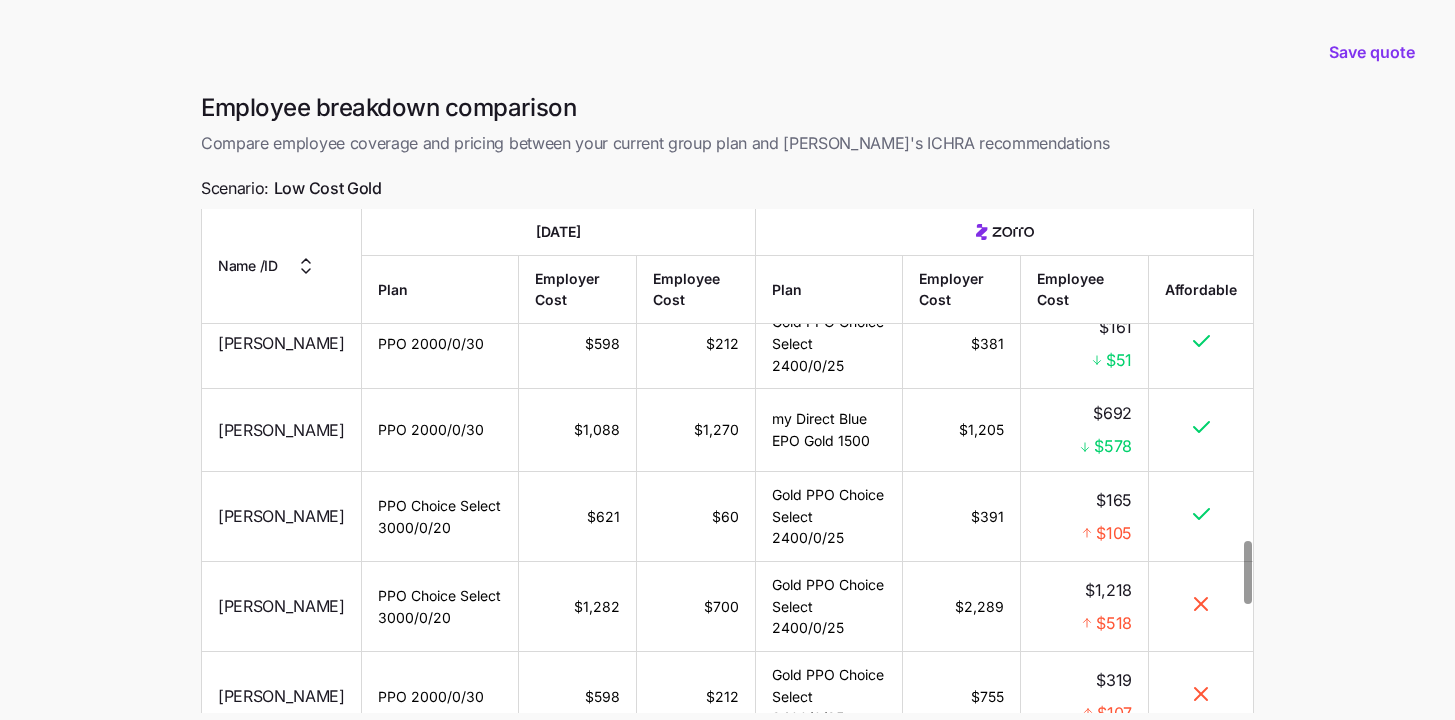 click on "Save quote Employee breakdown comparison Compare employee coverage and pricing between your current group plan and [PERSON_NAME]'s ICHRA recommendations Scenario:   Low Cost Gold Name /  ID [DATE] Plan Employer Cost Employee Cost Plan Employer Cost Employee Cost Affordable [PERSON_NAME] PPO 2000/0/30 $943 $846 Gold PPO Choice Select 2400/0/25 $1,509 $254 $592 [PERSON_NAME] PPO 2000/20/35 $1,124 $630 Gold PPO Choice Select 2400/0/25 $1,381 $841 $211 [PERSON_NAME] Olimpi PPO Choice Select 3000/0/20 $621 $60 Medicare $300 $0 $60 [PERSON_NAME] PPO Choice Select 3000/0/20 $621 $60 Gold PPO Choice Select 2400/0/25 $386 $163 $103 [PERSON_NAME] PPO 2000/20/35 $678 $116 Gold PPO Choice Select 2400/0/25 $391 $165 $49 [PERSON_NAME] PPO 2000/20/35 $678 $116 Gold PPO Choice Select 2400/0/25 $722 $306 $190 [PERSON_NAME] PPO 2000/20/35 $678 $116 my Direct Blue EPO Gold 1500 $391 $167 $51 [PERSON_NAME] PPO 2000/0/30 $598 $212 Gold 201 HSA $311 $64 $148 [PERSON_NAME] PPO 2000/0/30 $1,088 $1,270 $1,442 $603 $667 $1,335" at bounding box center [727, 447] 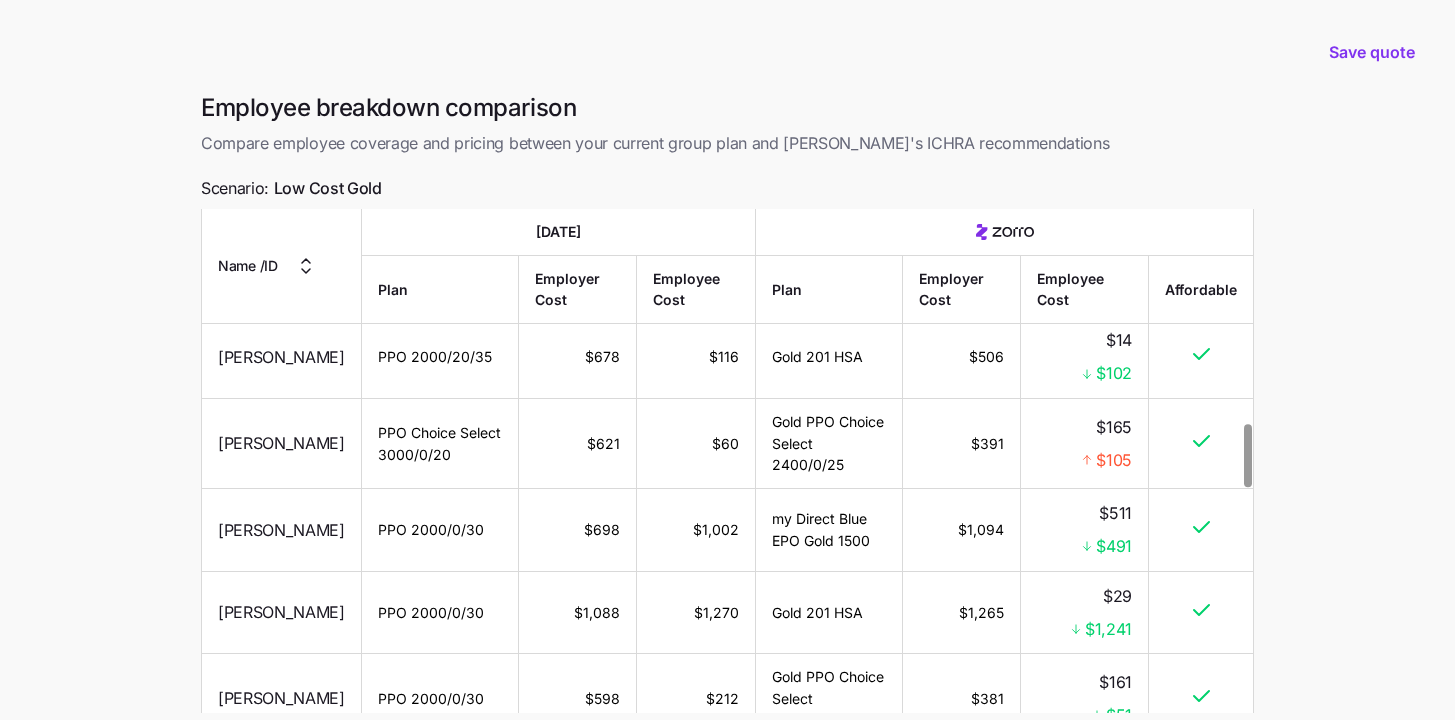 scroll, scrollTop: 1706, scrollLeft: 0, axis: vertical 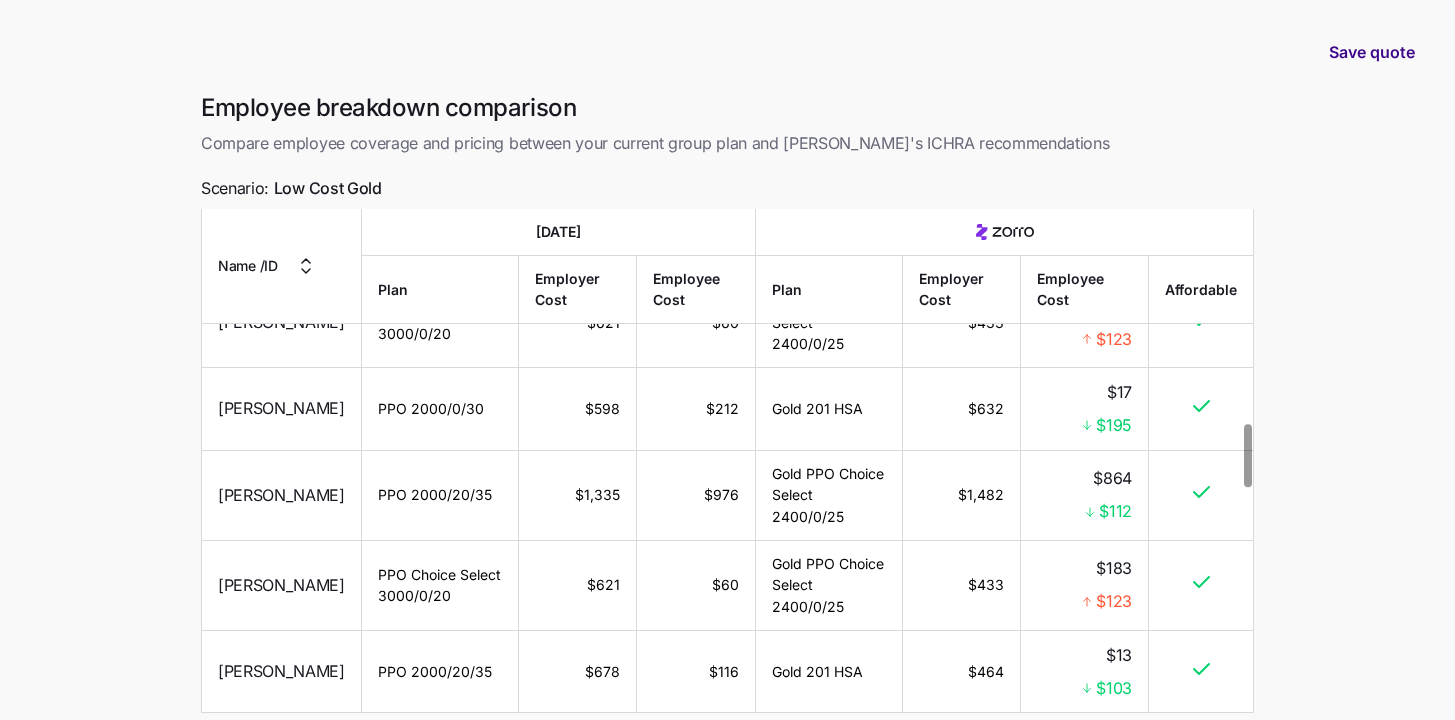 click on "Save quote" at bounding box center [1372, 52] 